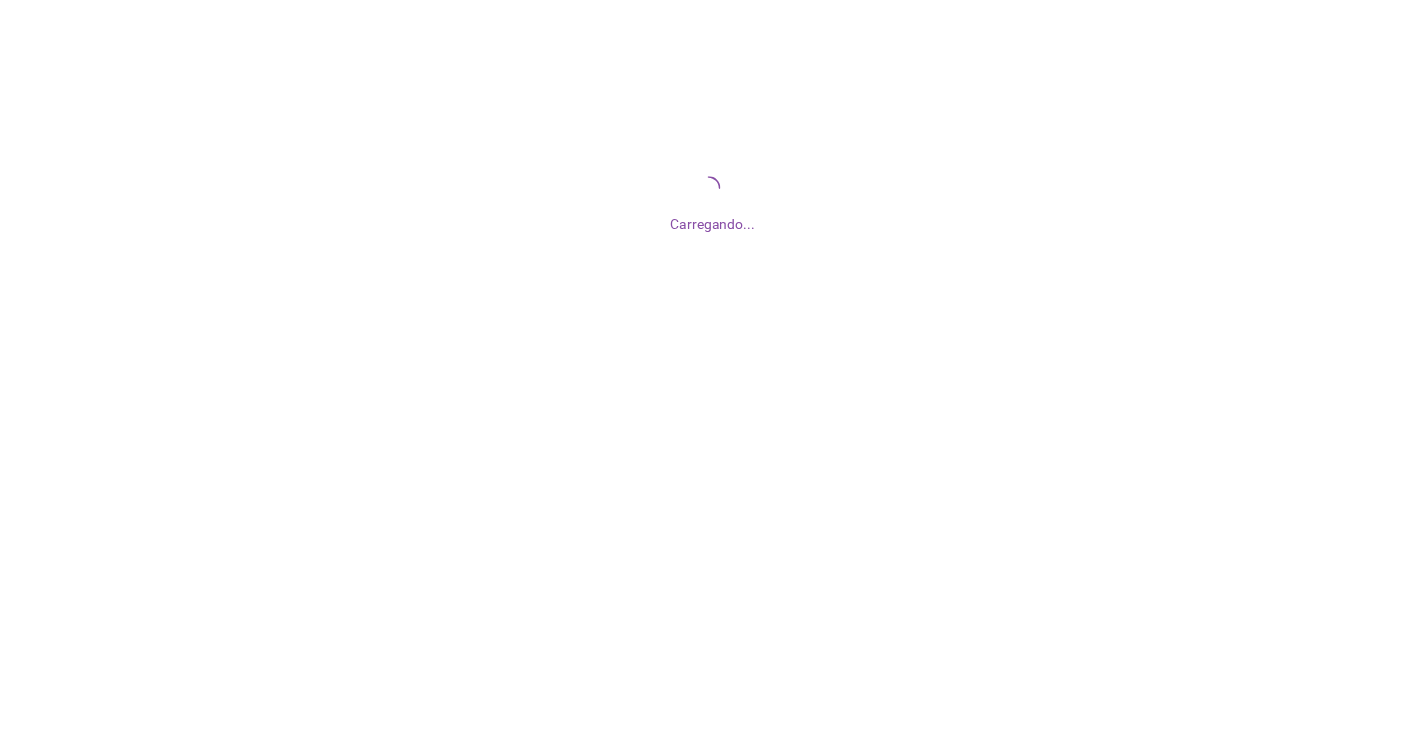scroll, scrollTop: 0, scrollLeft: 0, axis: both 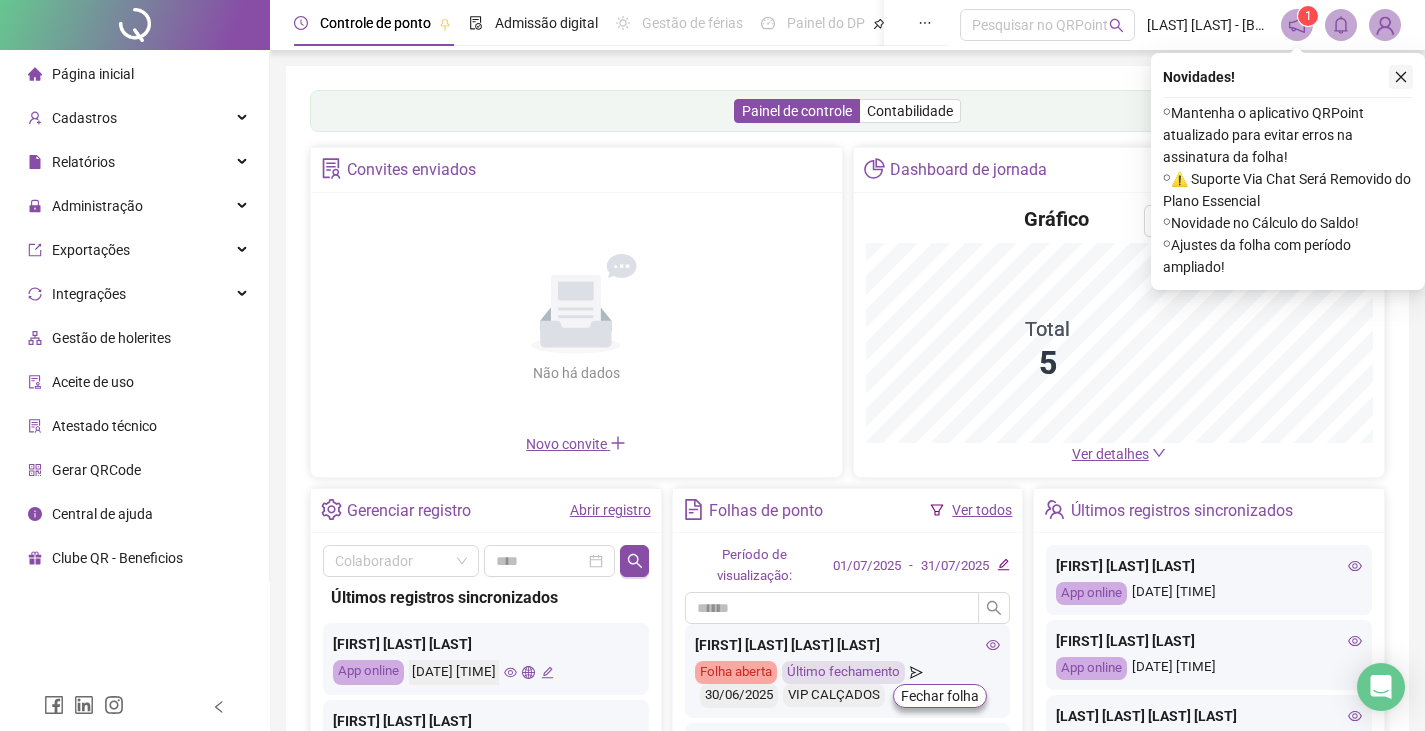 click 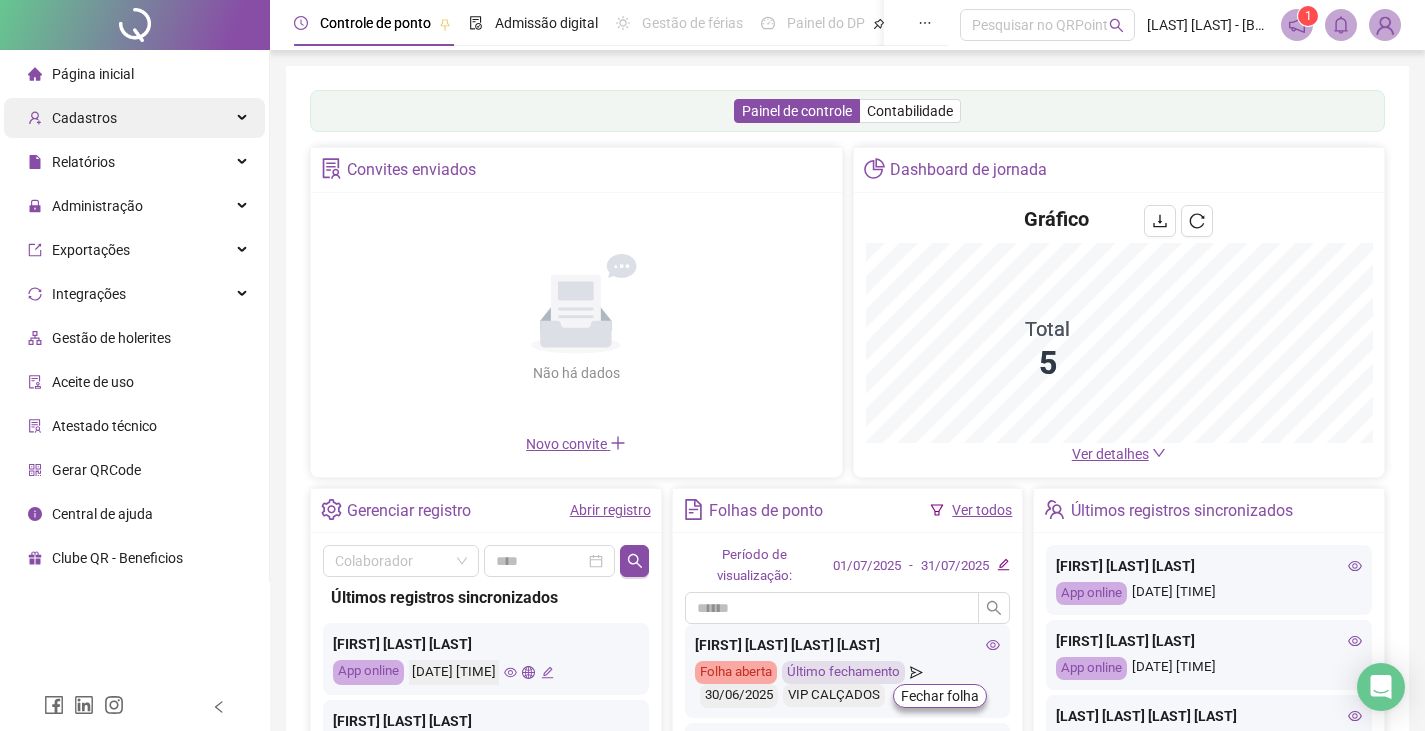 click on "Cadastros" at bounding box center (134, 118) 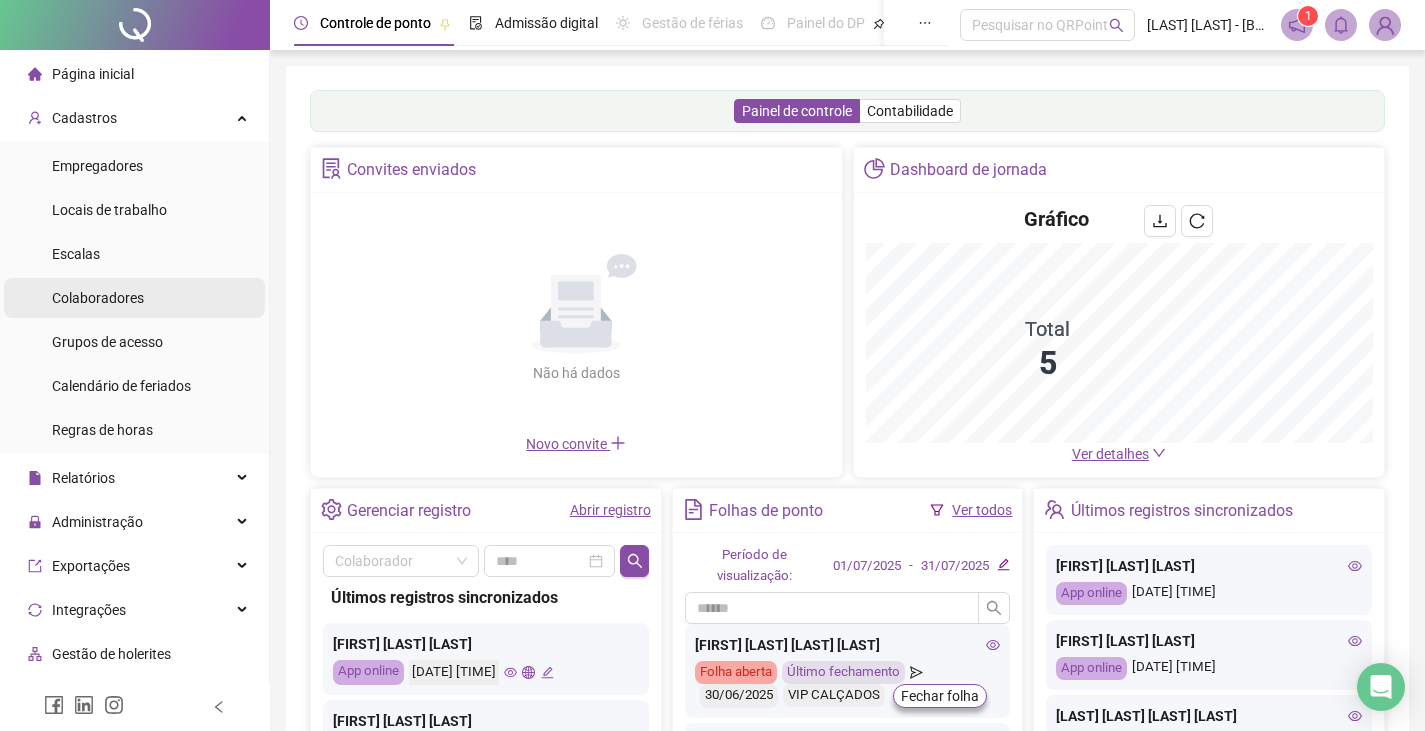 drag, startPoint x: 107, startPoint y: 288, endPoint x: 112, endPoint y: 297, distance: 10.29563 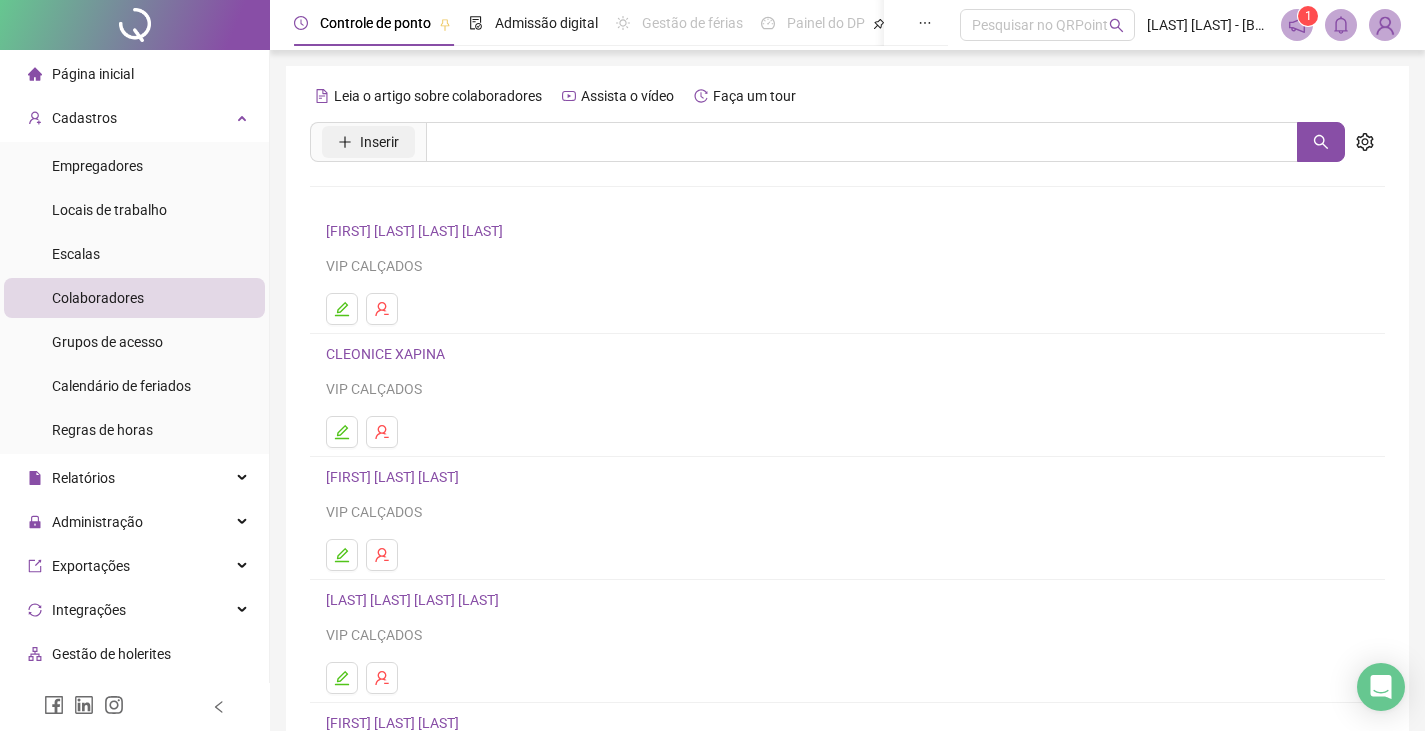 click on "Inserir" at bounding box center [379, 142] 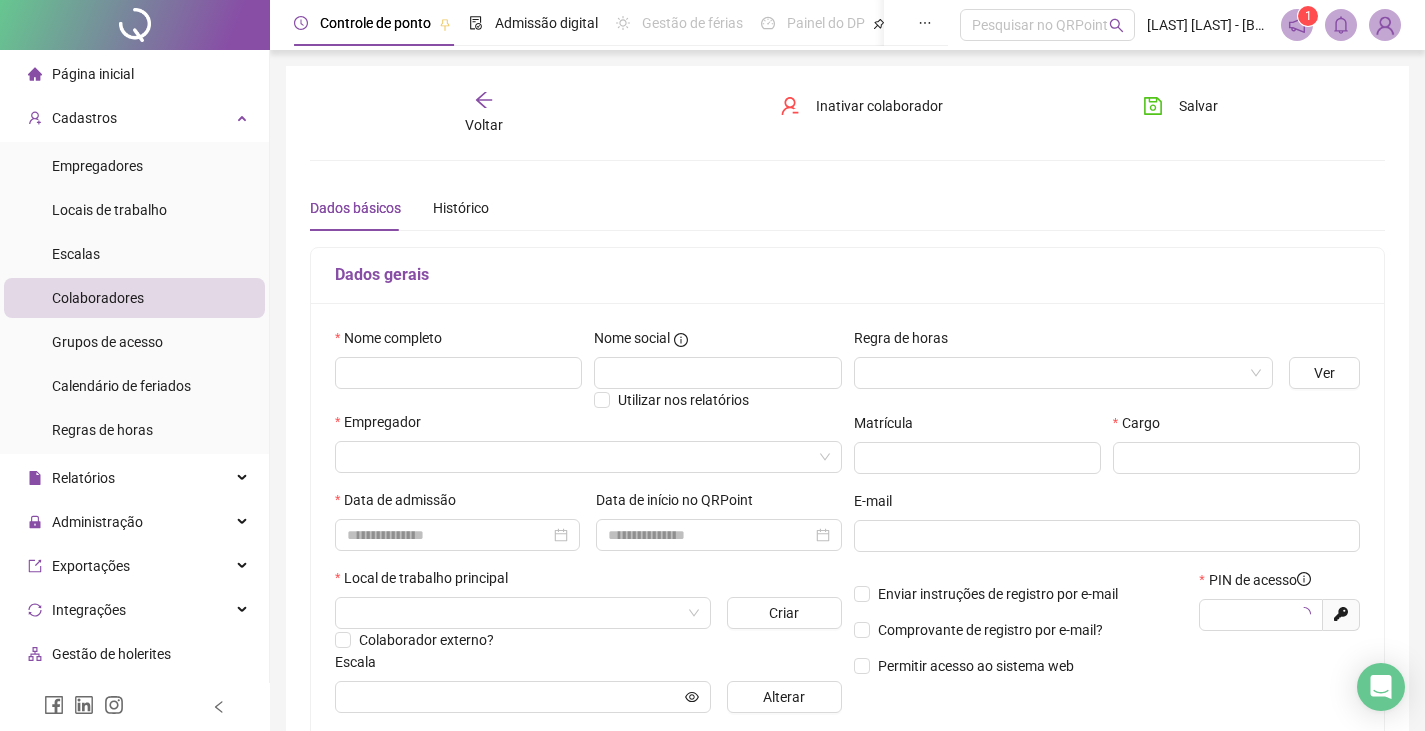 type on "*****" 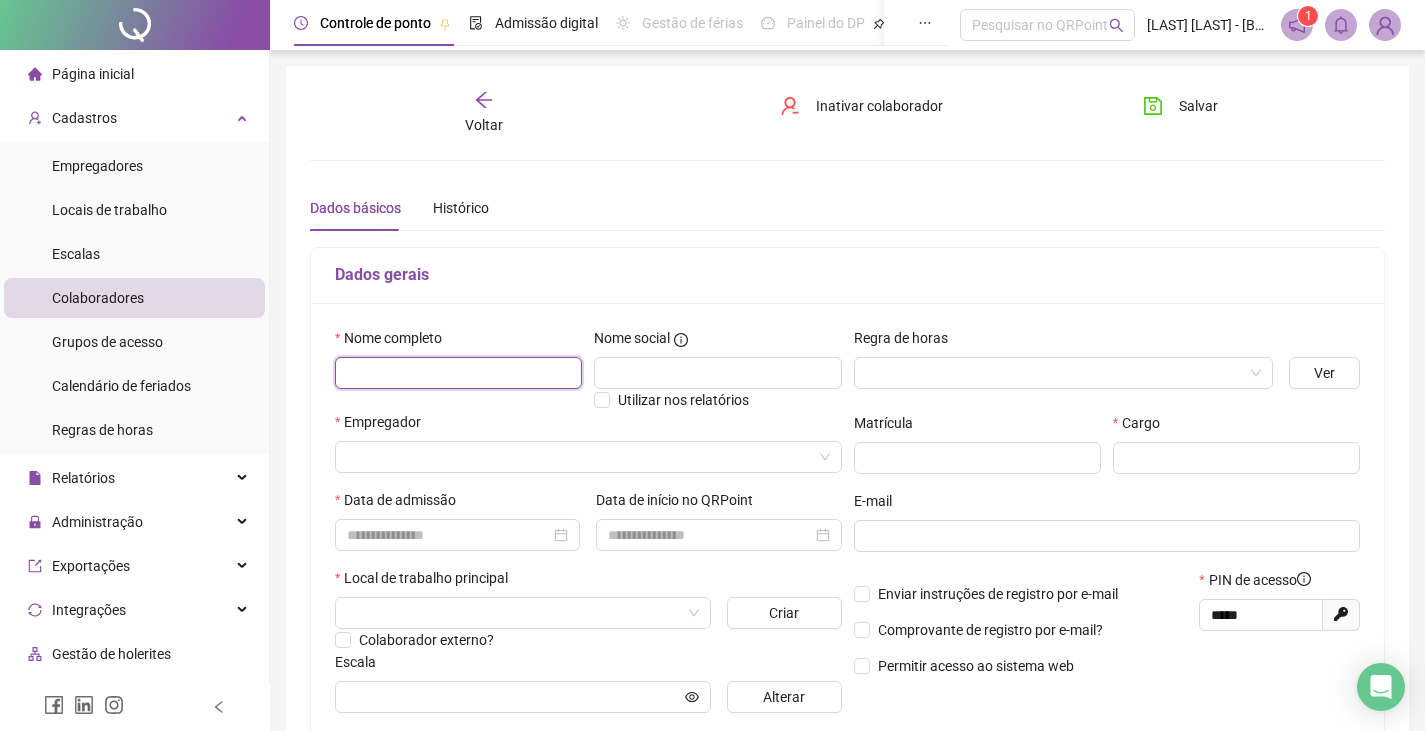 click at bounding box center (458, 373) 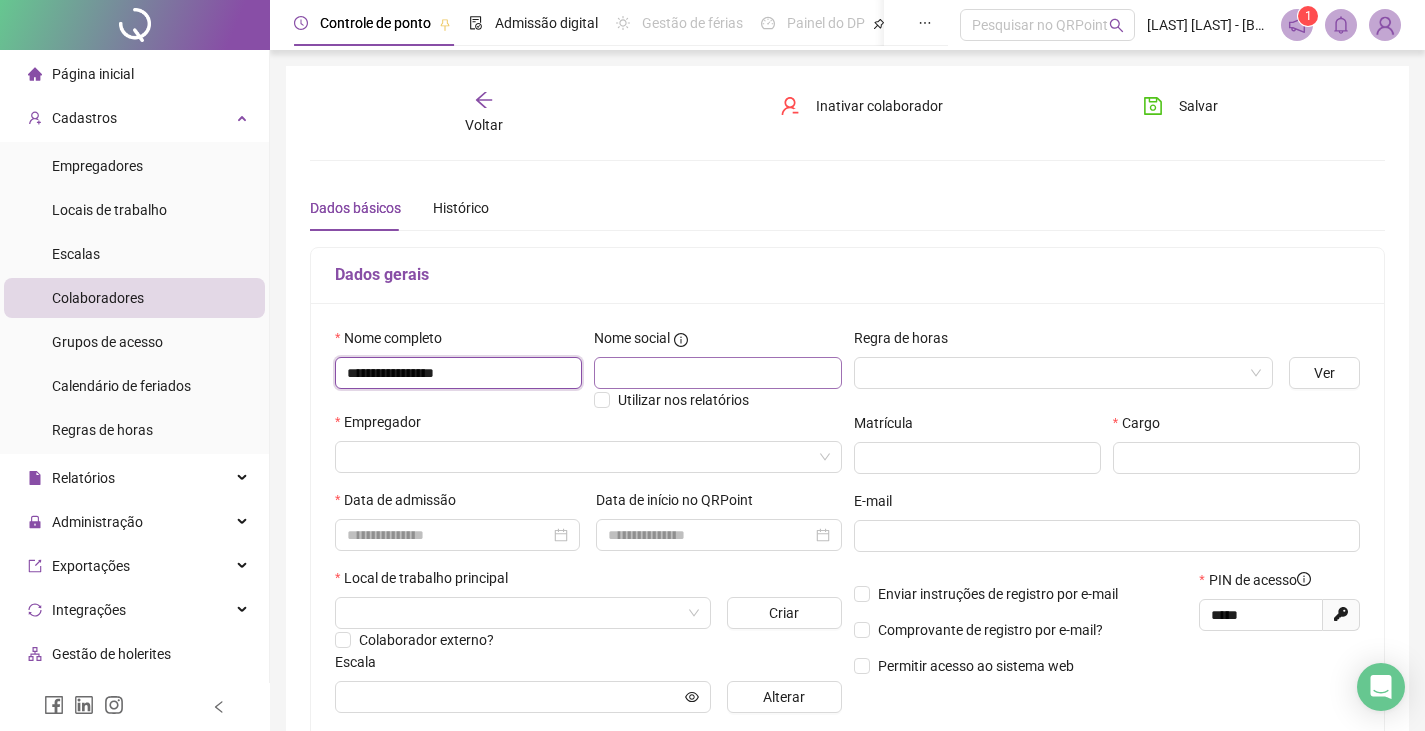 type on "**********" 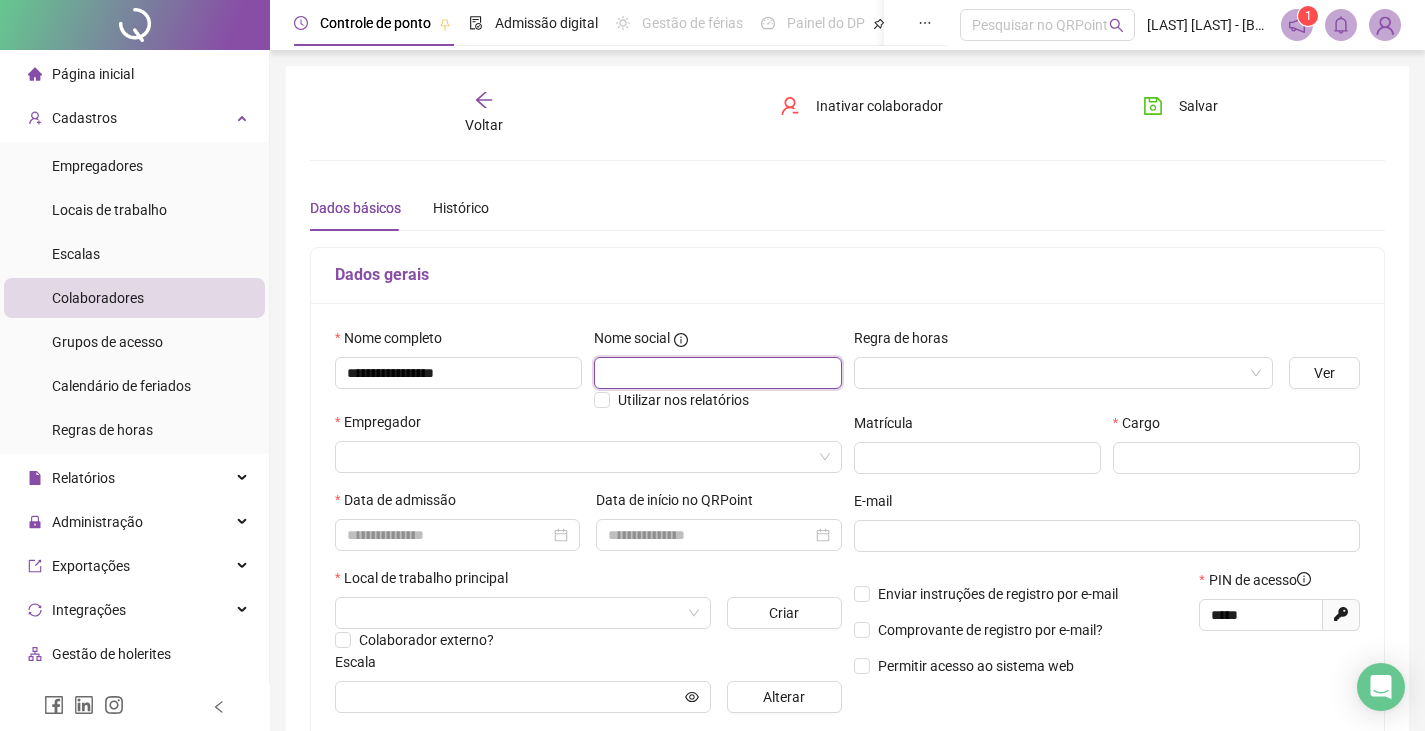 click at bounding box center (717, 373) 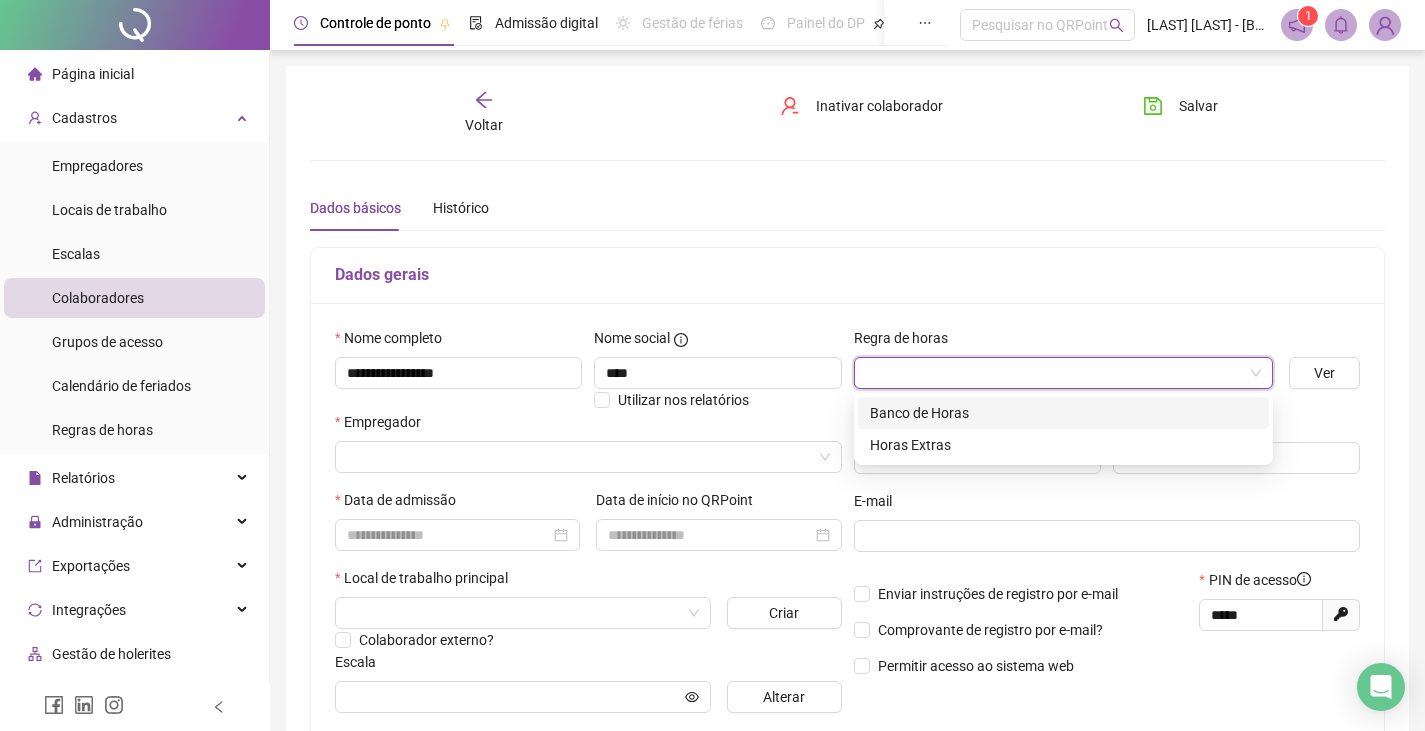 click at bounding box center (1054, 373) 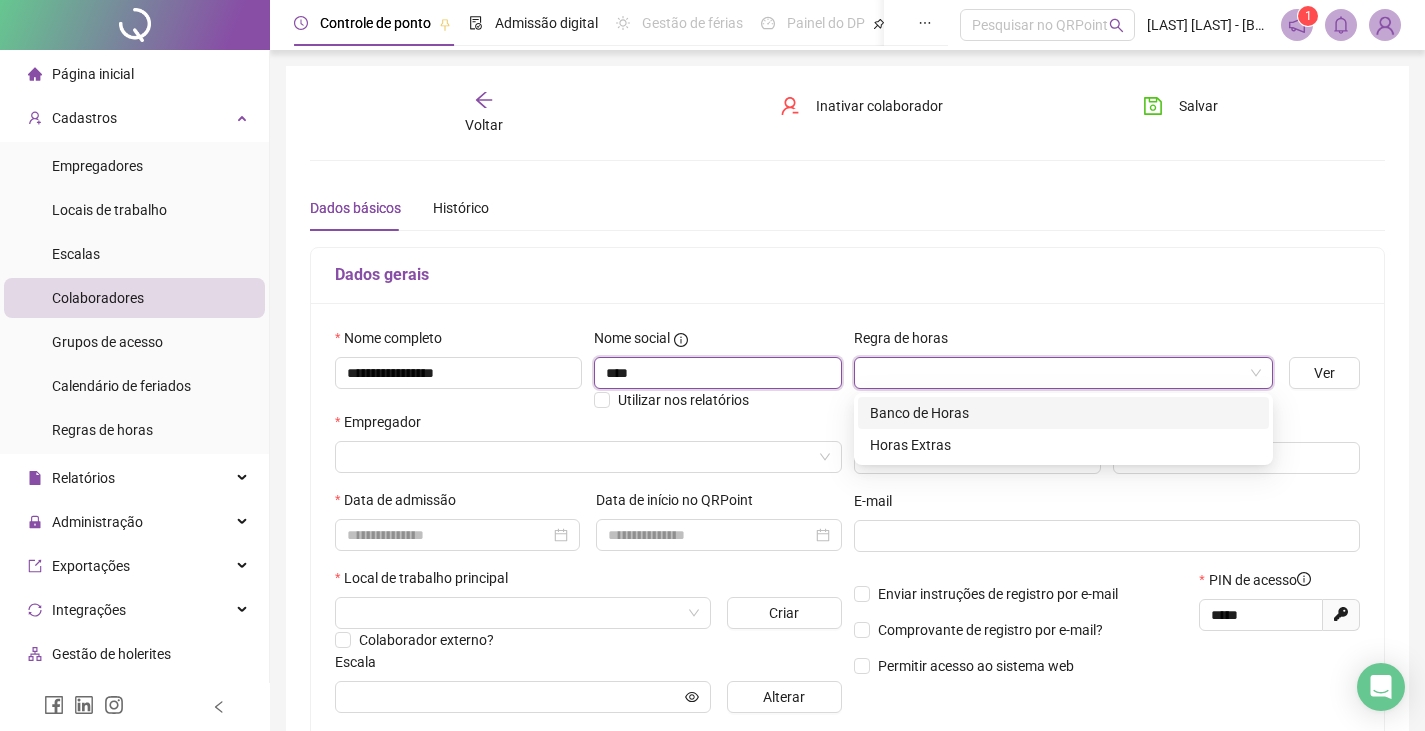 click on "****" at bounding box center (717, 373) 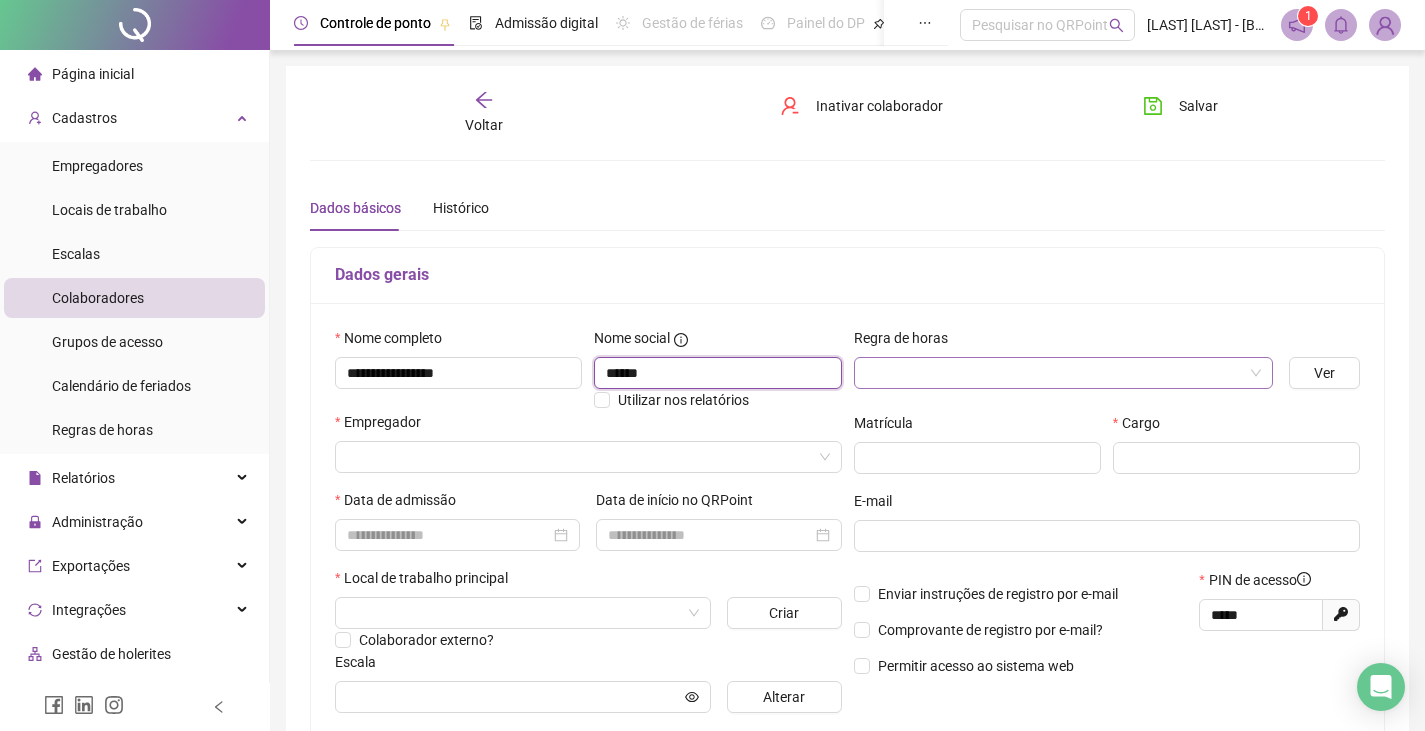 type on "******" 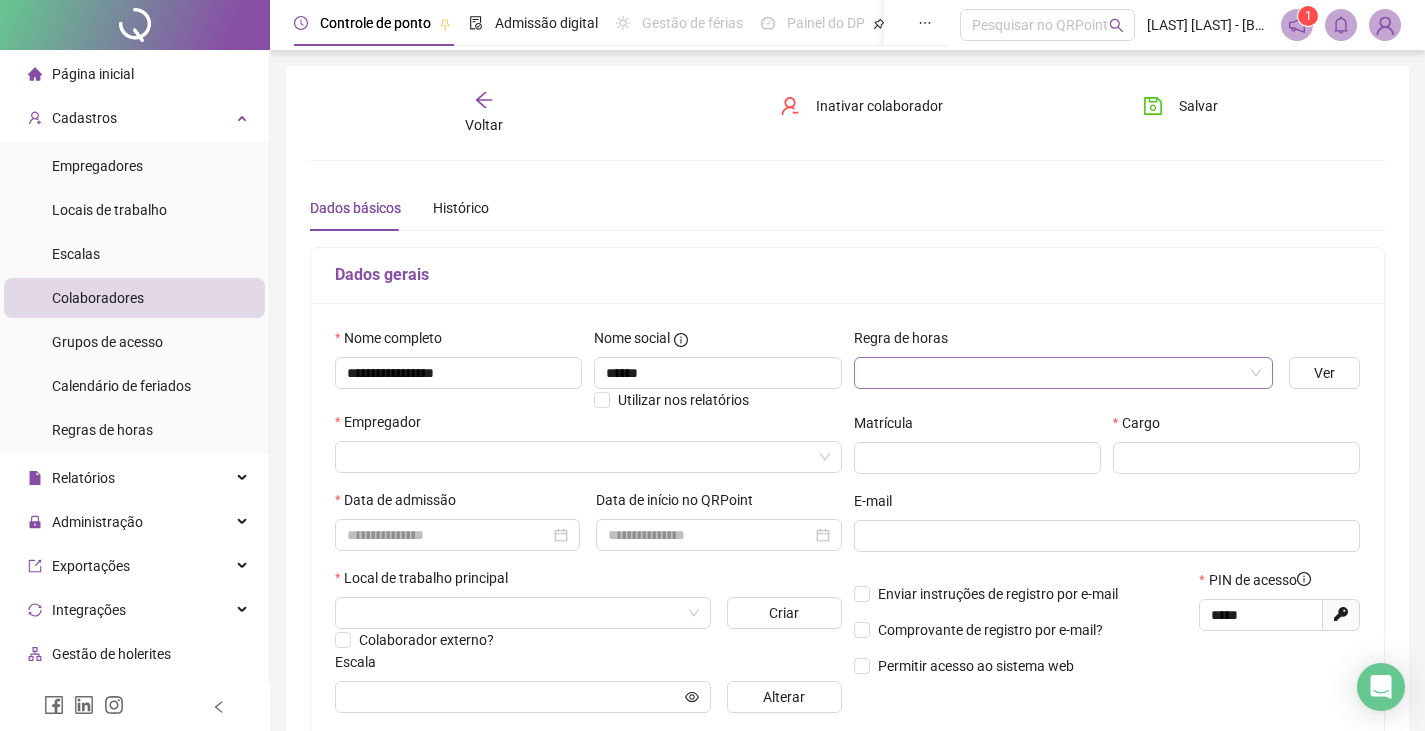 click at bounding box center (1054, 373) 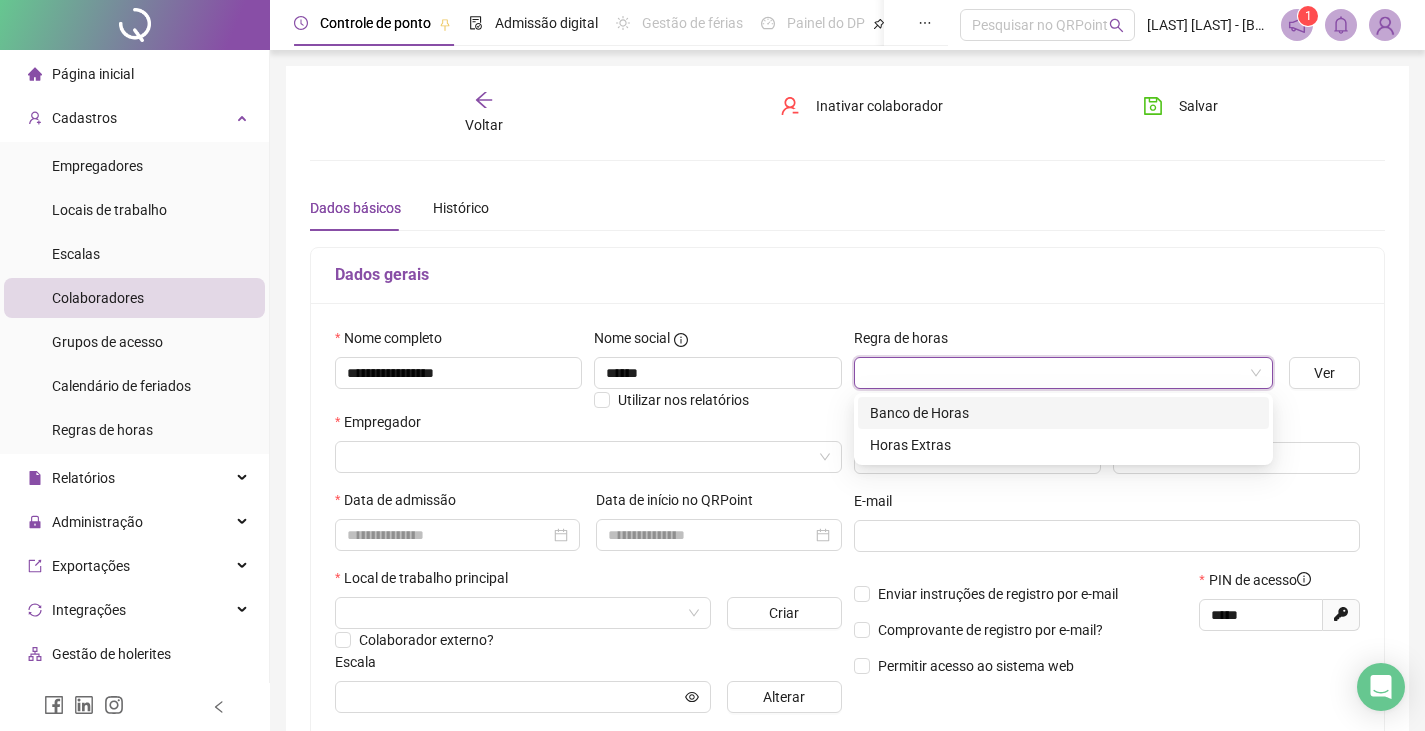 click on "Banco de Horas" at bounding box center (1063, 413) 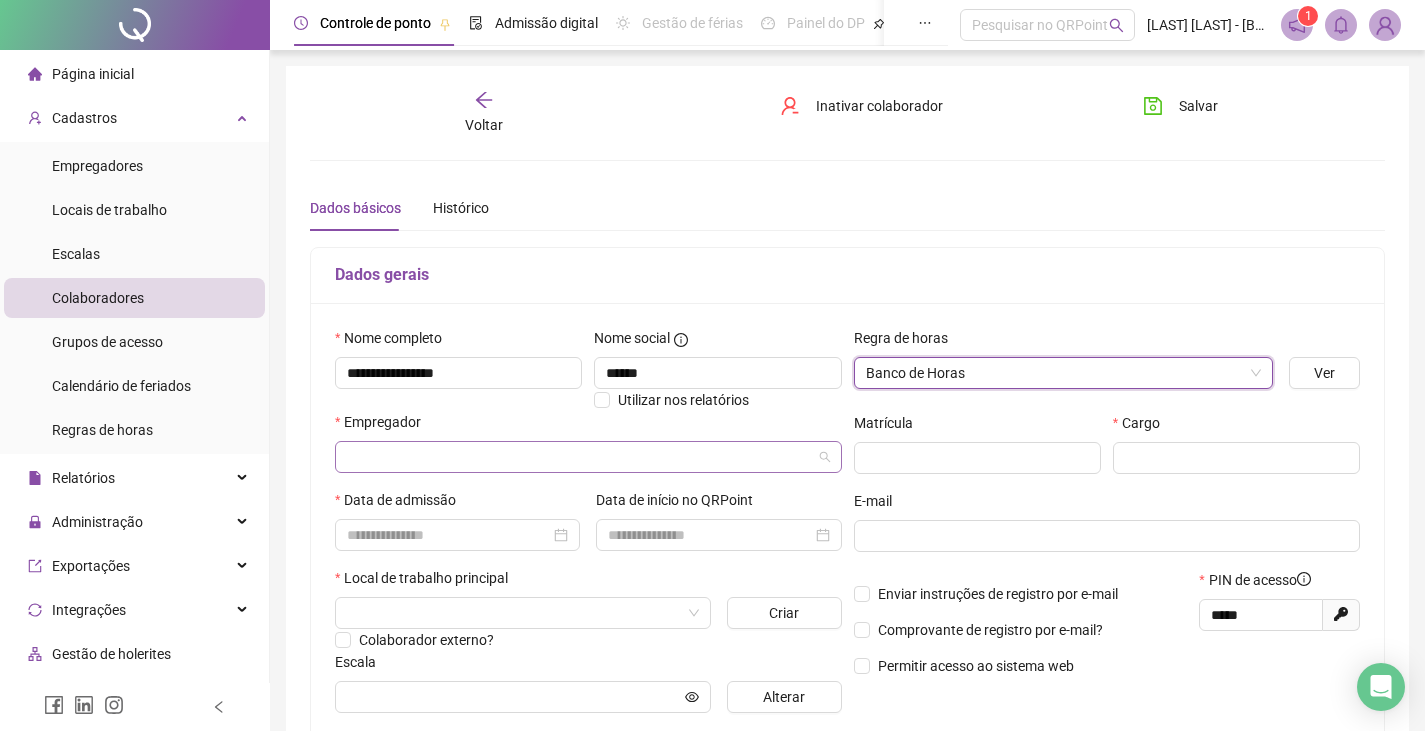click at bounding box center (579, 457) 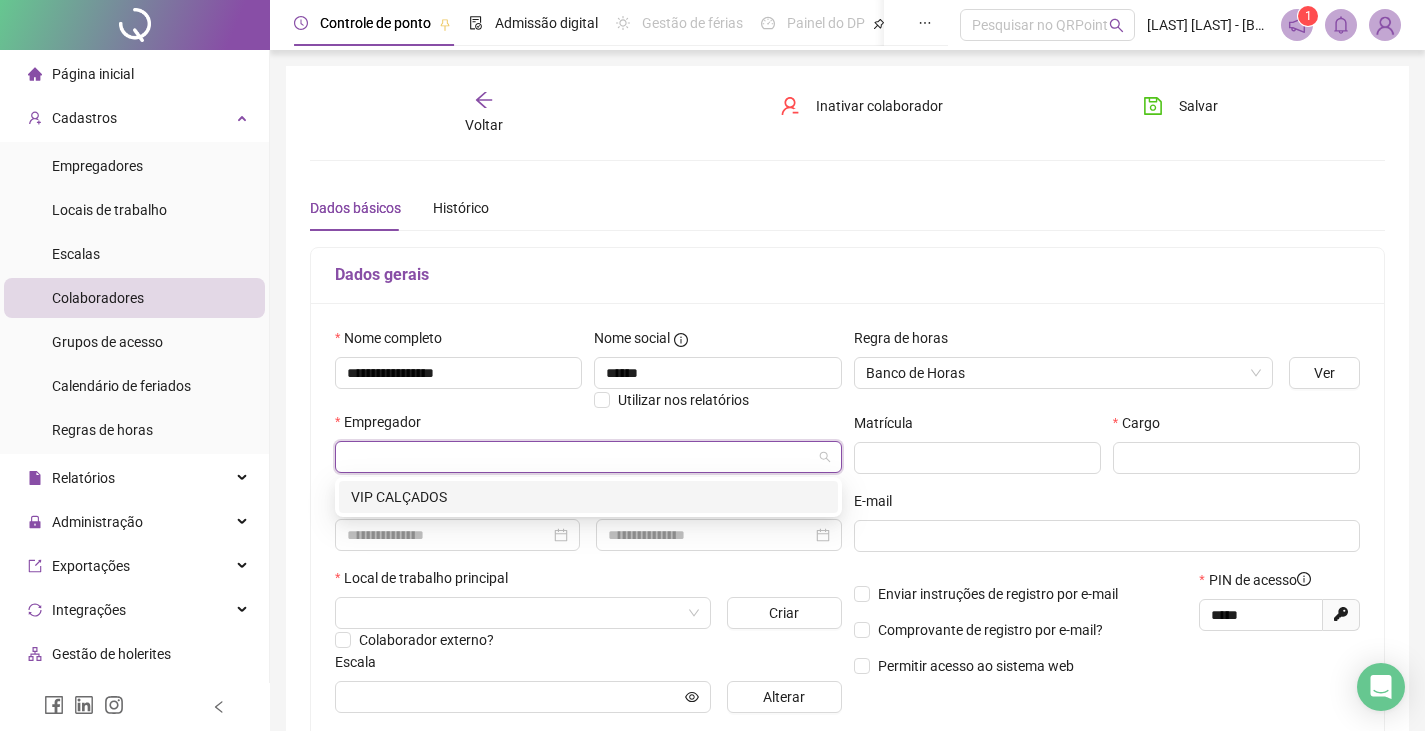 click on "VIP CALÇADOS" at bounding box center [588, 497] 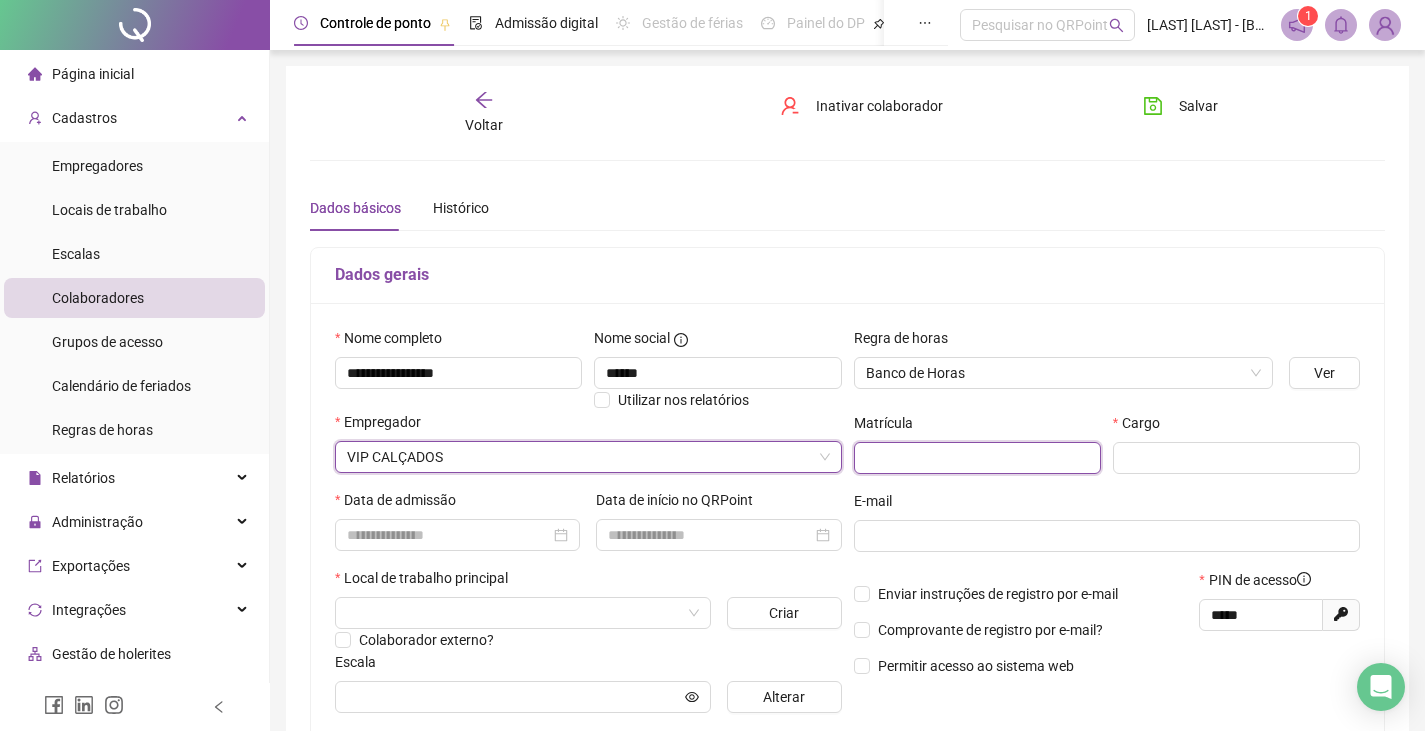 click at bounding box center [977, 458] 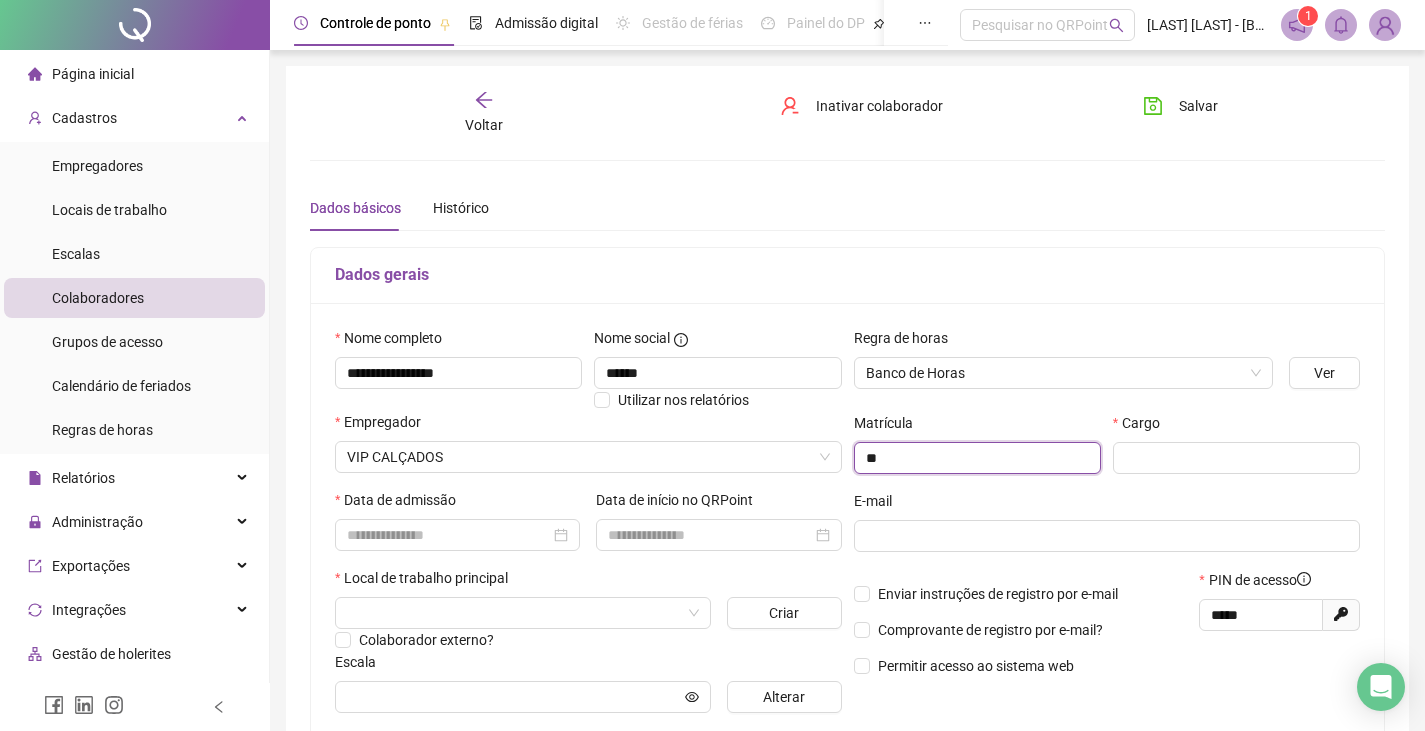 type on "**" 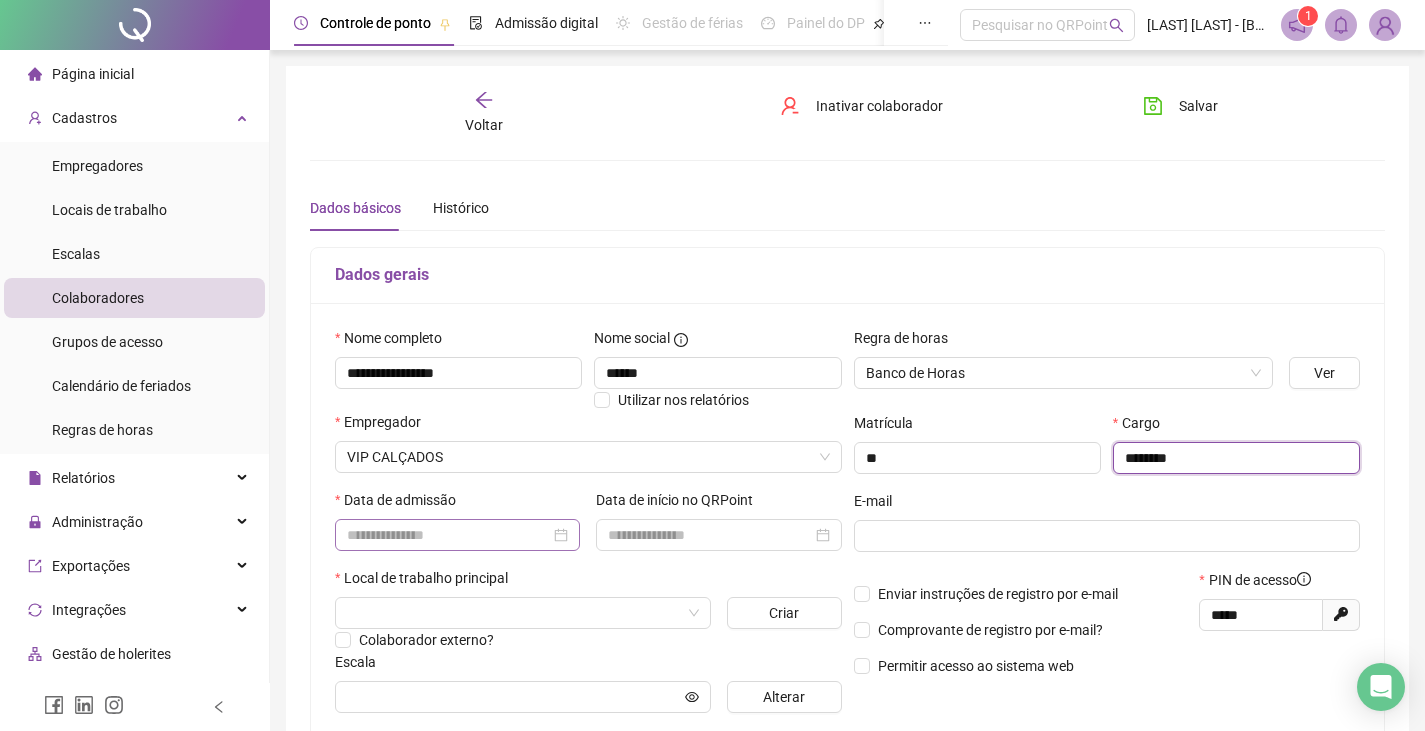 type on "********" 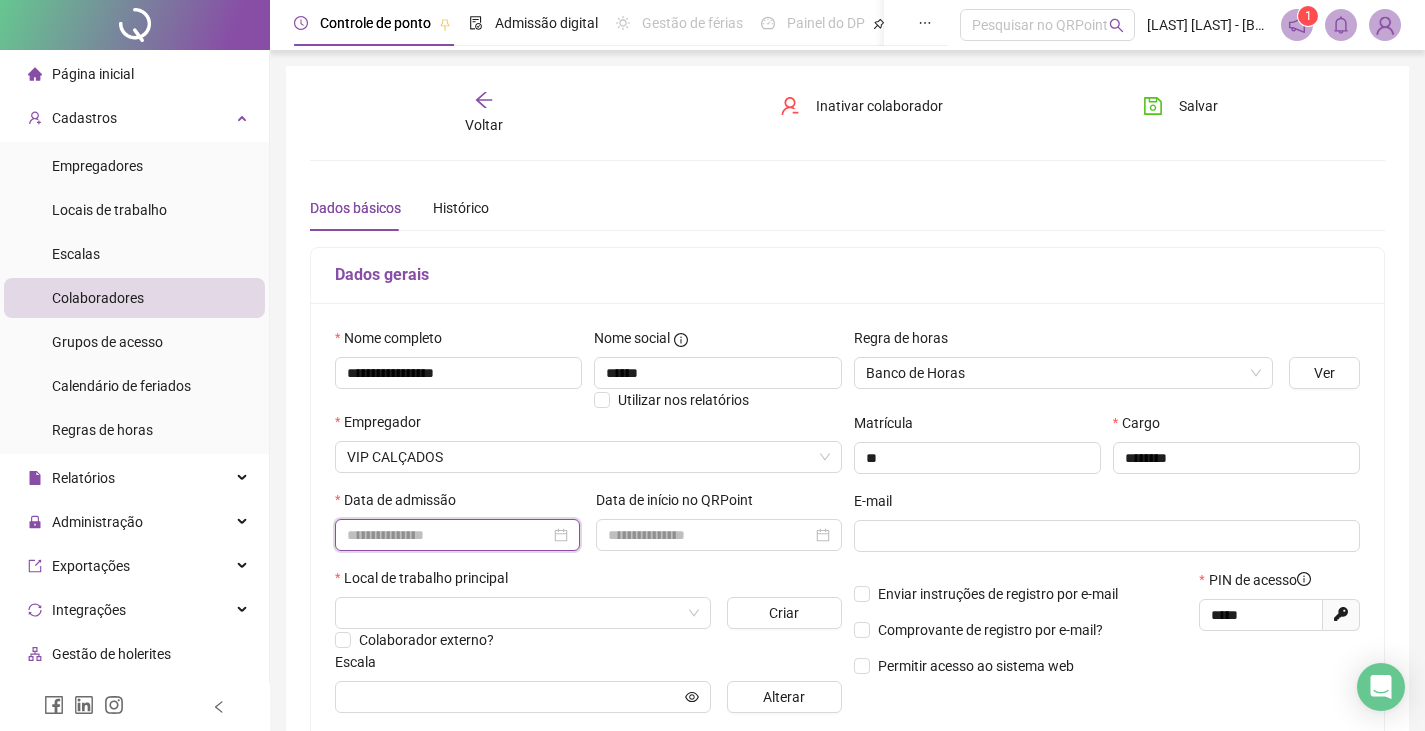 click at bounding box center (448, 535) 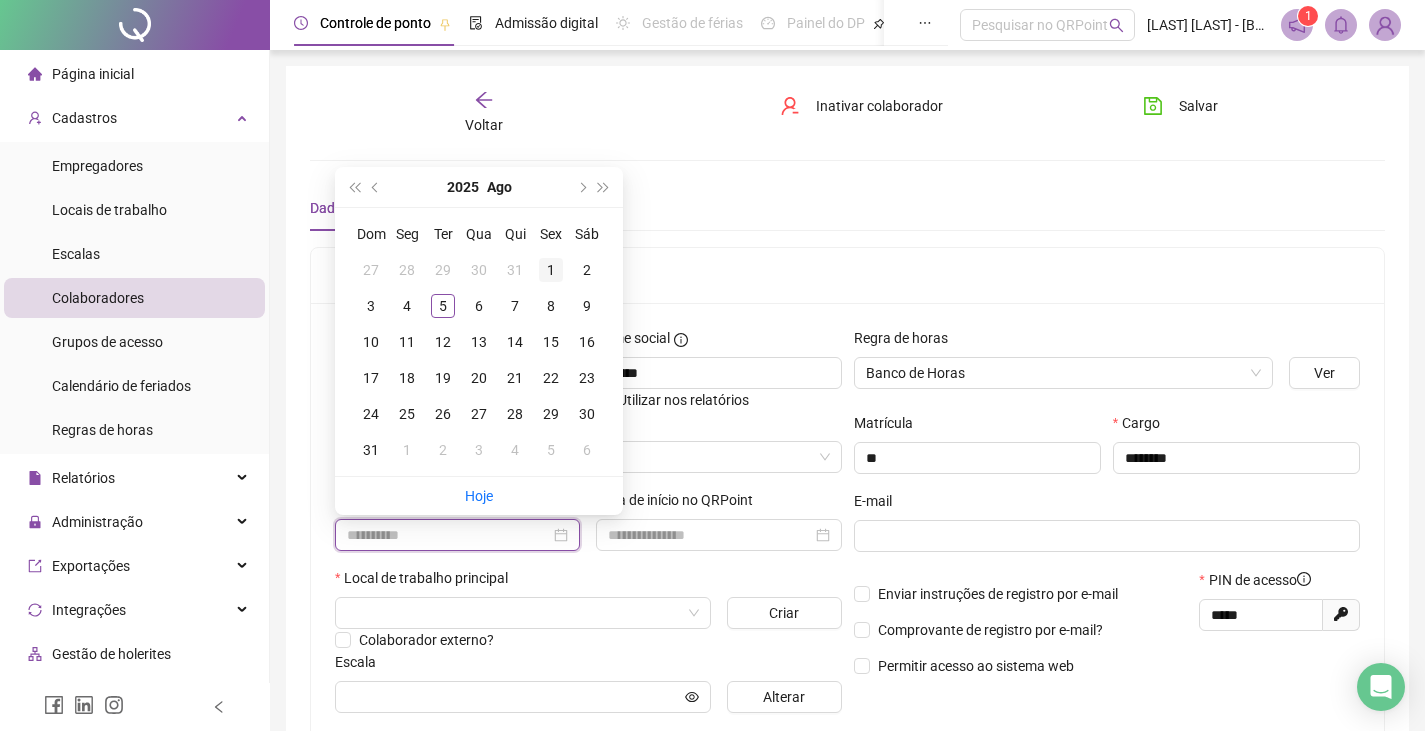 type on "**********" 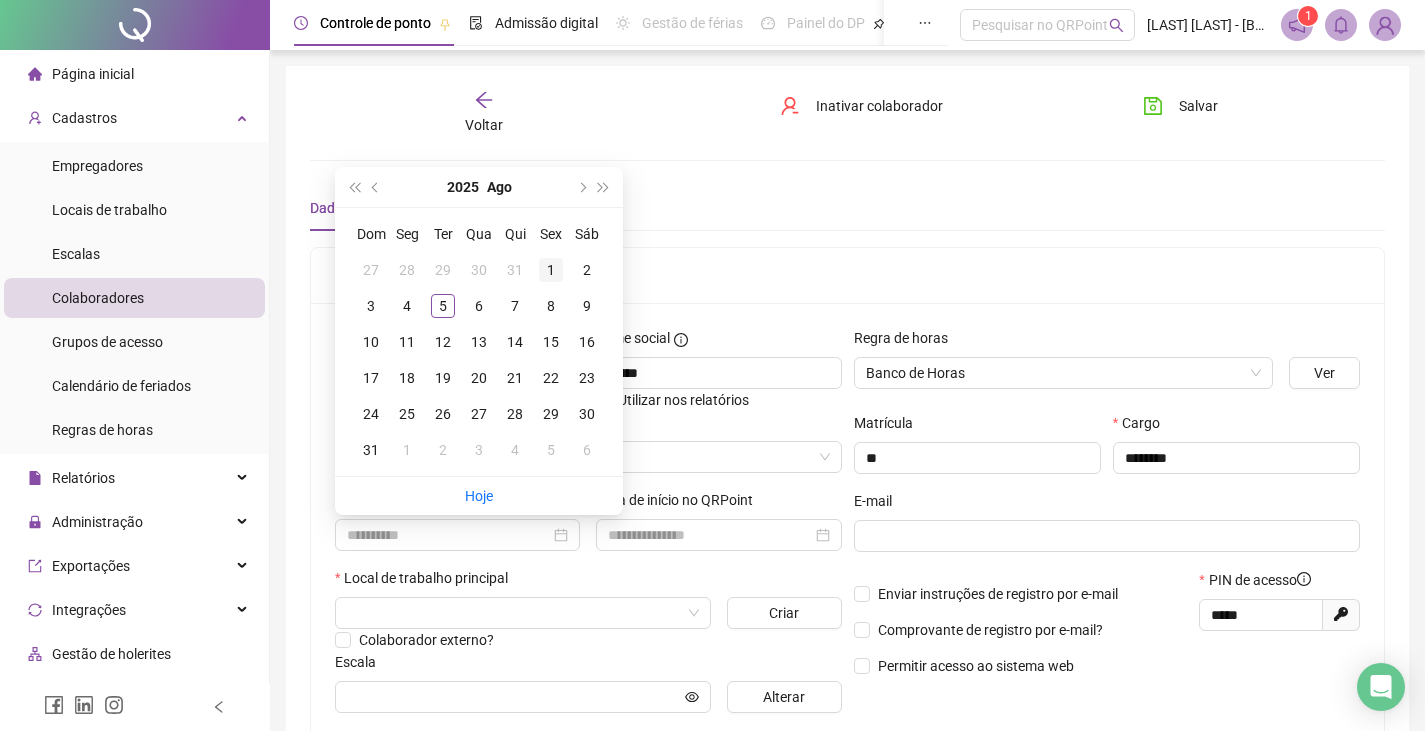 click on "1" at bounding box center (551, 270) 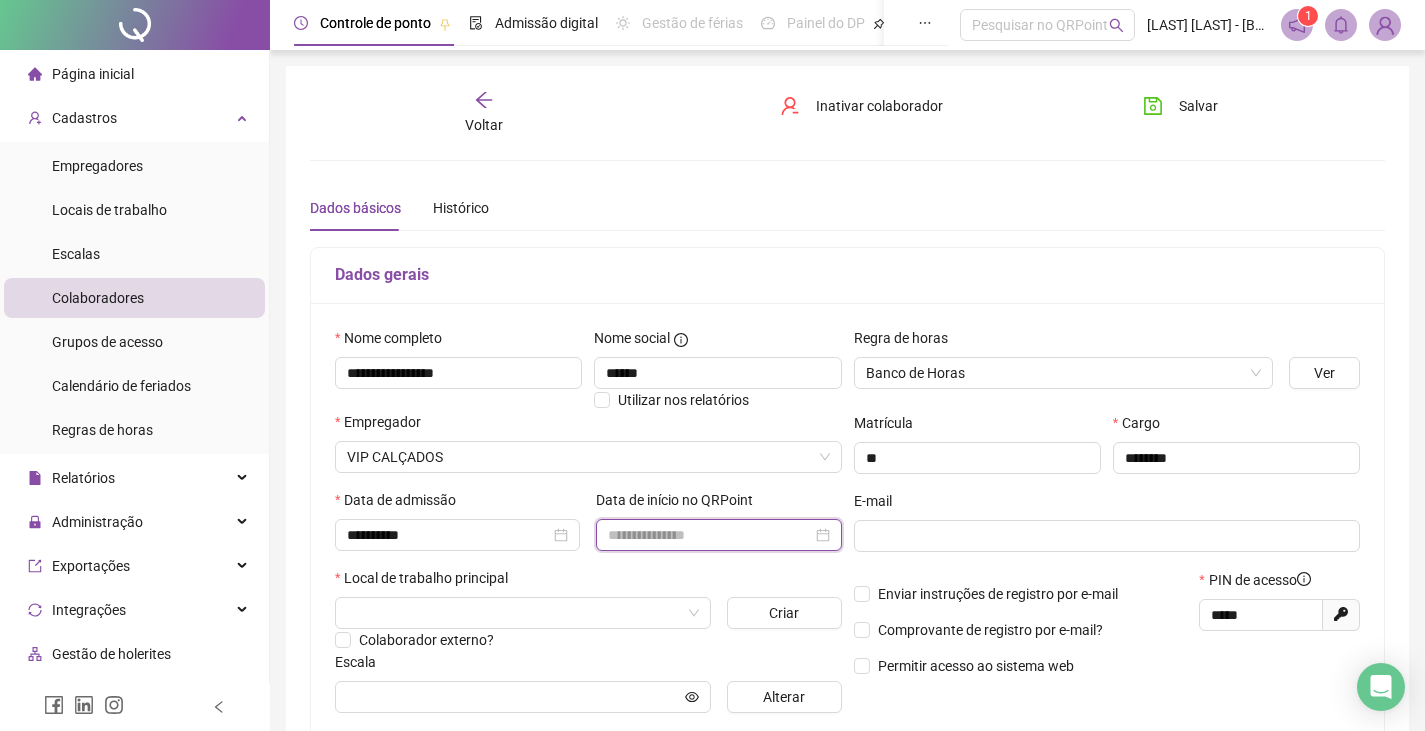 click at bounding box center [709, 535] 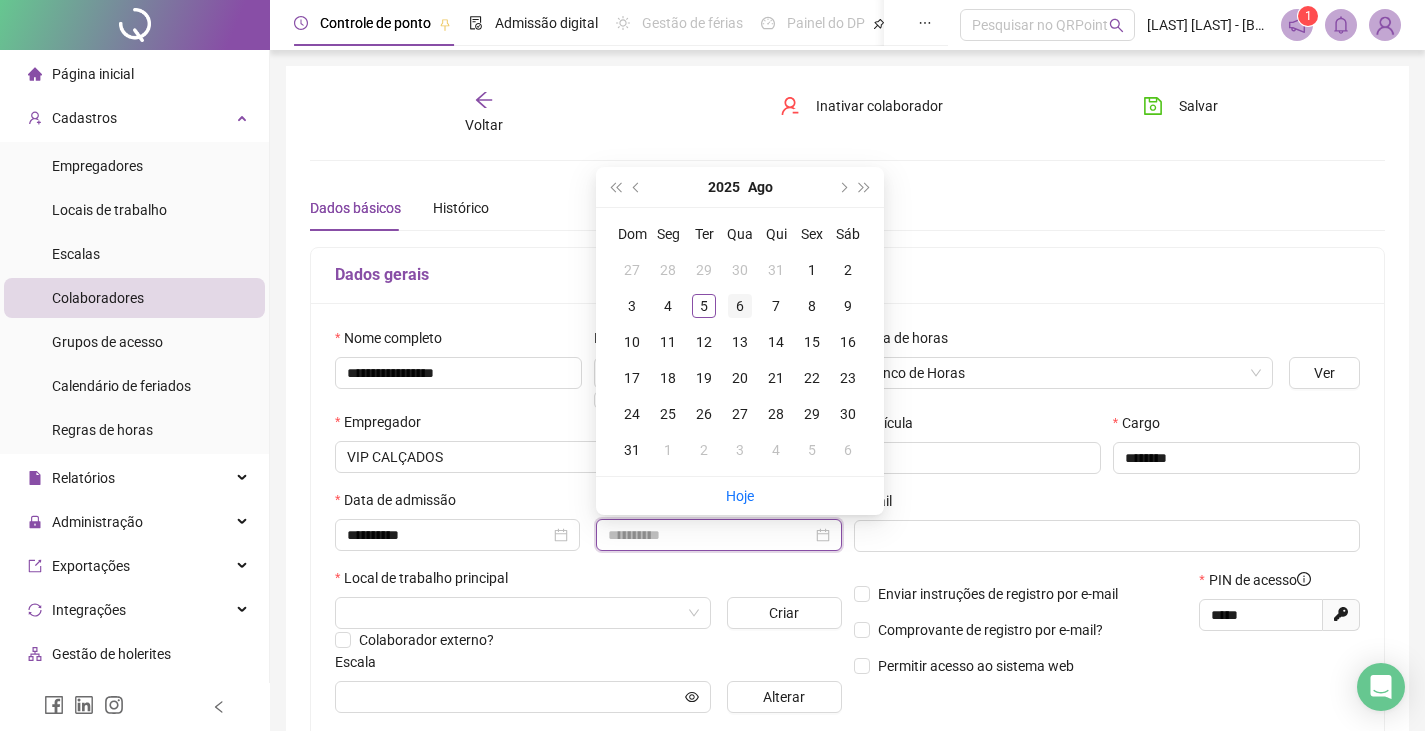 type on "**********" 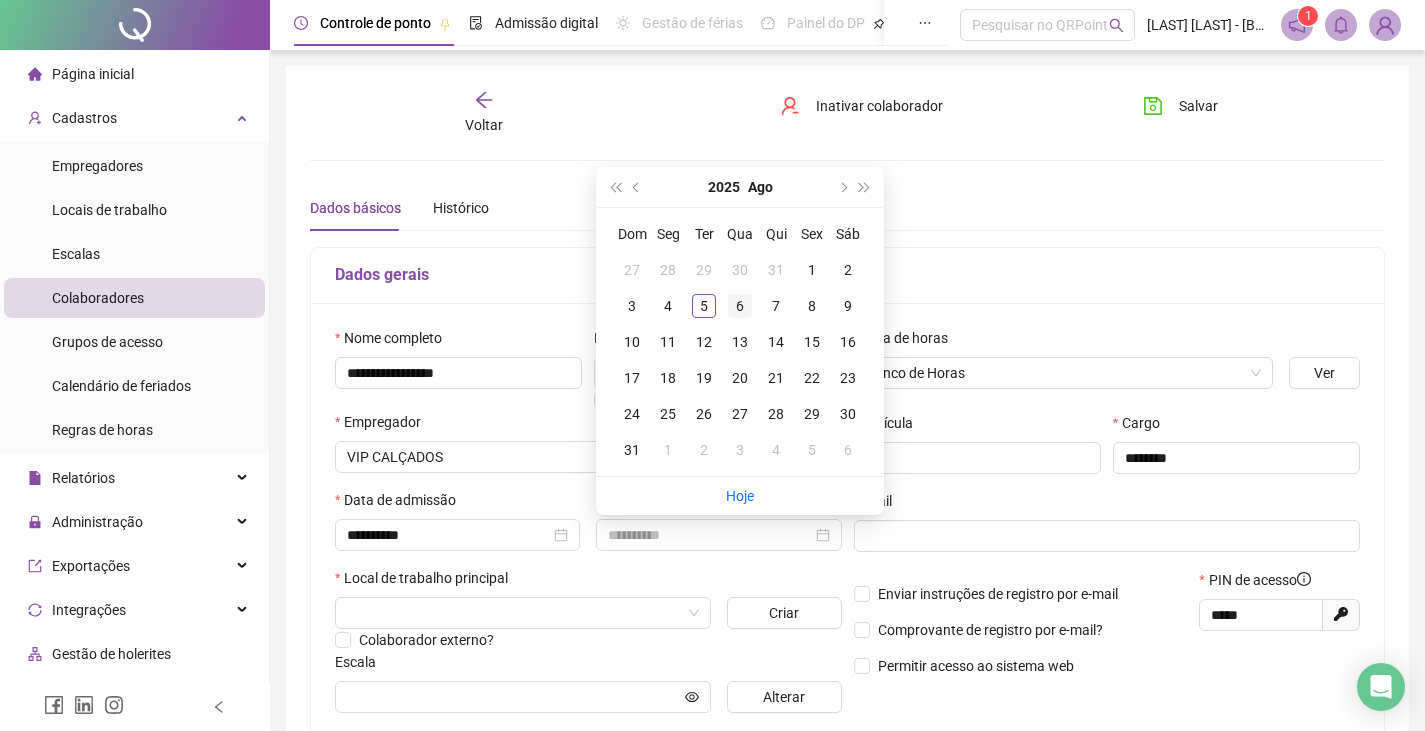 click on "6" at bounding box center (740, 306) 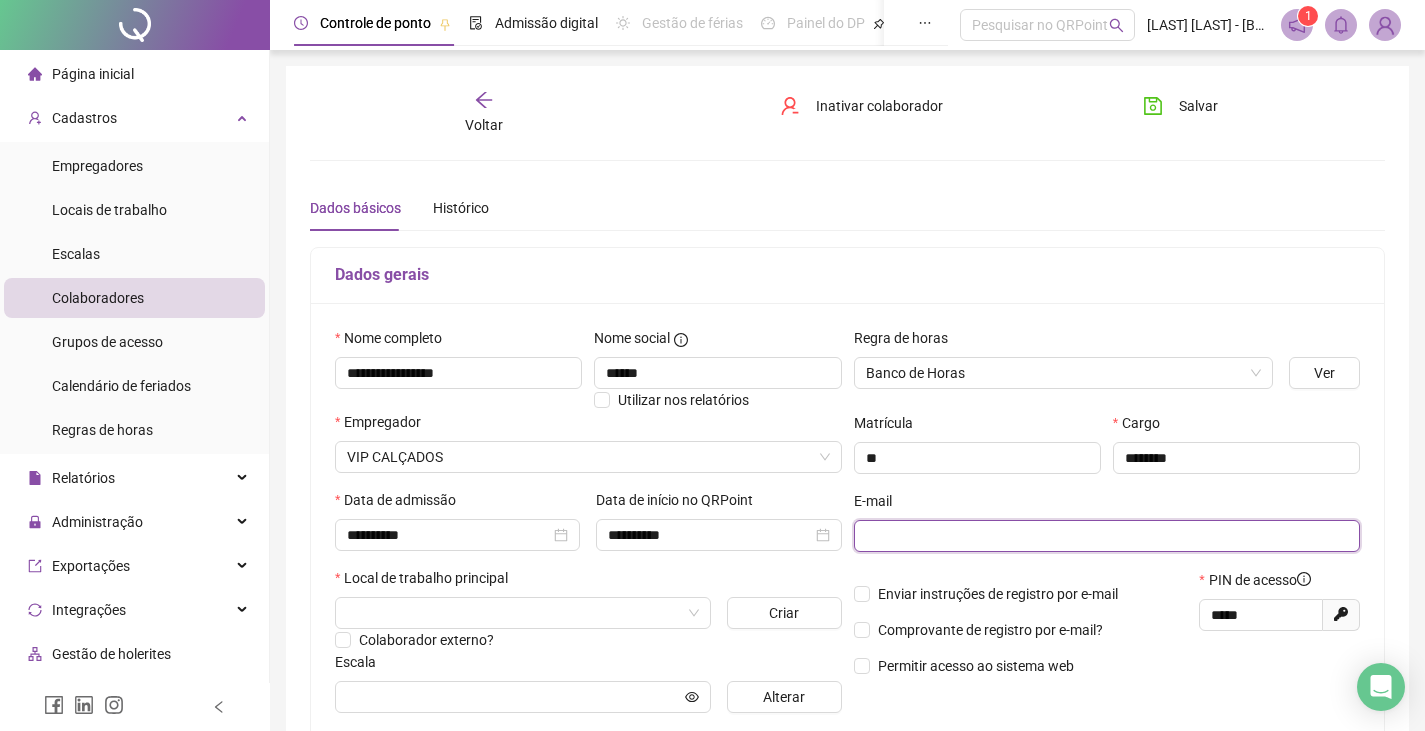 click at bounding box center [1105, 536] 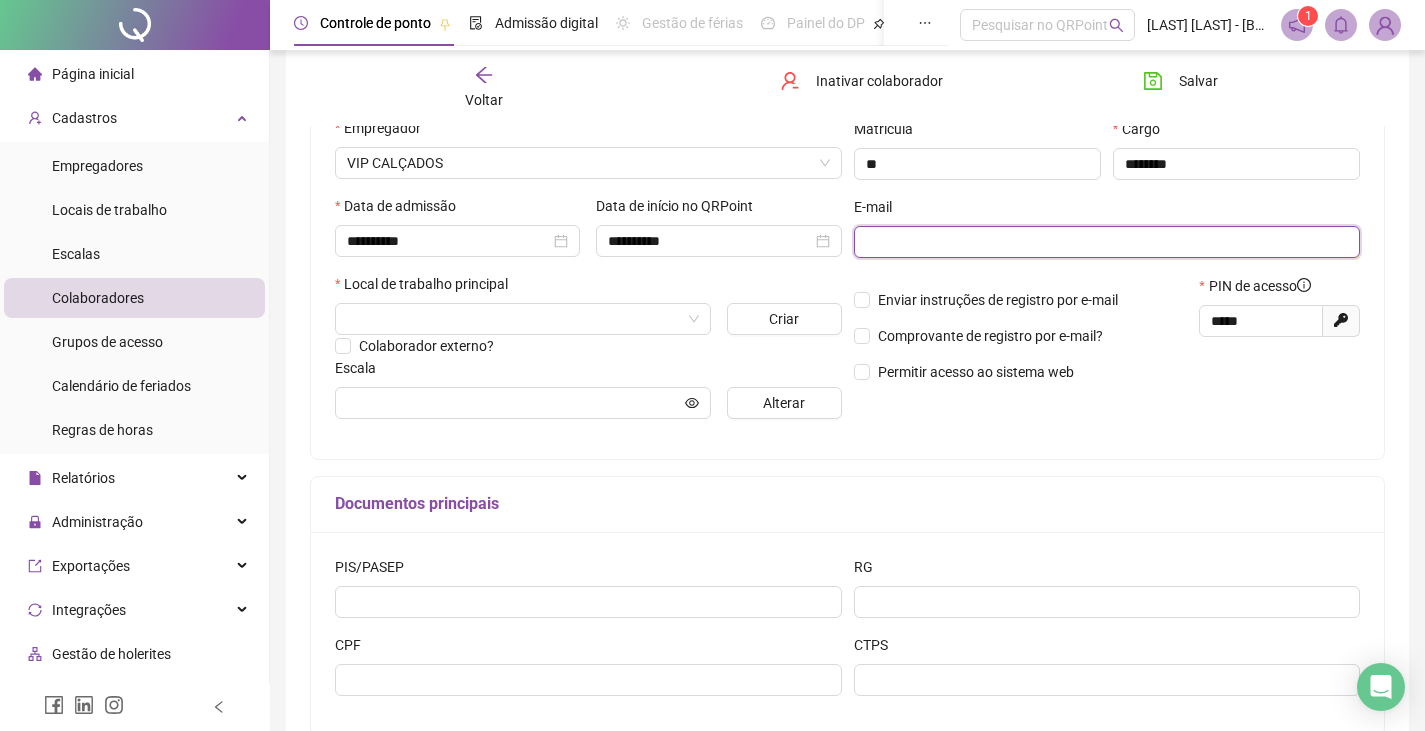 scroll, scrollTop: 300, scrollLeft: 0, axis: vertical 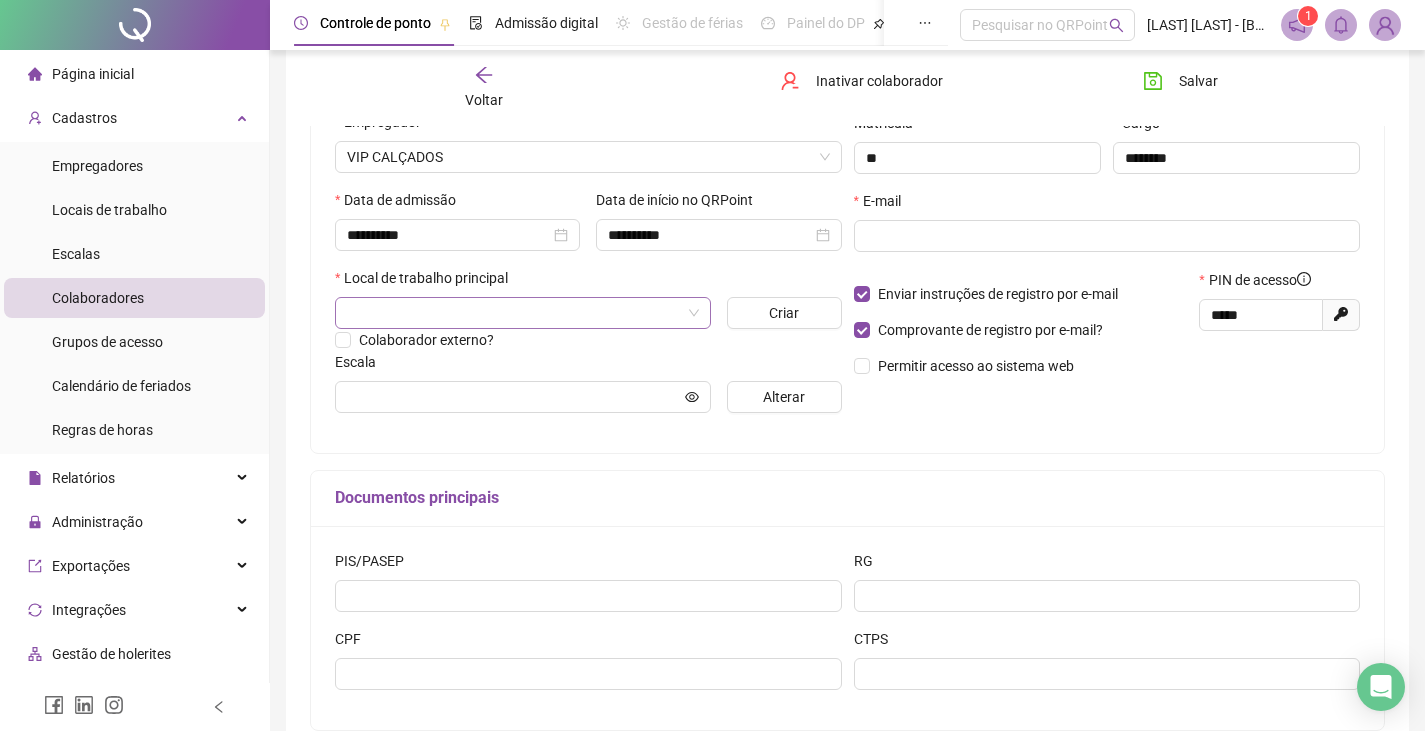 click at bounding box center [514, 313] 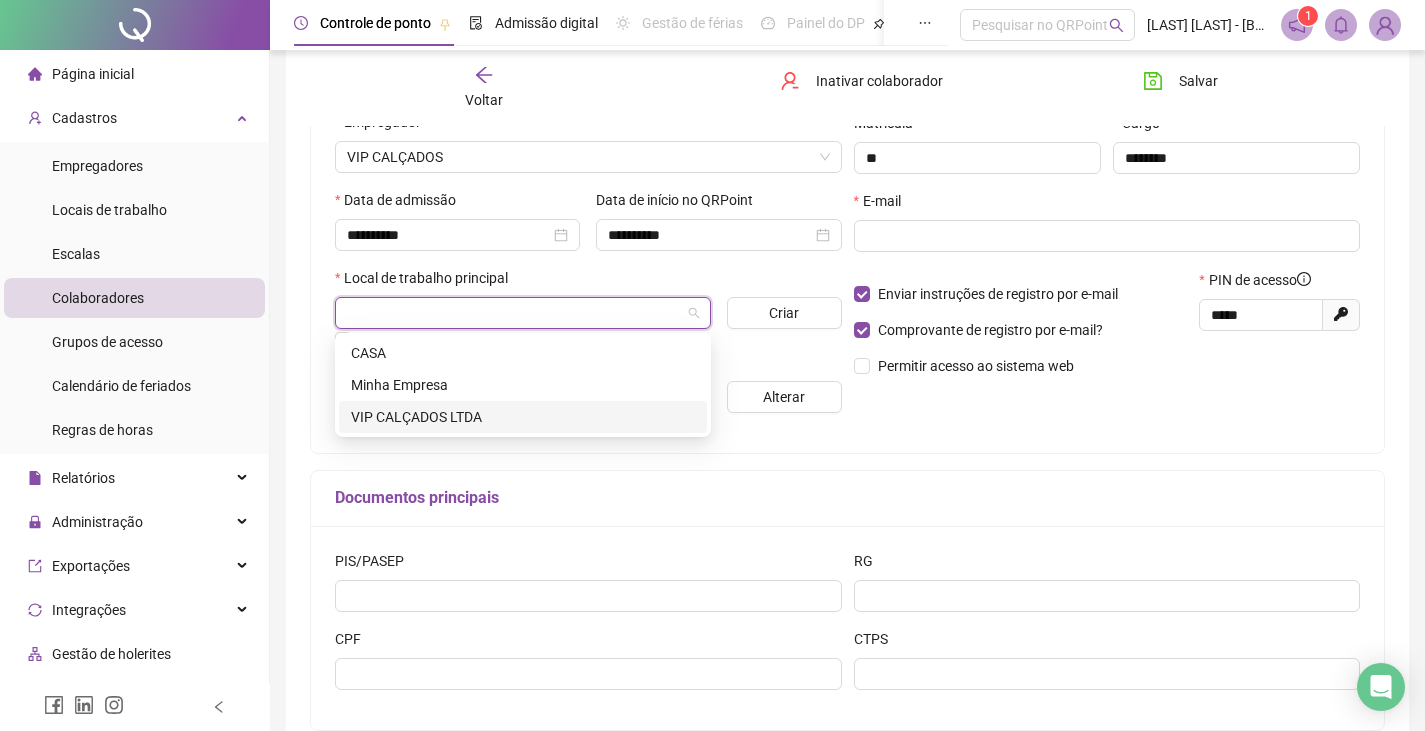 click on "VIP CALÇADOS LTDA" at bounding box center (523, 417) 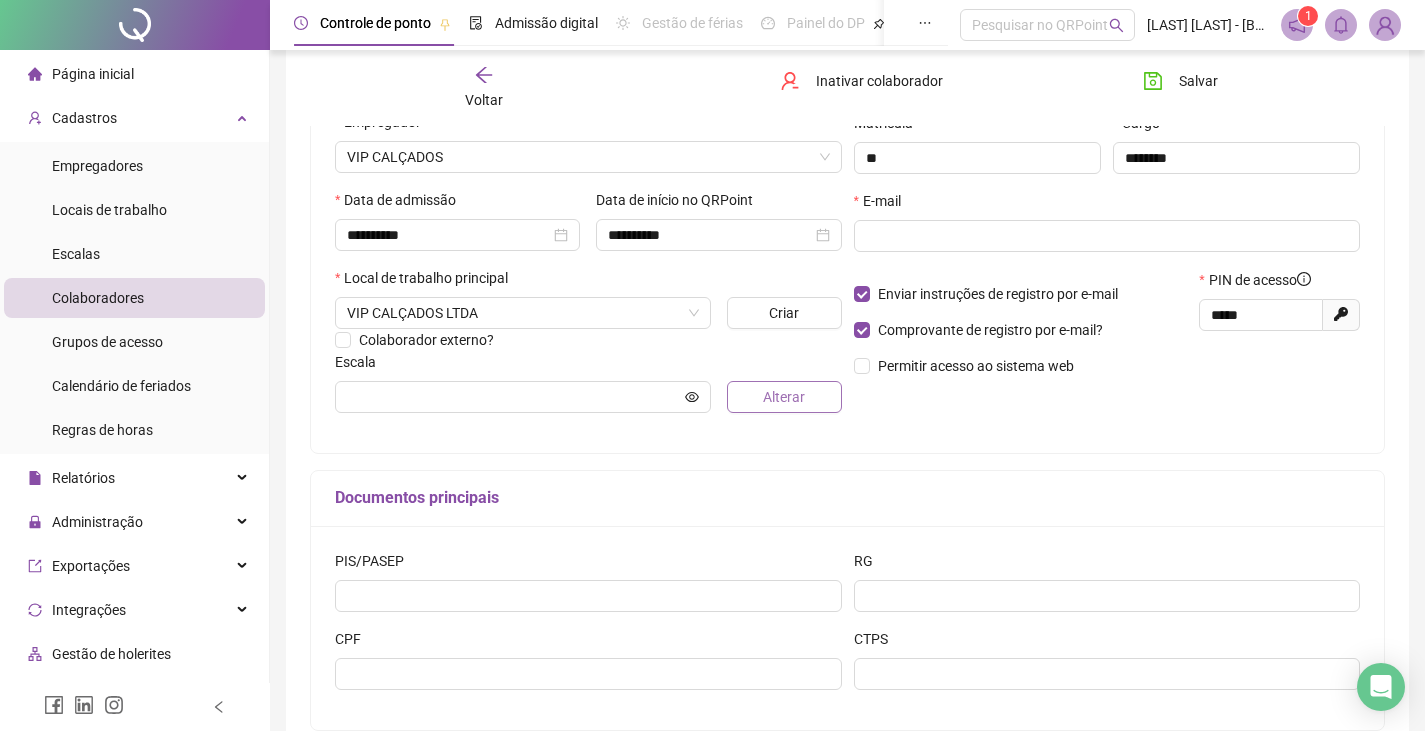click on "Alterar" at bounding box center (784, 397) 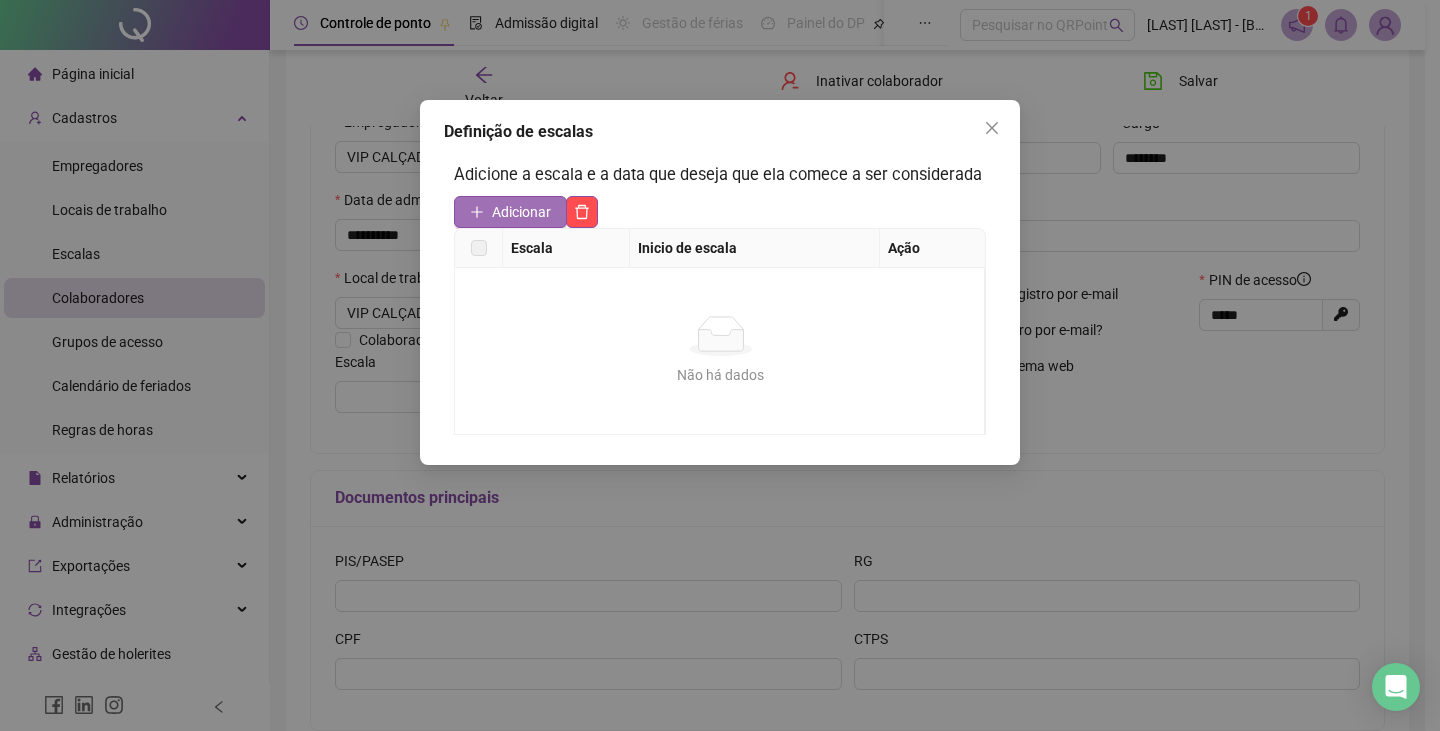 click on "Adicionar" at bounding box center (521, 212) 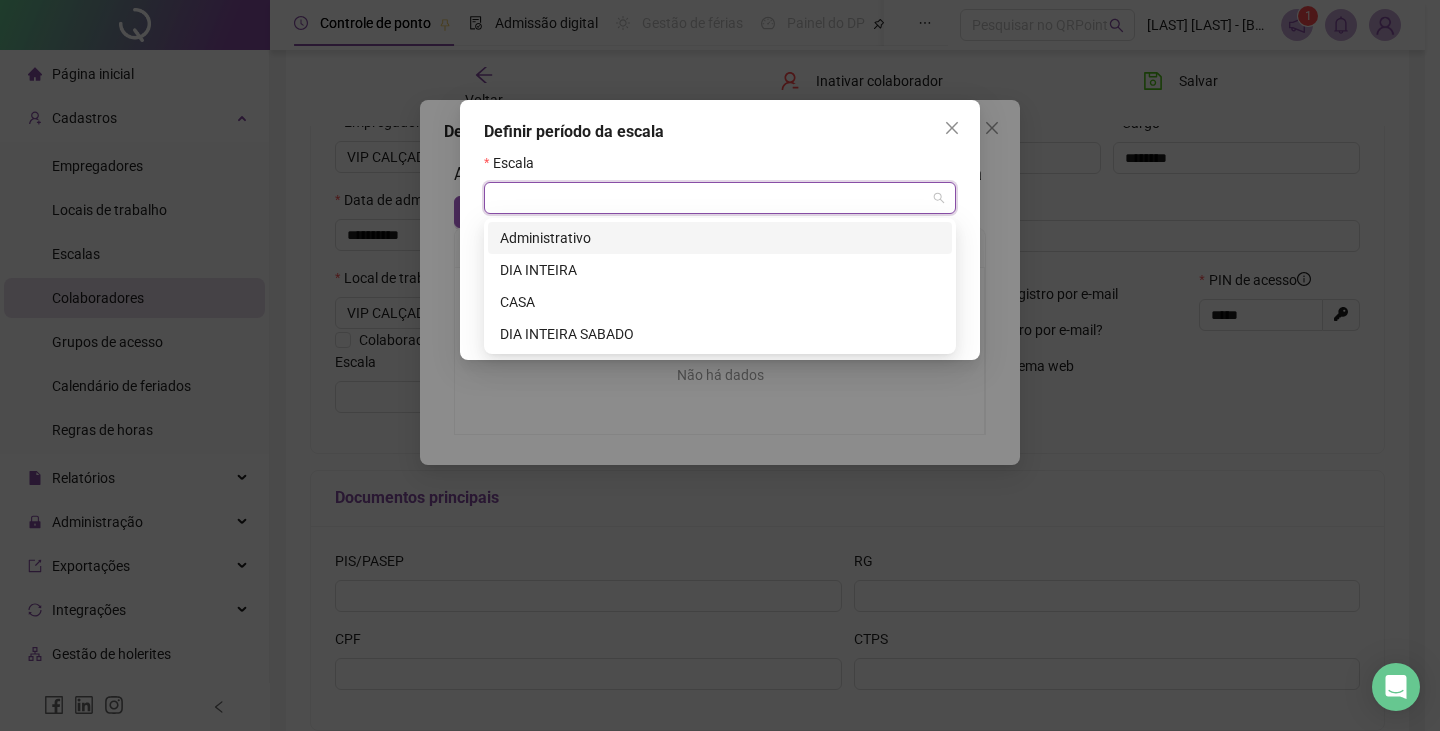 click at bounding box center (711, 198) 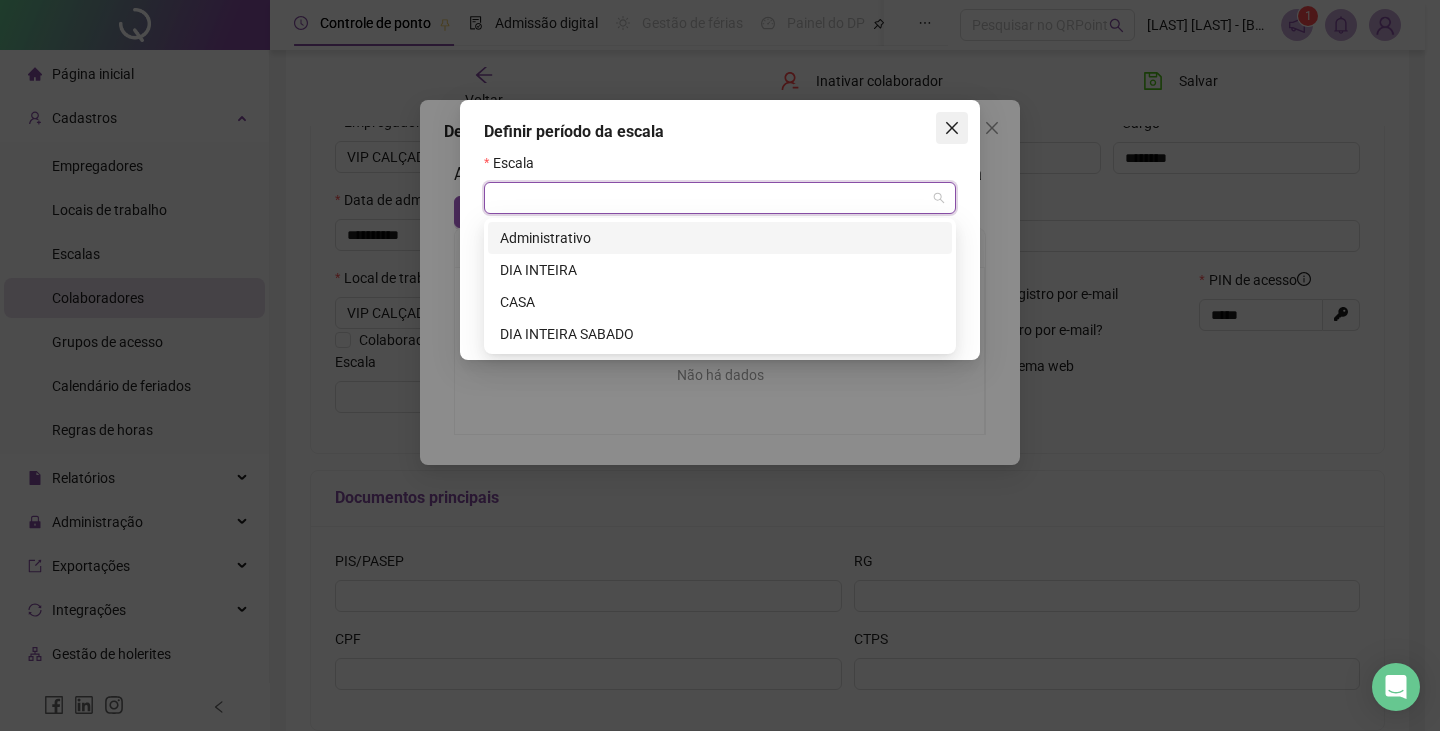 click at bounding box center (952, 128) 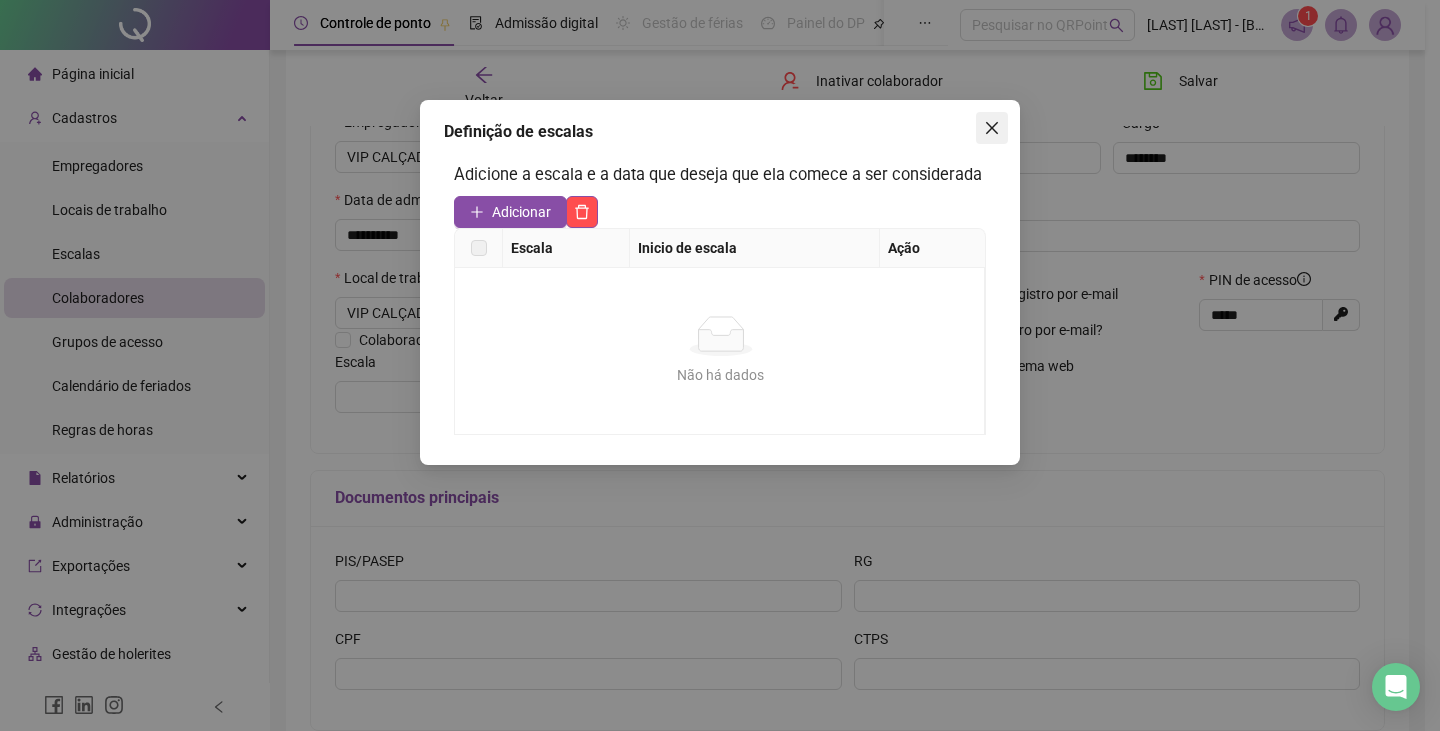 click at bounding box center (992, 128) 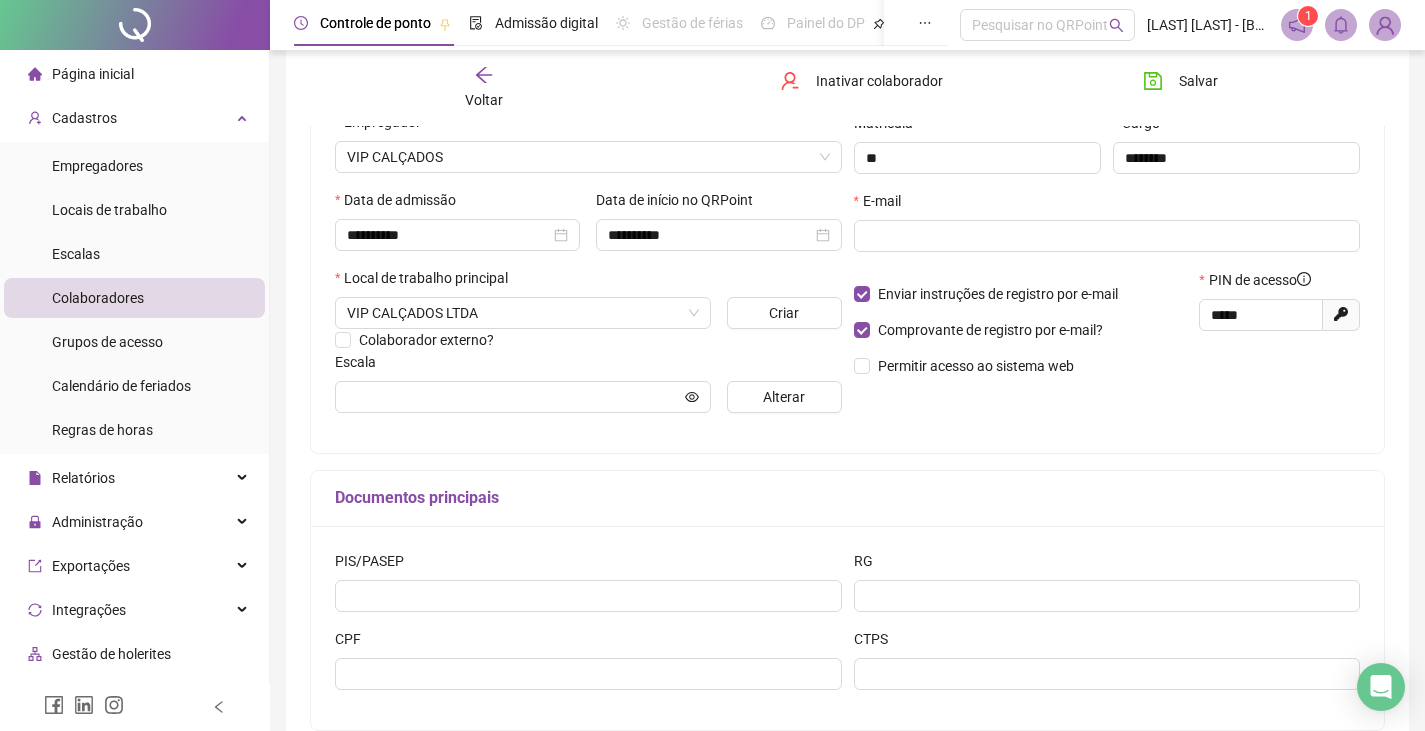 click on "Voltar" at bounding box center (484, 100) 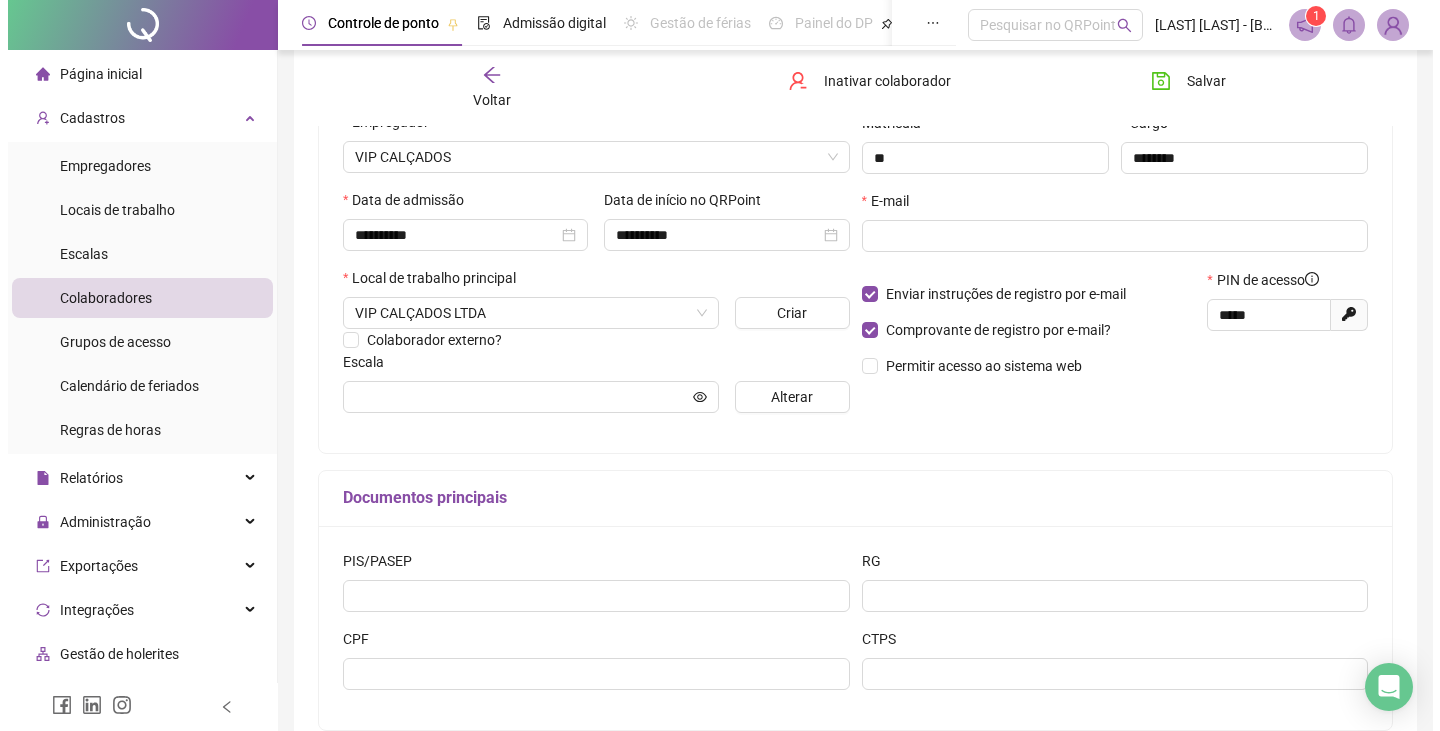 scroll, scrollTop: 0, scrollLeft: 0, axis: both 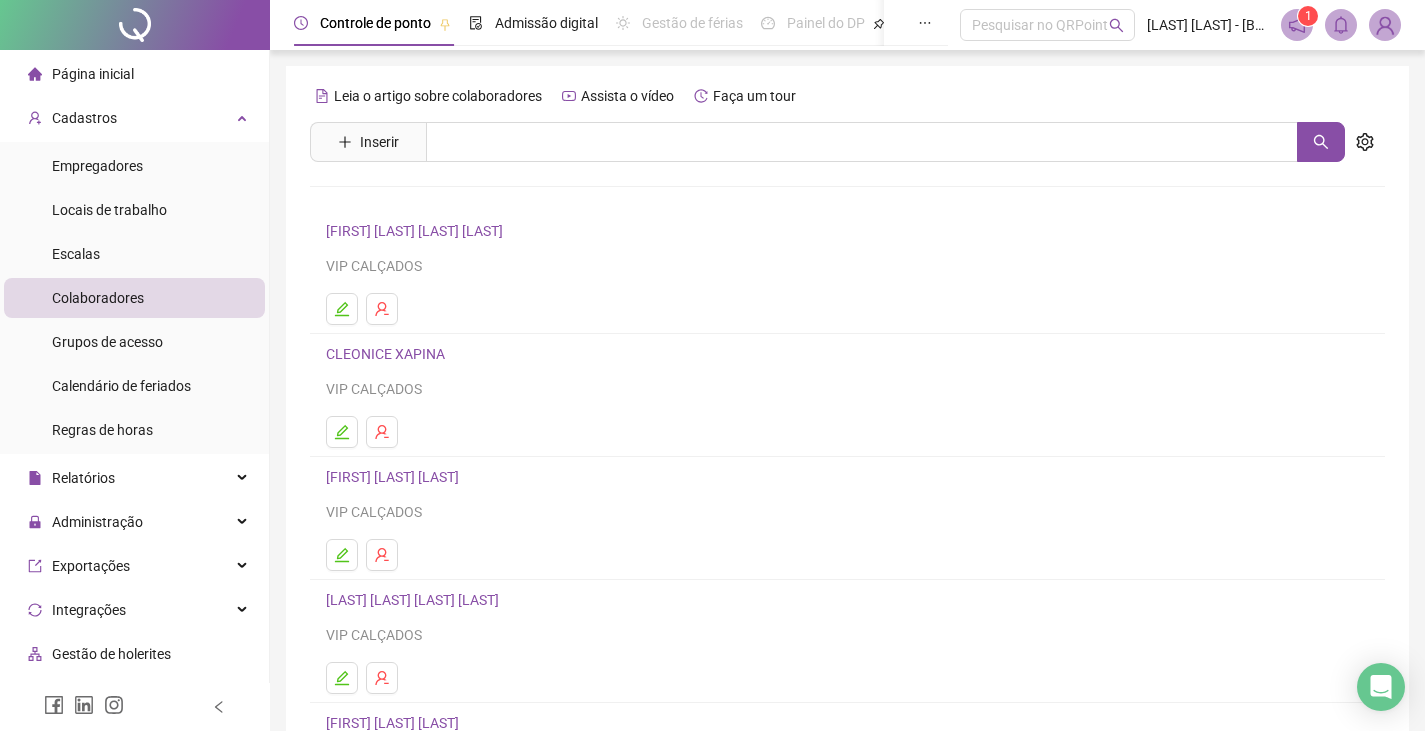 click at bounding box center [1385, 25] 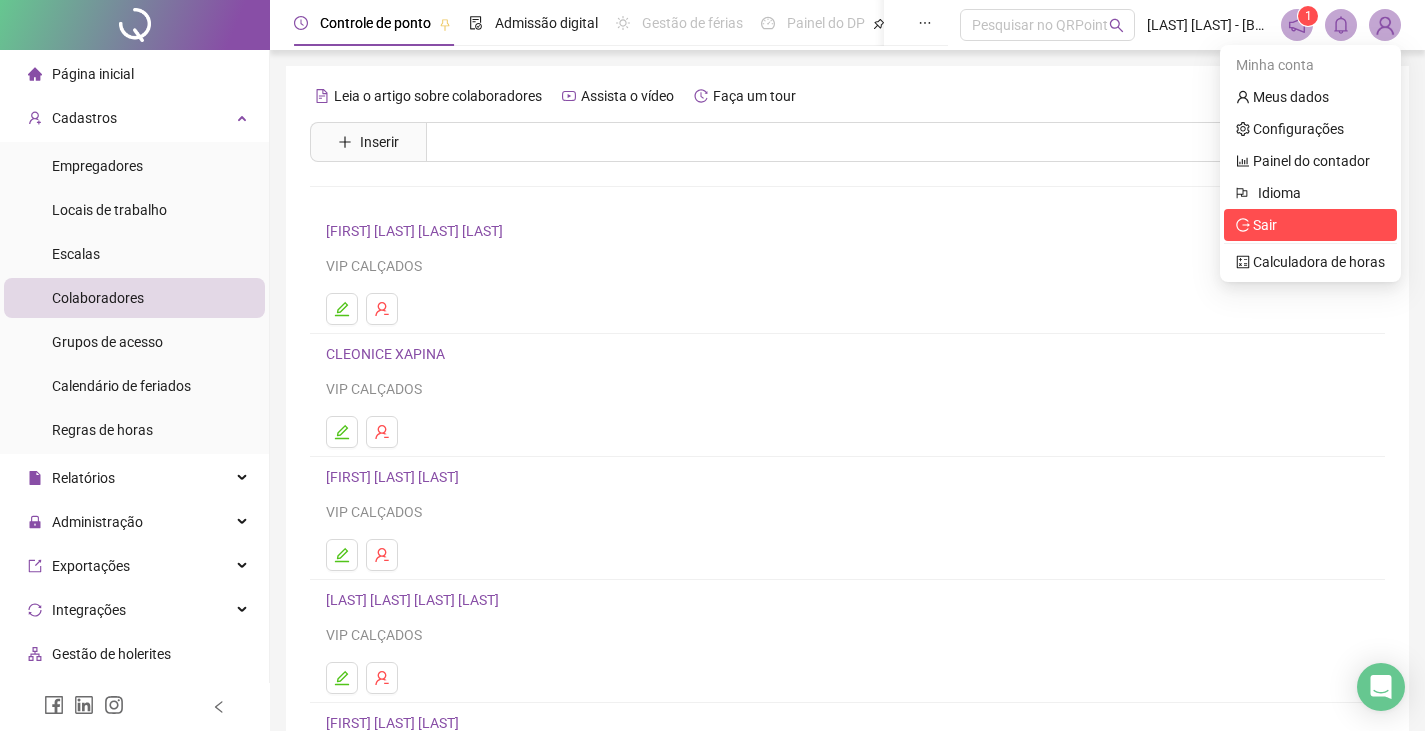 click on "Sair" at bounding box center (1310, 225) 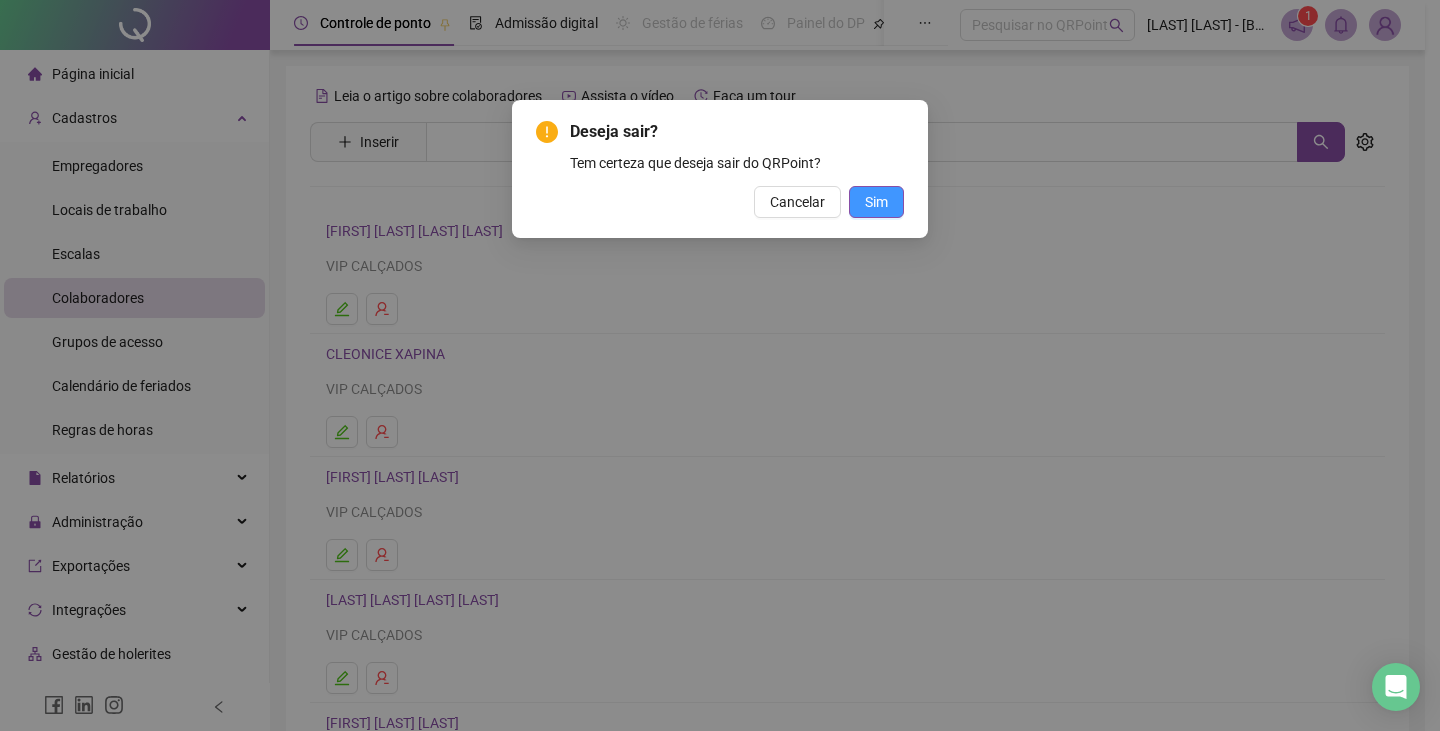 click on "Sim" at bounding box center [876, 202] 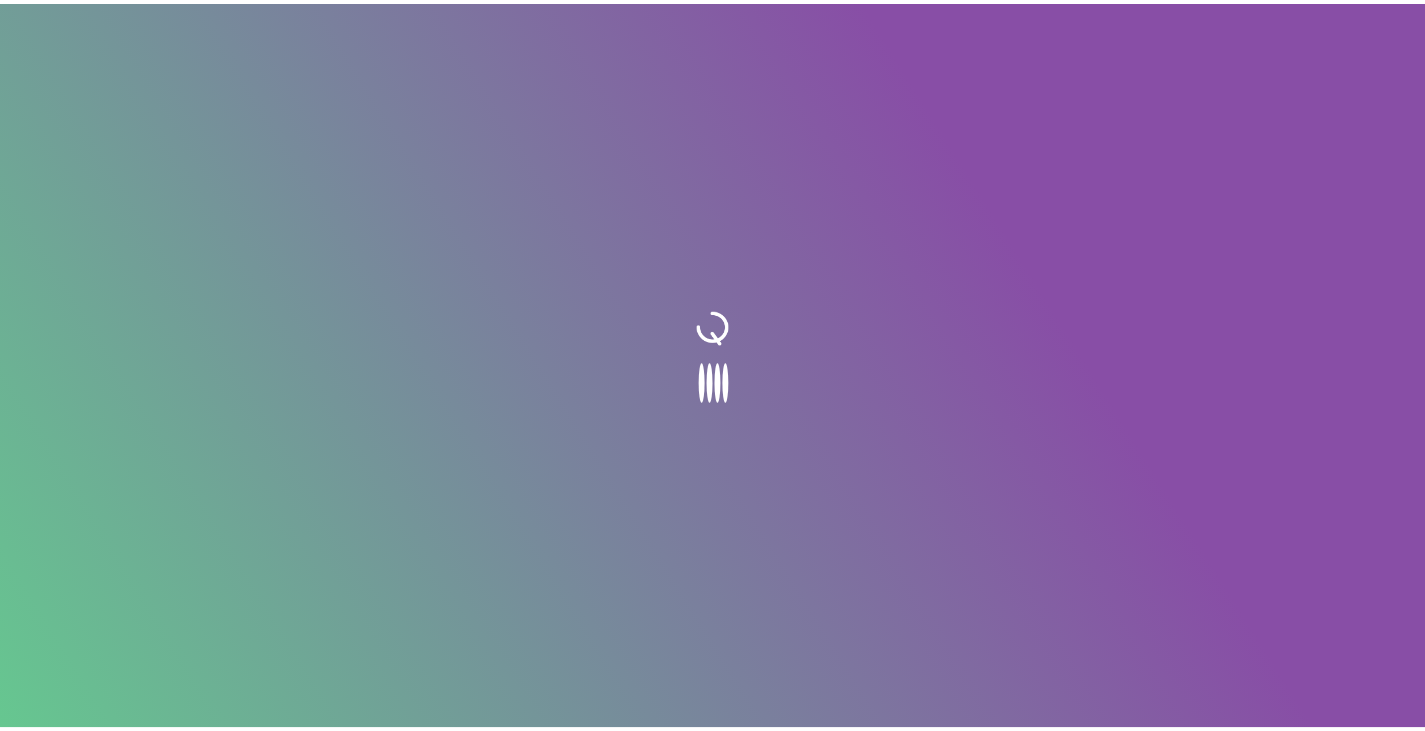 scroll, scrollTop: 0, scrollLeft: 0, axis: both 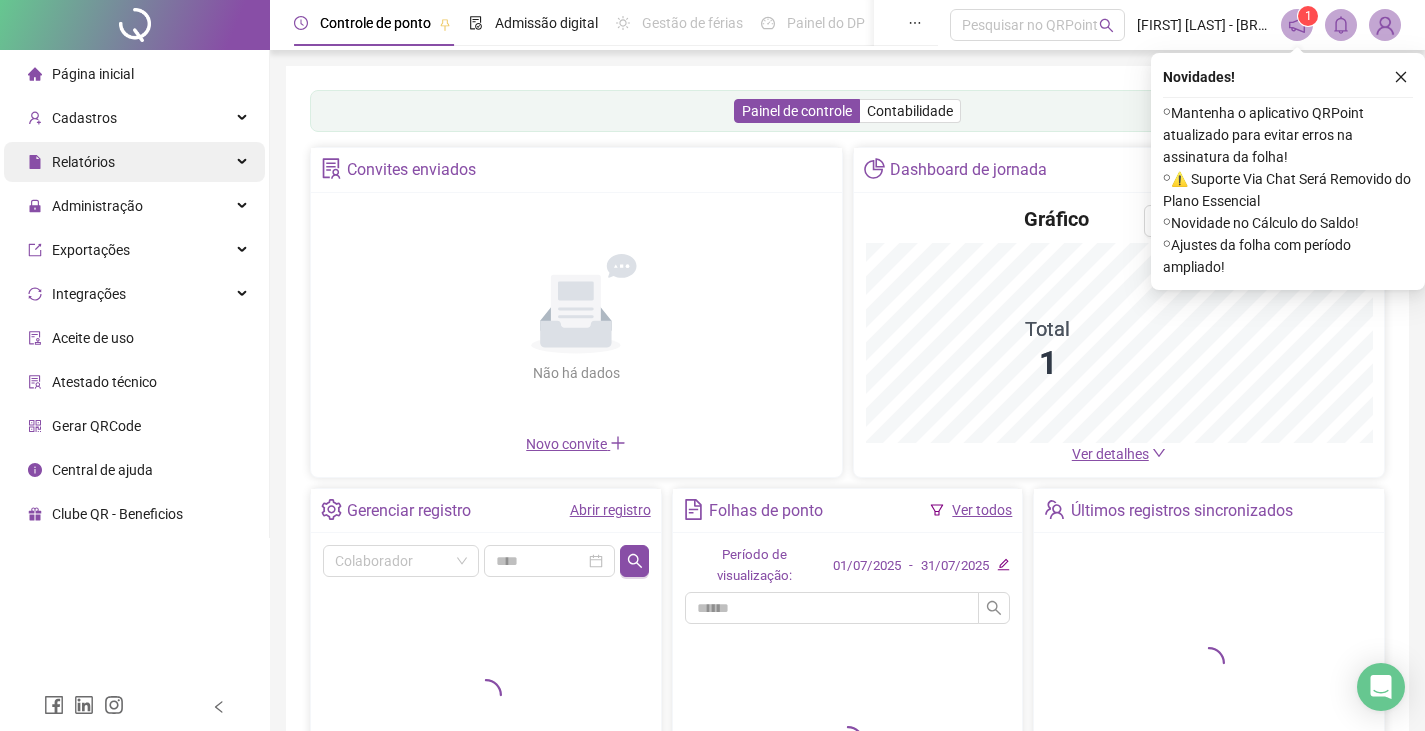 click on "Relatórios" at bounding box center (134, 162) 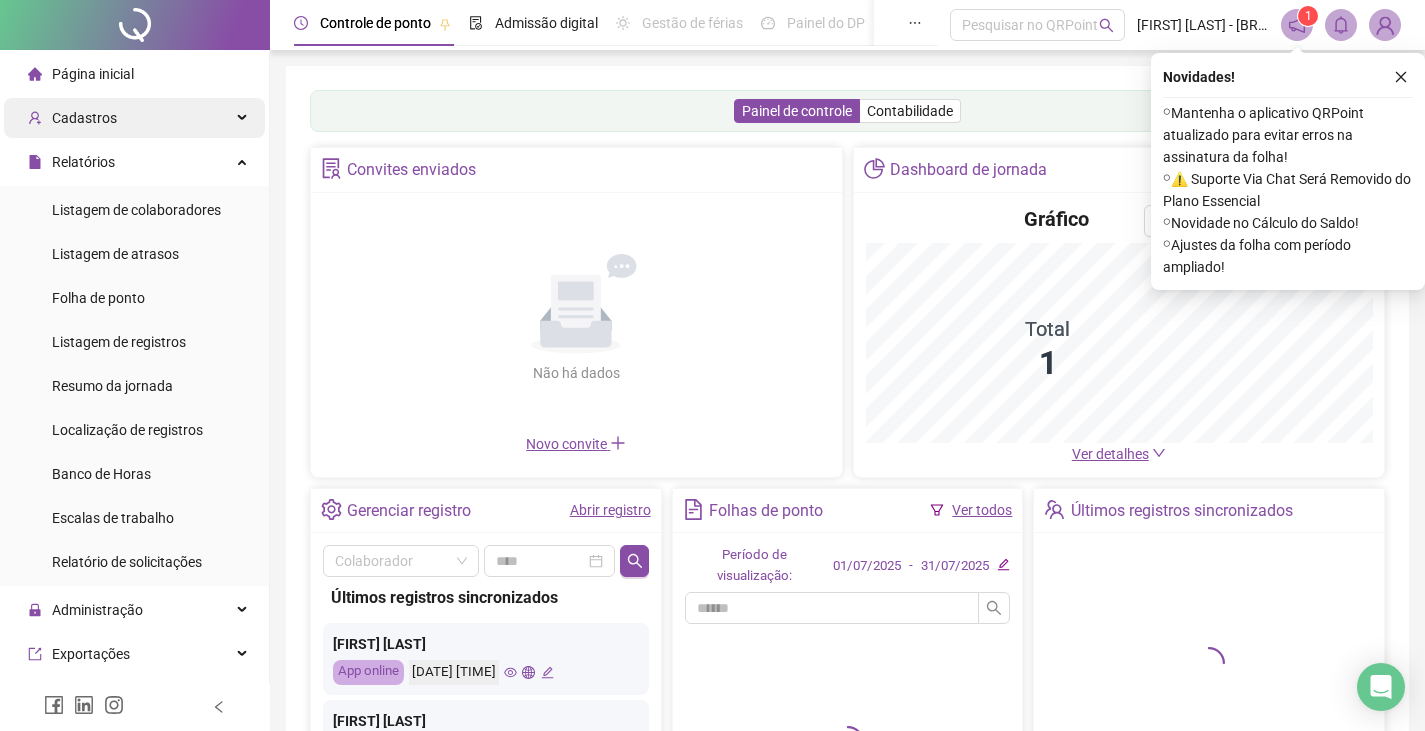 click on "Cadastros" at bounding box center (134, 118) 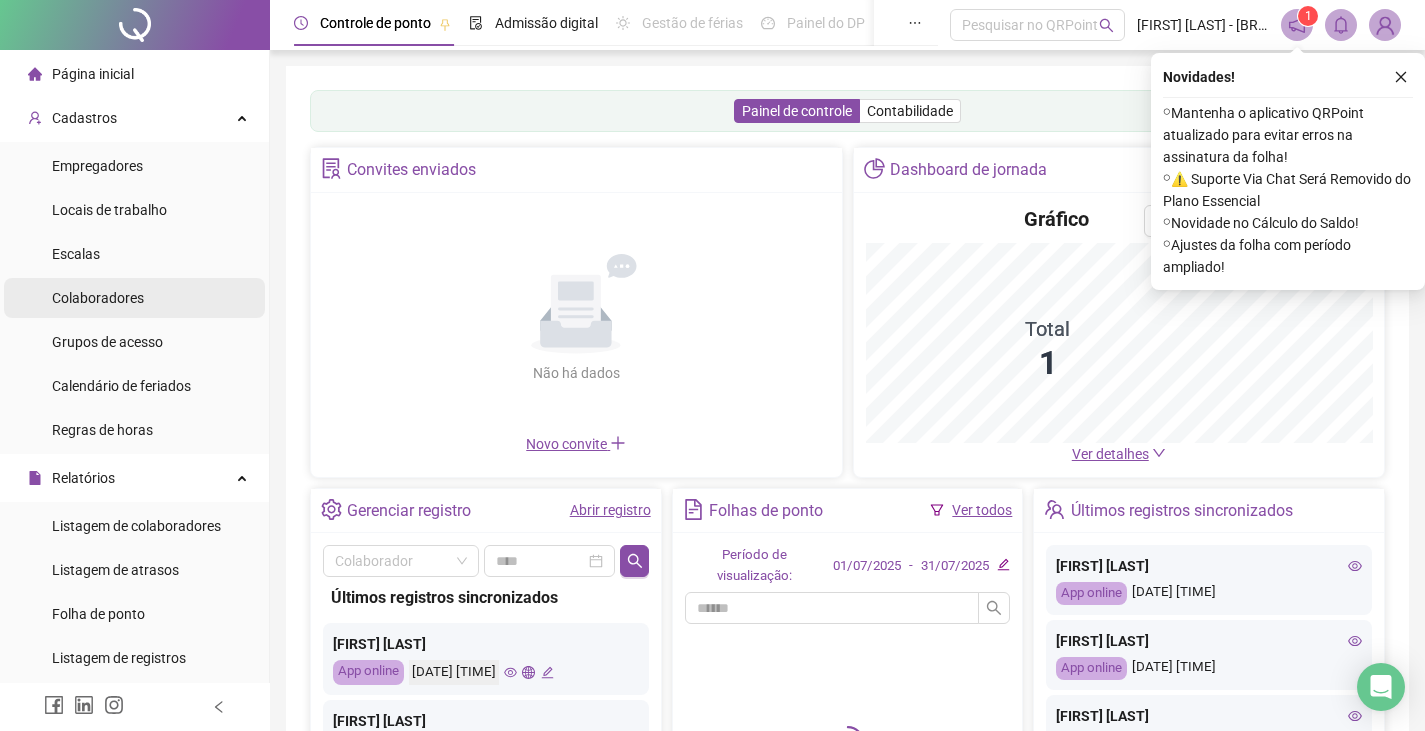 click on "Colaboradores" at bounding box center (134, 298) 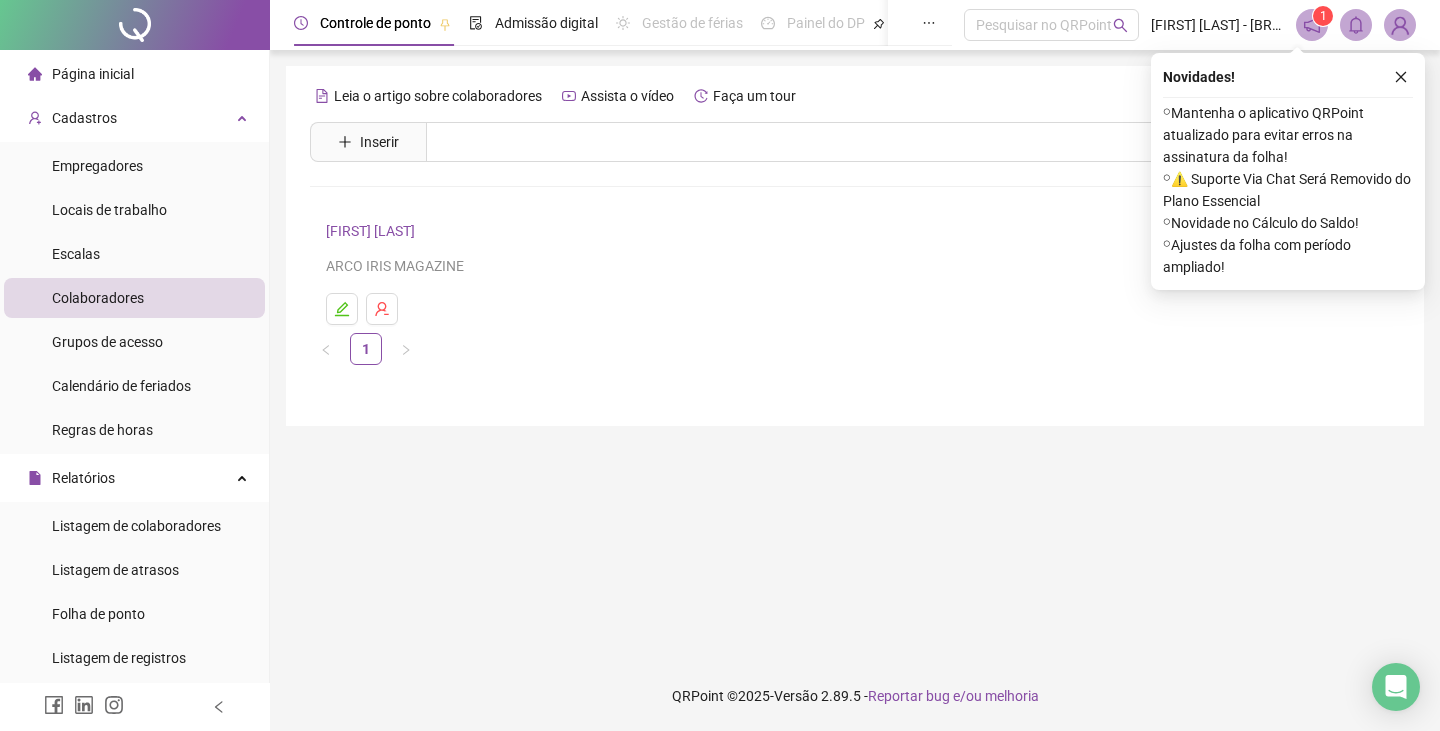 click on "ROSELI DOS SANTOS" at bounding box center [373, 231] 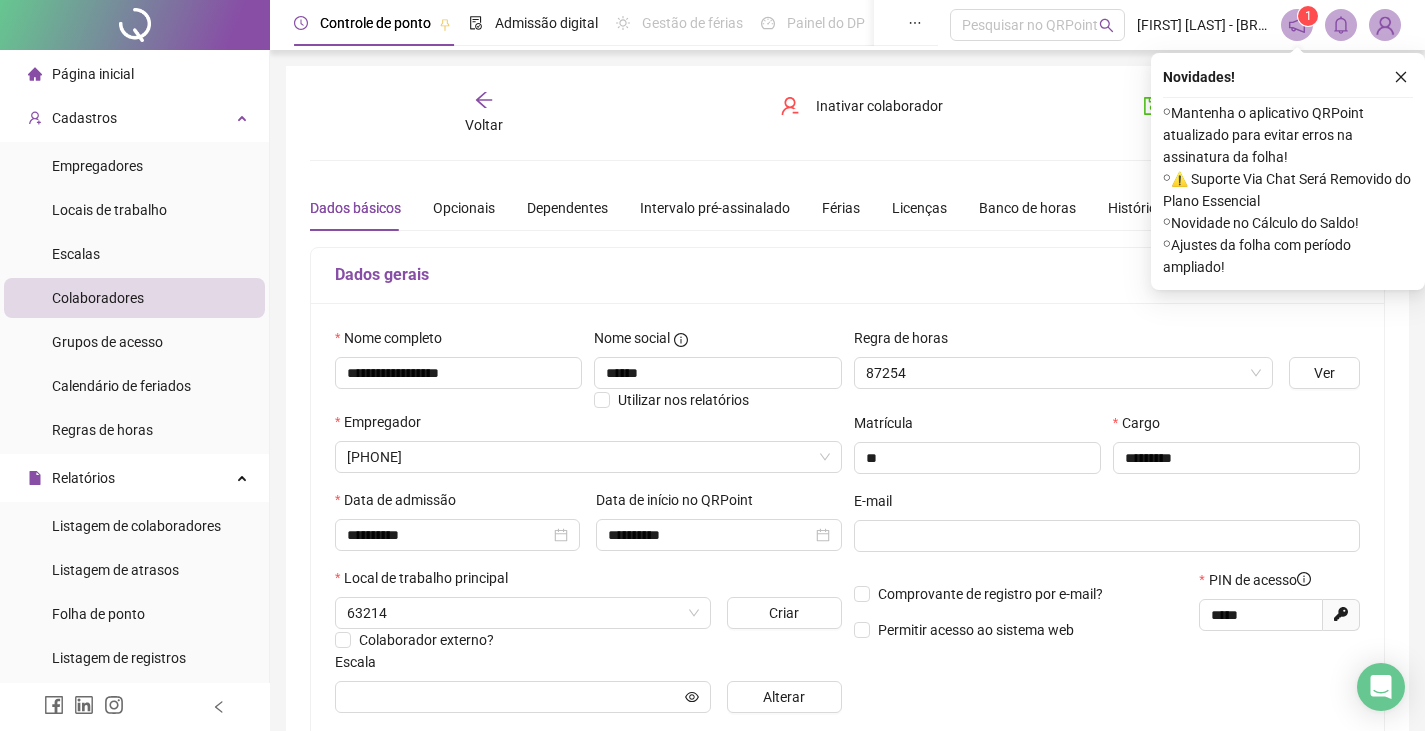 type on "********" 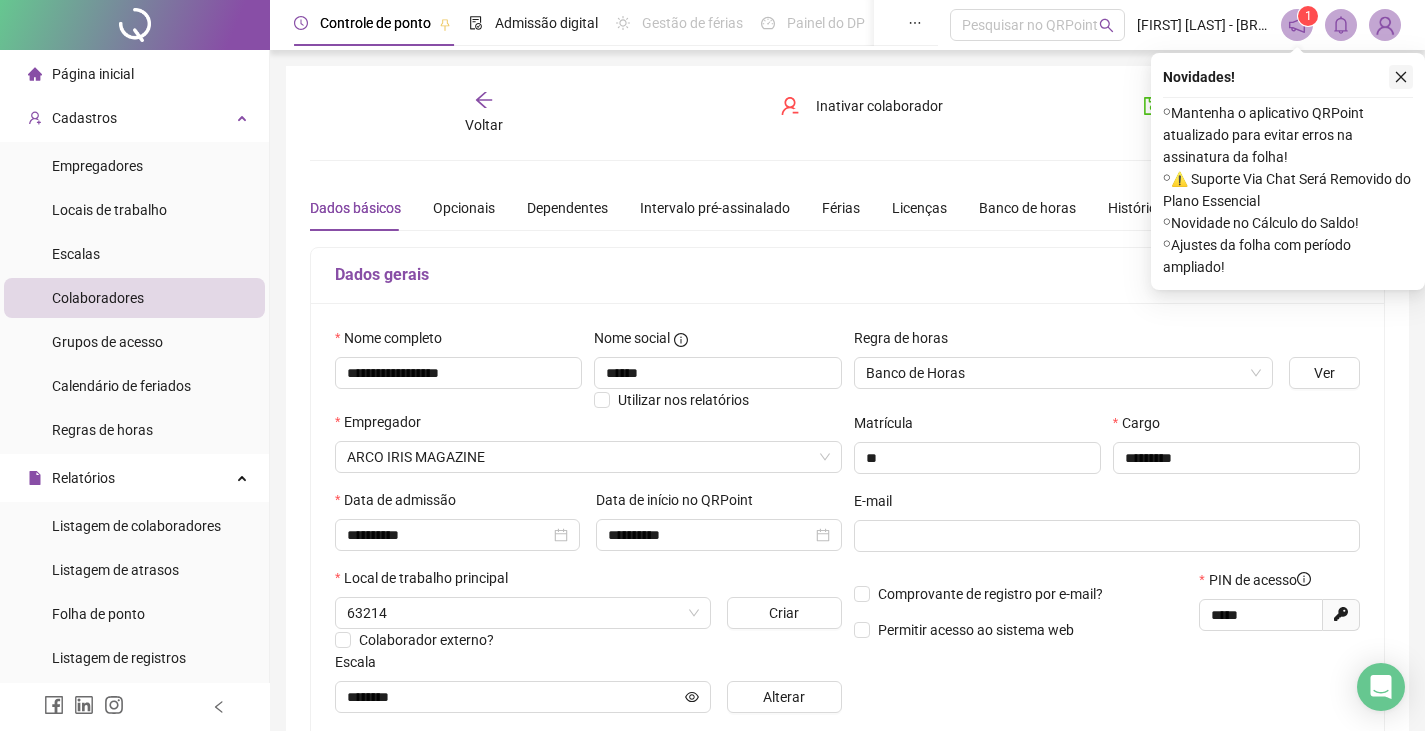 click 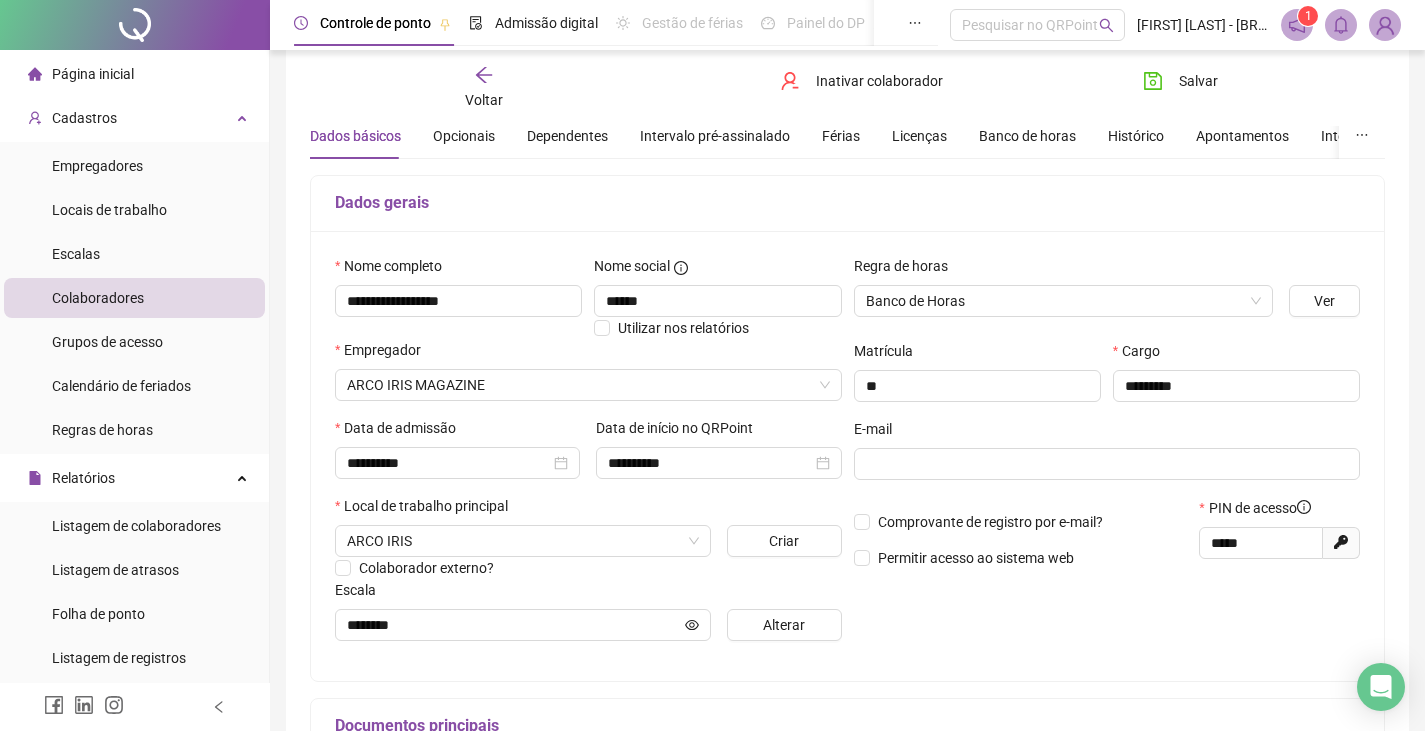scroll, scrollTop: 10, scrollLeft: 0, axis: vertical 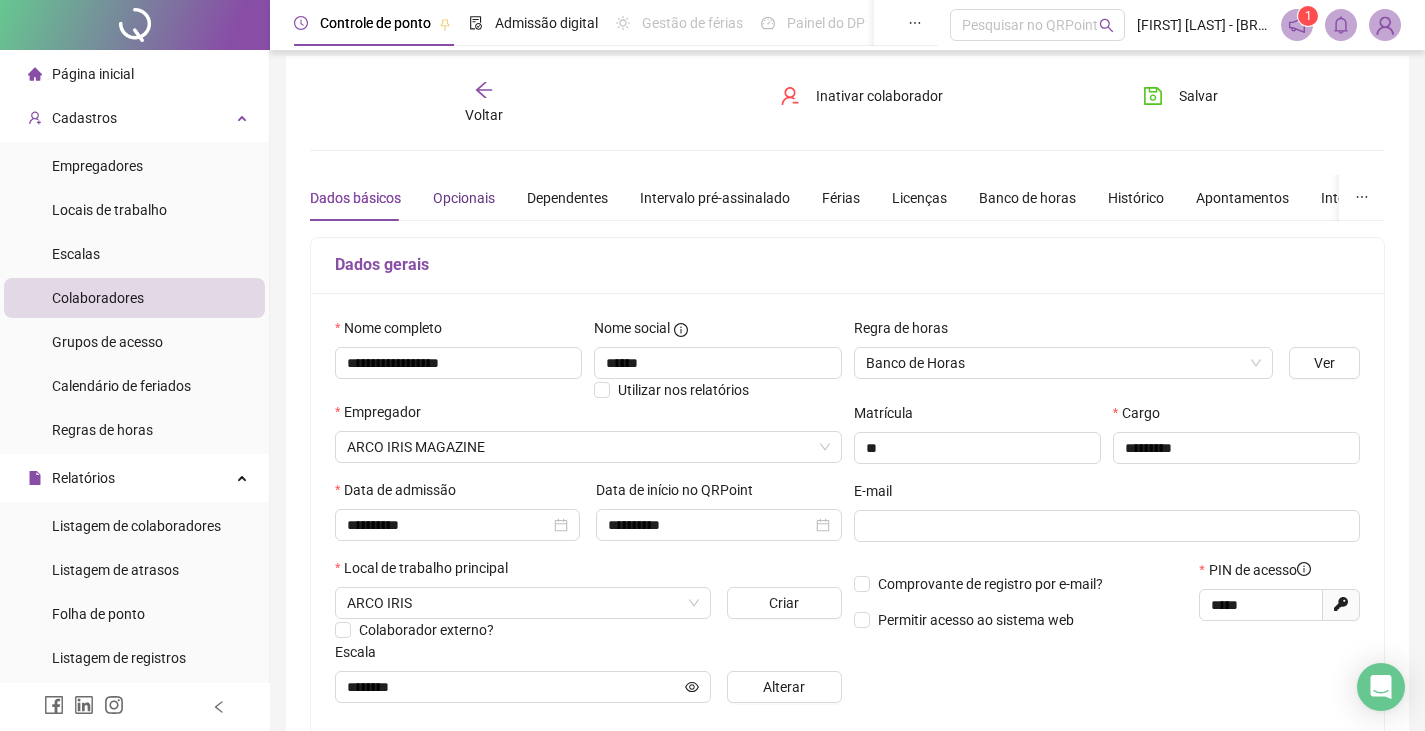 click on "Opcionais" at bounding box center (464, 198) 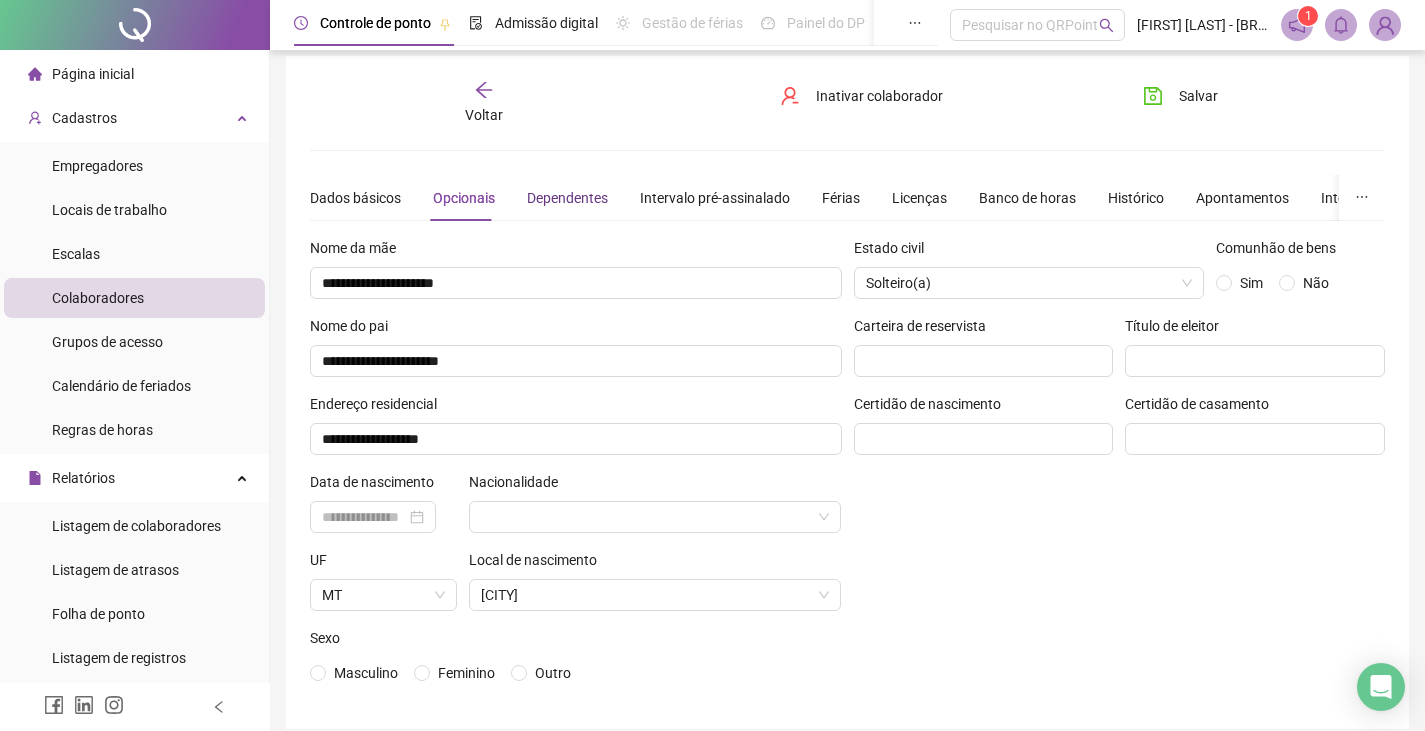 click on "Dependentes" at bounding box center [567, 198] 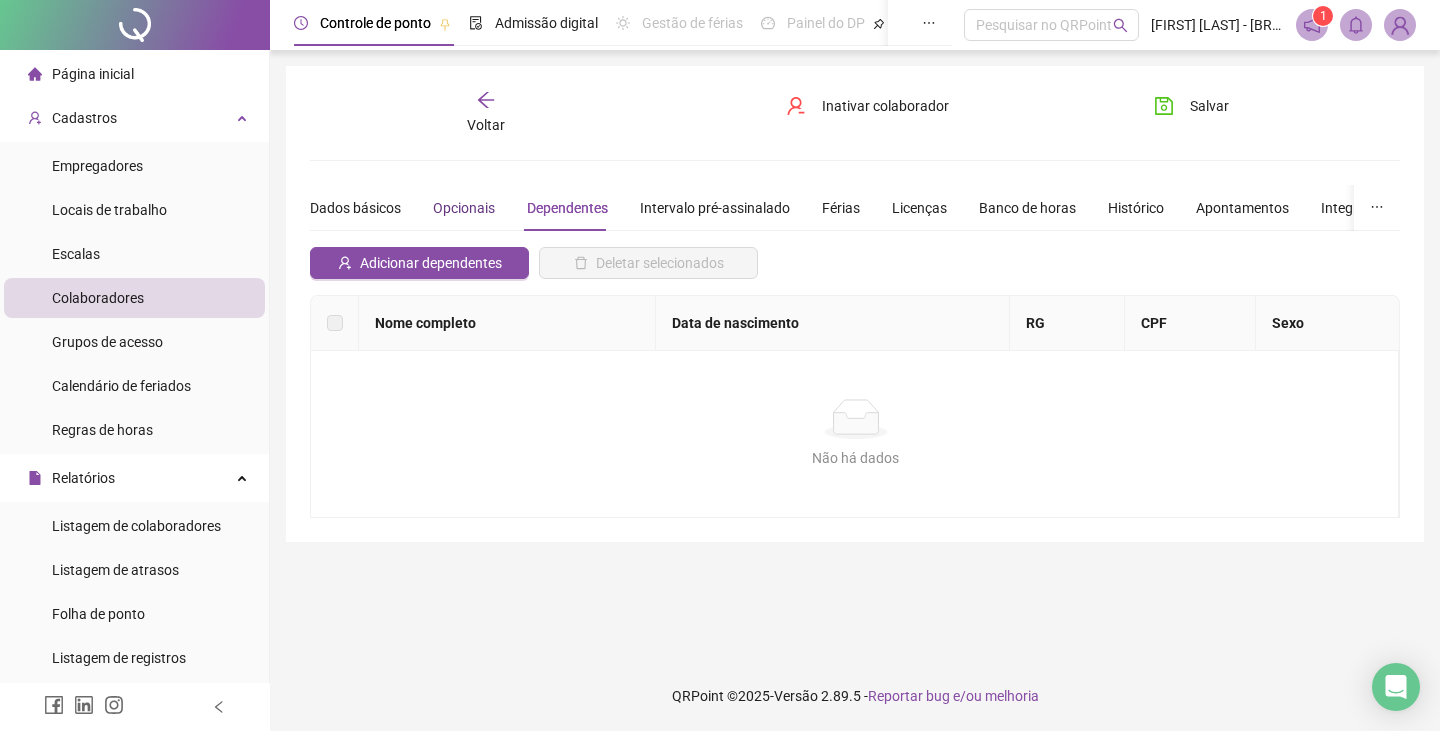 click on "Opcionais" at bounding box center (464, 208) 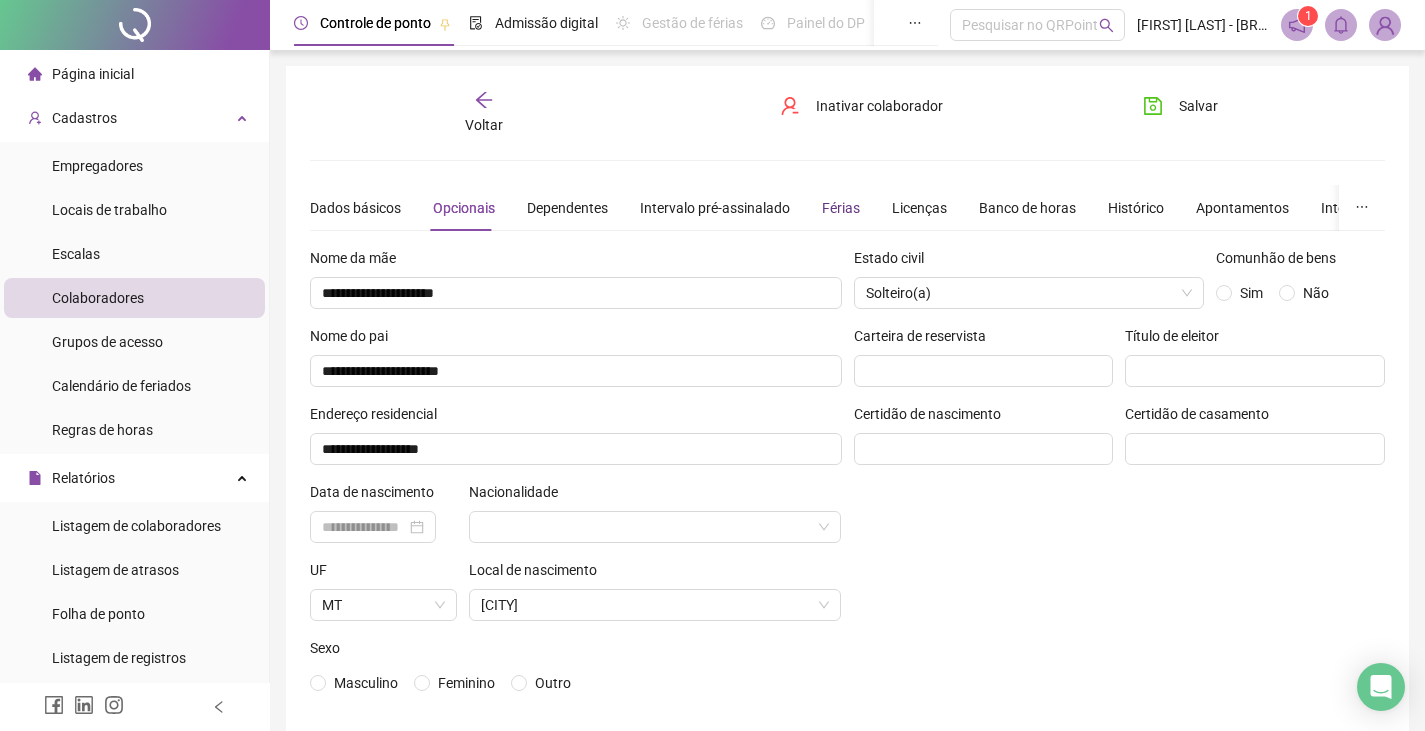 click on "Férias" at bounding box center [841, 208] 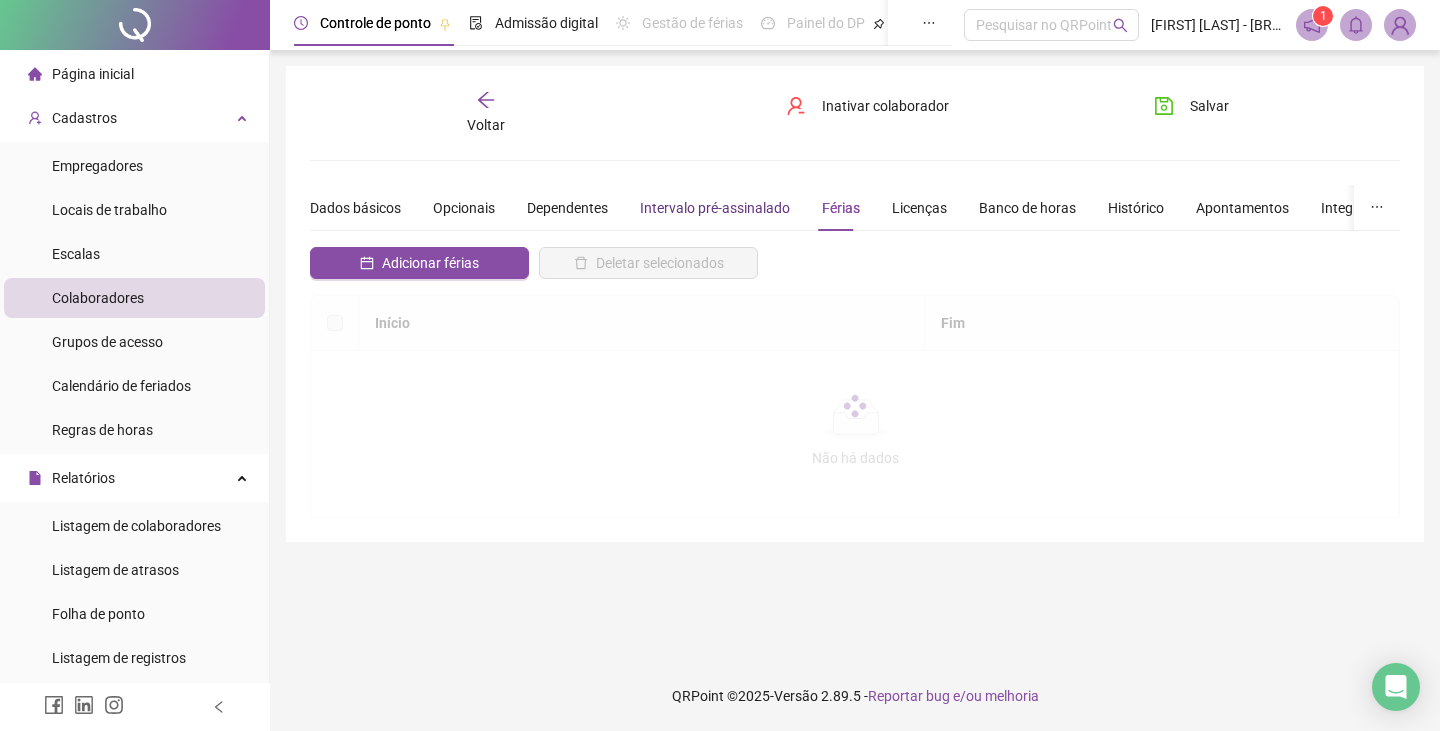 click on "Intervalo pré-assinalado" at bounding box center [715, 208] 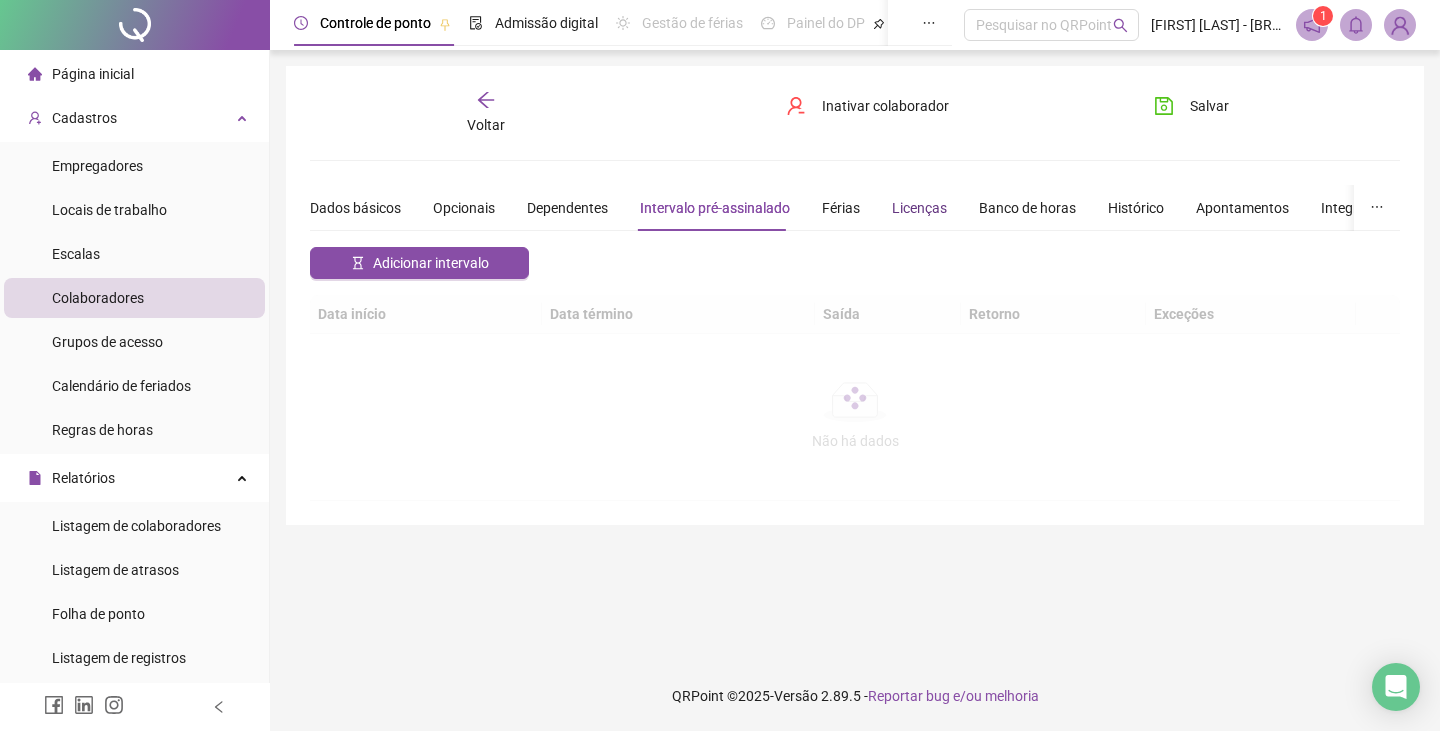 click on "Licenças" at bounding box center (919, 208) 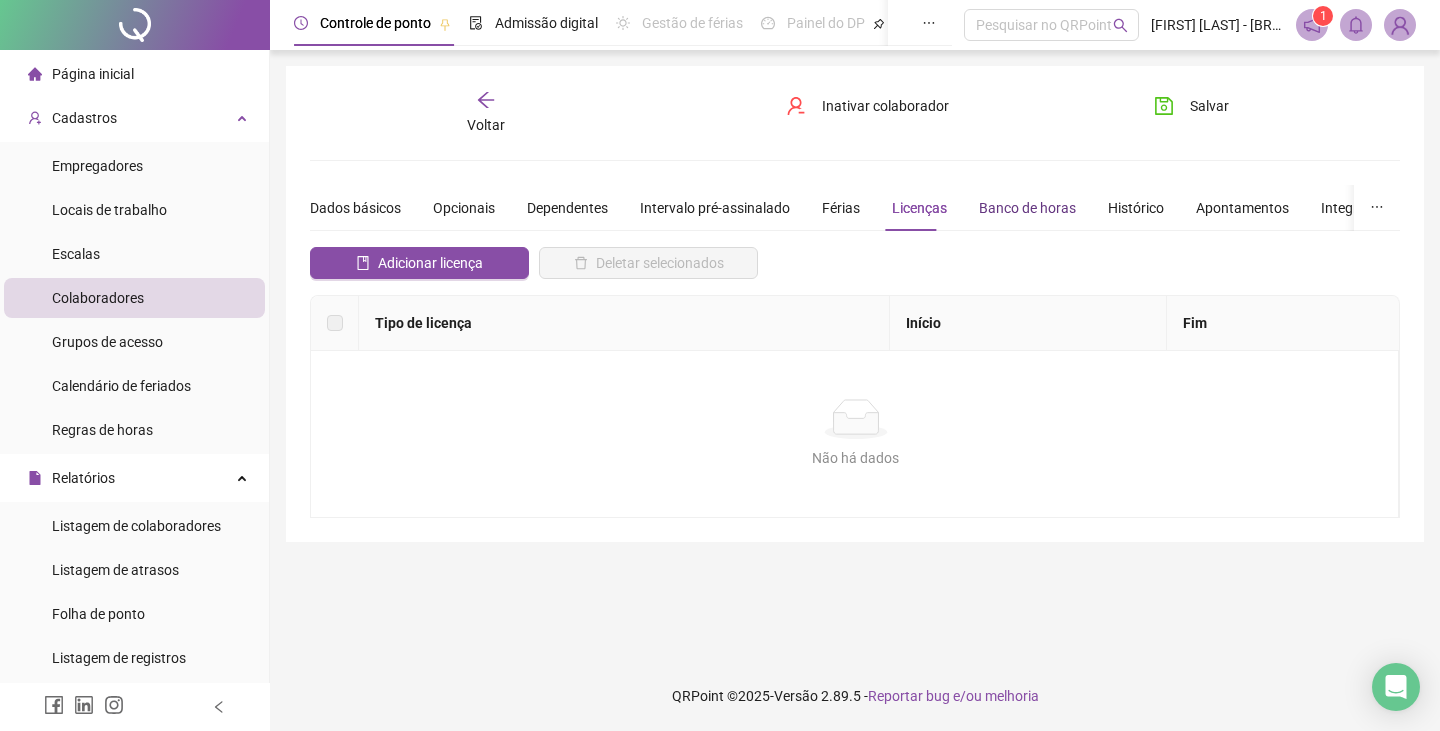 click on "Banco de horas" at bounding box center (1027, 208) 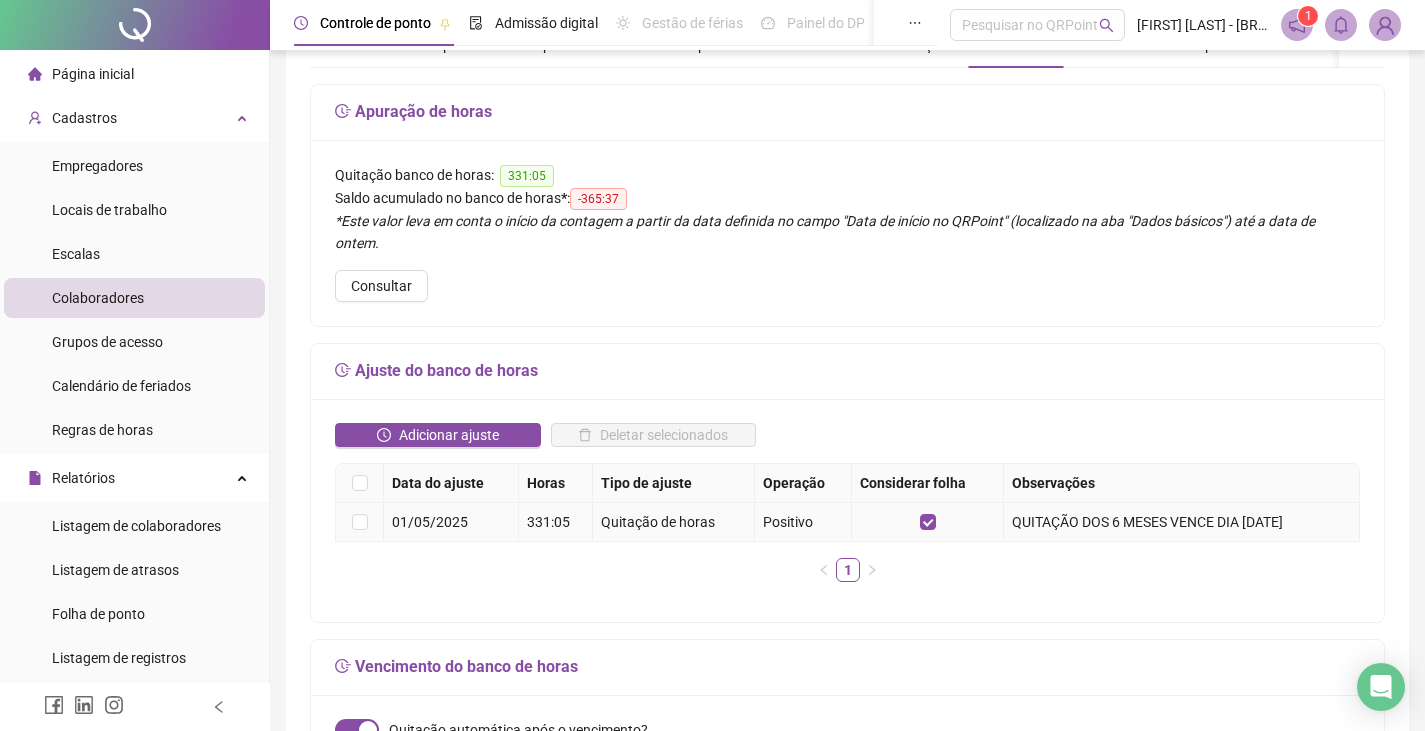 scroll, scrollTop: 0, scrollLeft: 0, axis: both 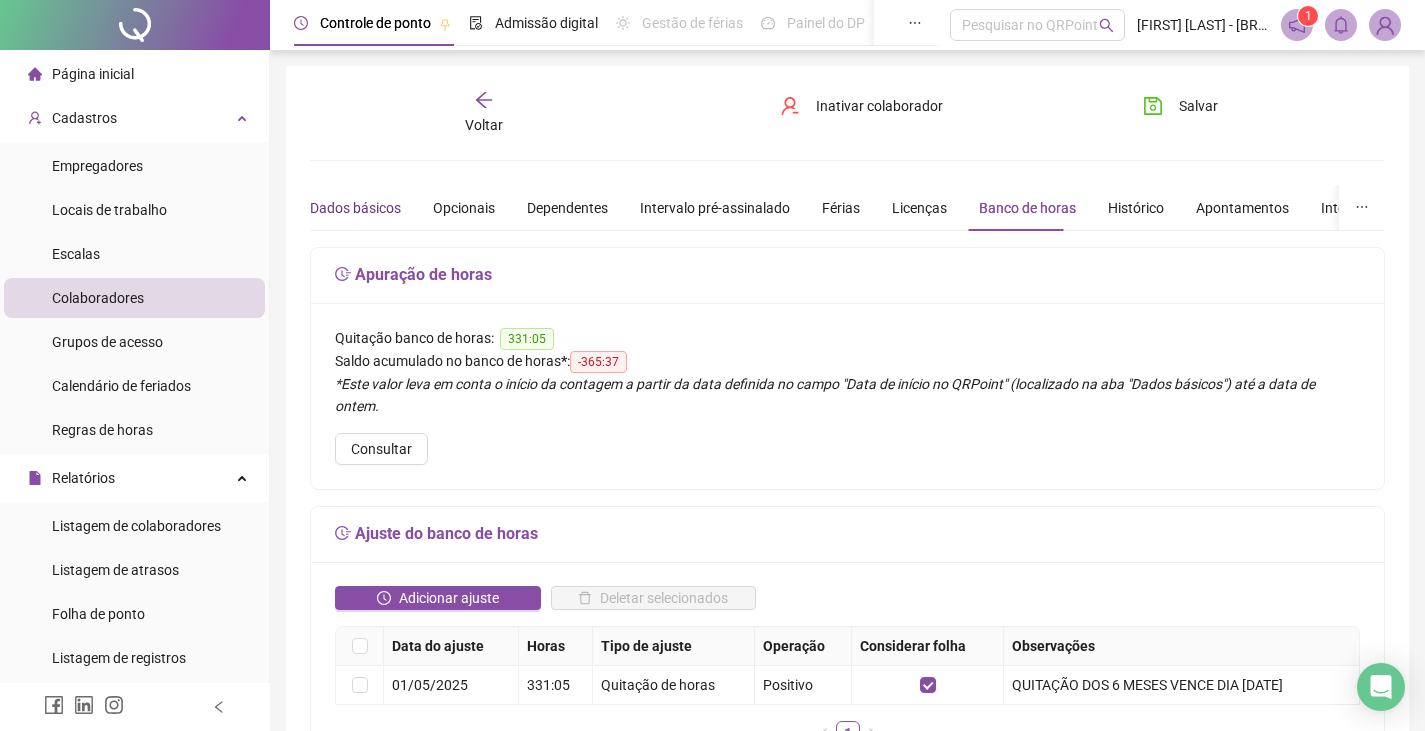 click on "Dados básicos" at bounding box center (355, 208) 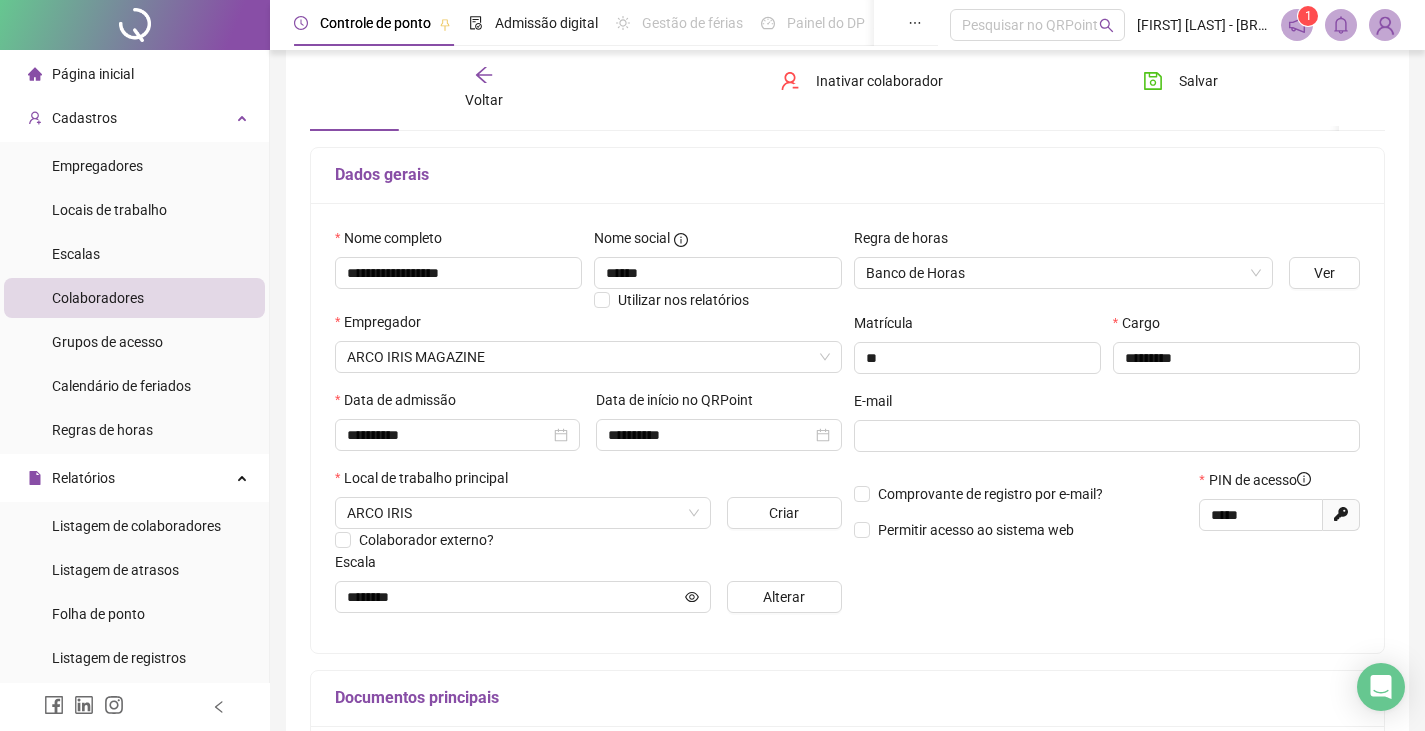 scroll, scrollTop: 200, scrollLeft: 0, axis: vertical 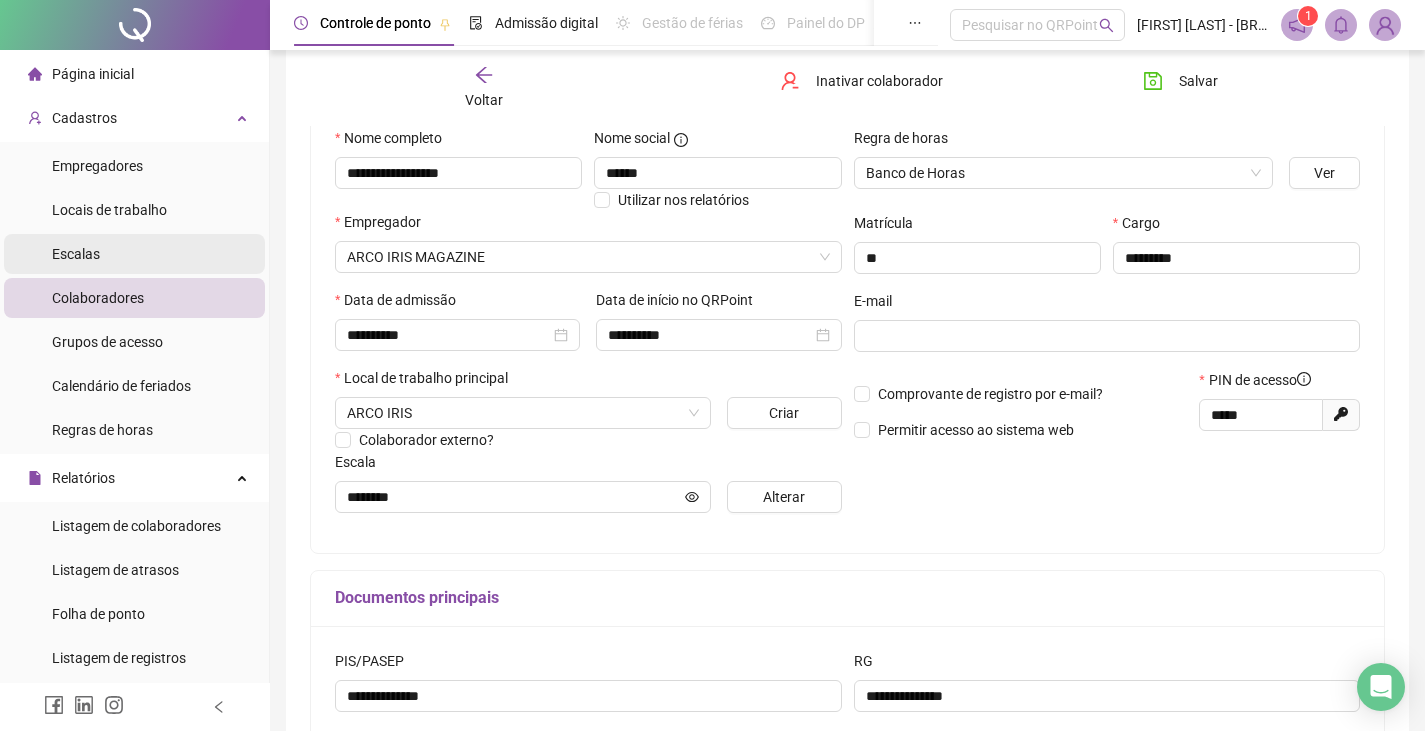 click on "Escalas" at bounding box center [134, 254] 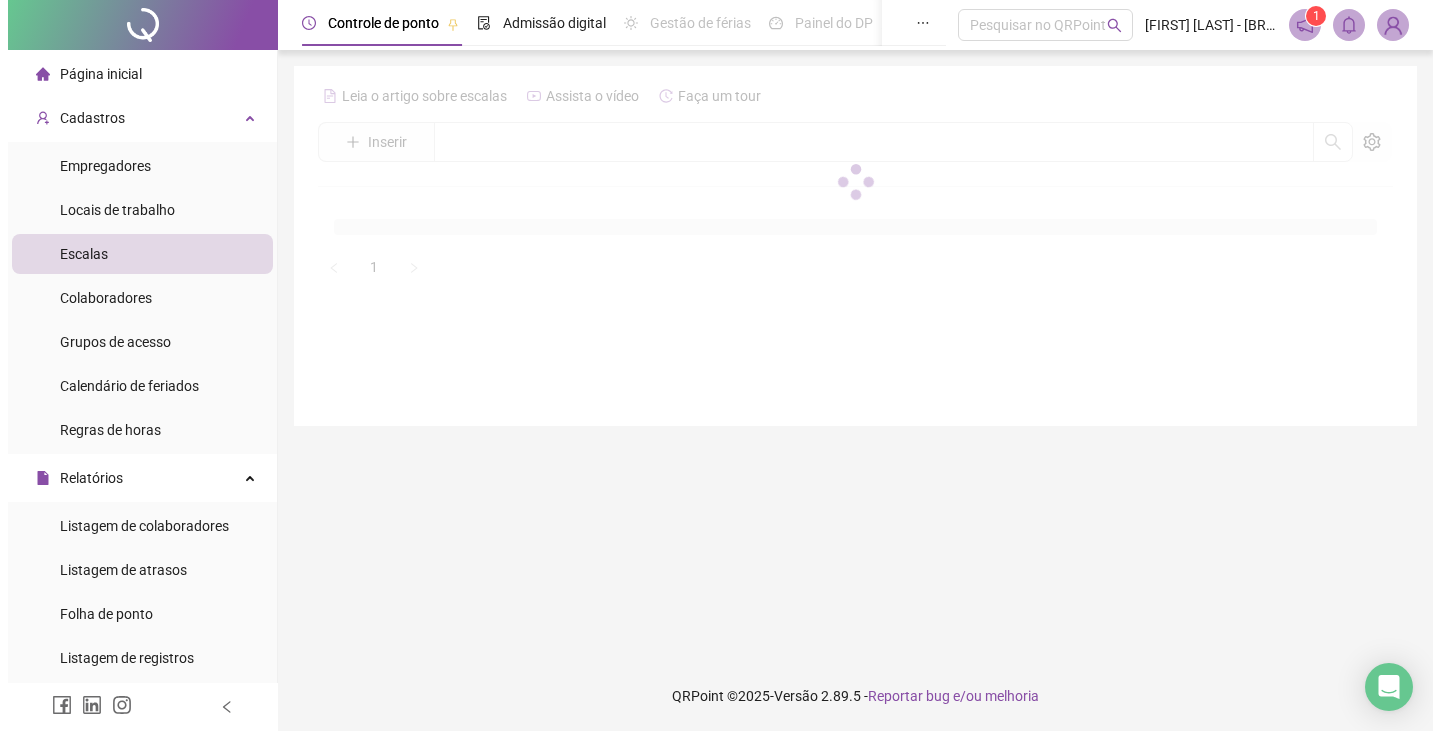 scroll, scrollTop: 0, scrollLeft: 0, axis: both 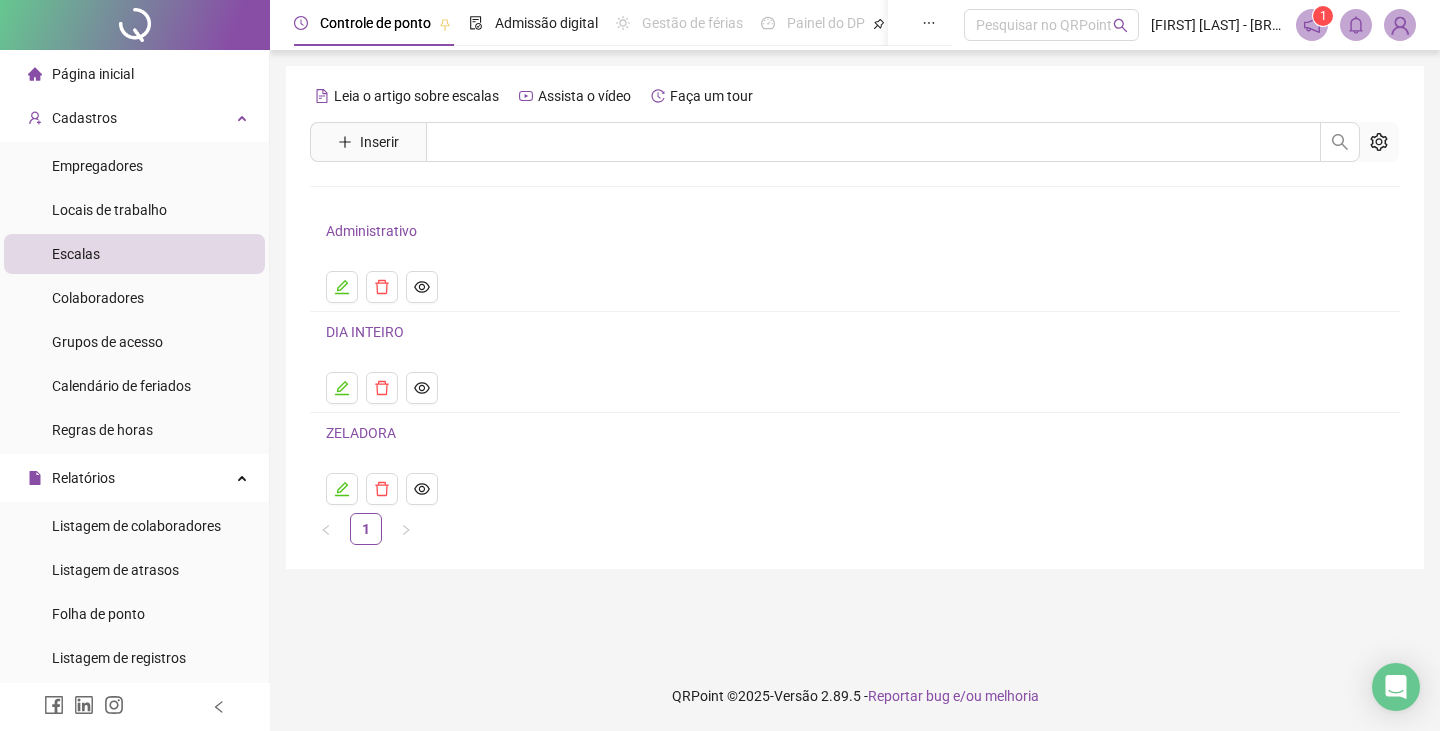 click on "ZELADORA" at bounding box center (361, 433) 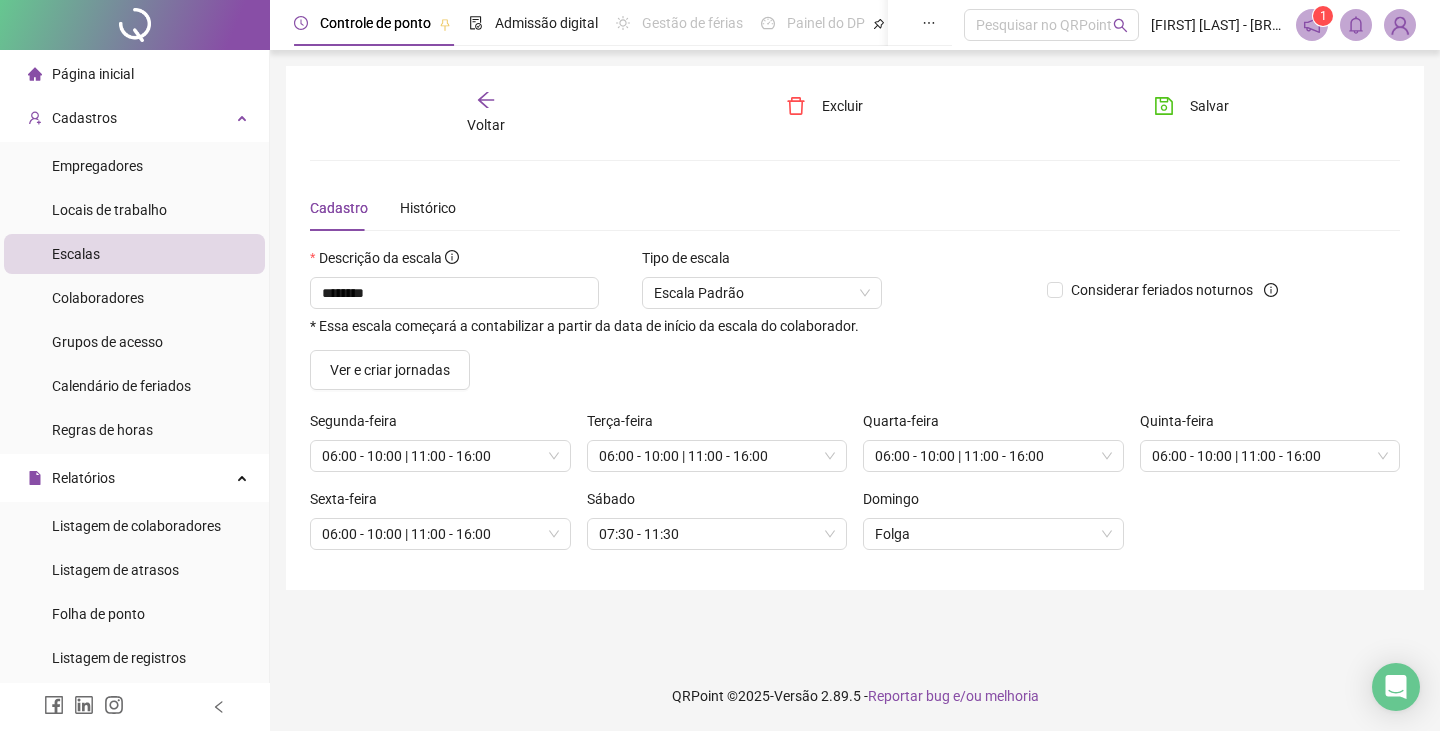 click at bounding box center [1400, 25] 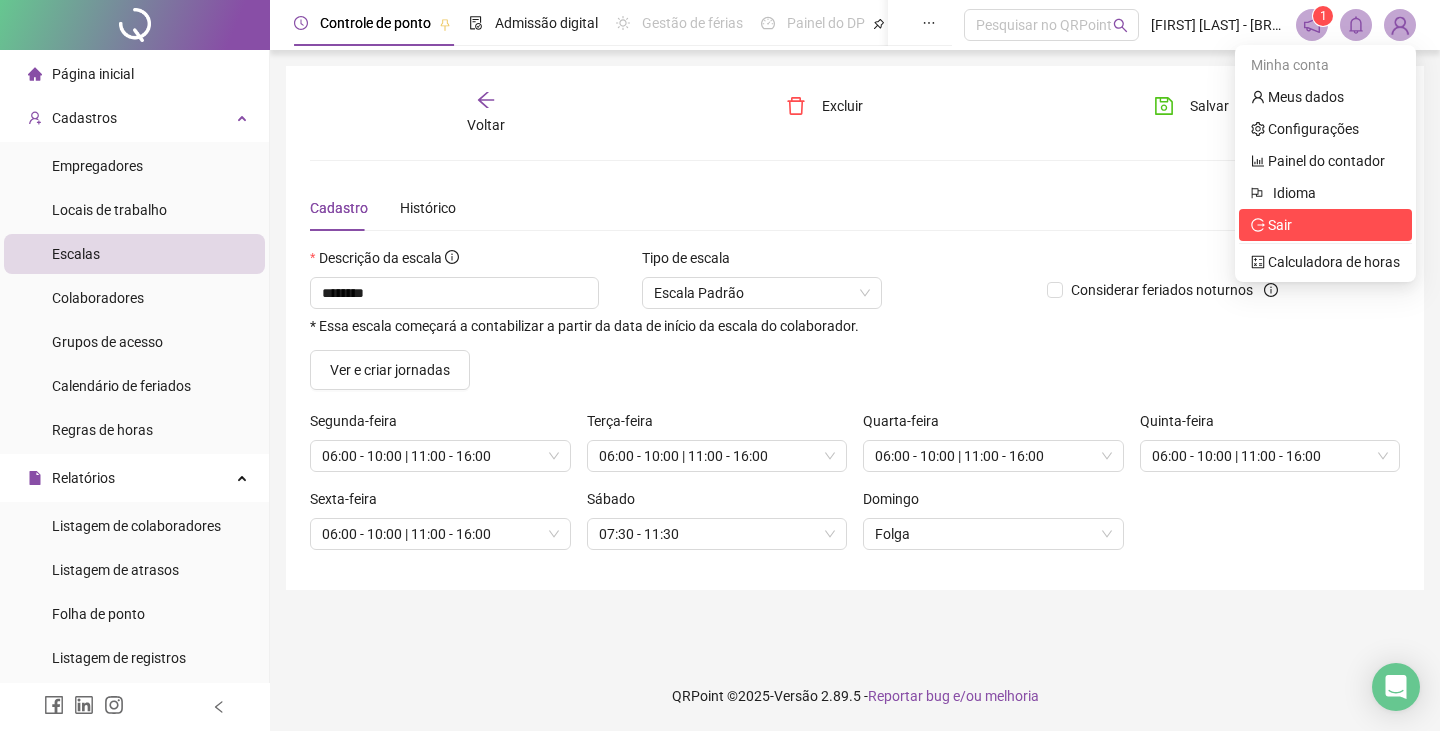 click on "Sair" at bounding box center [1280, 225] 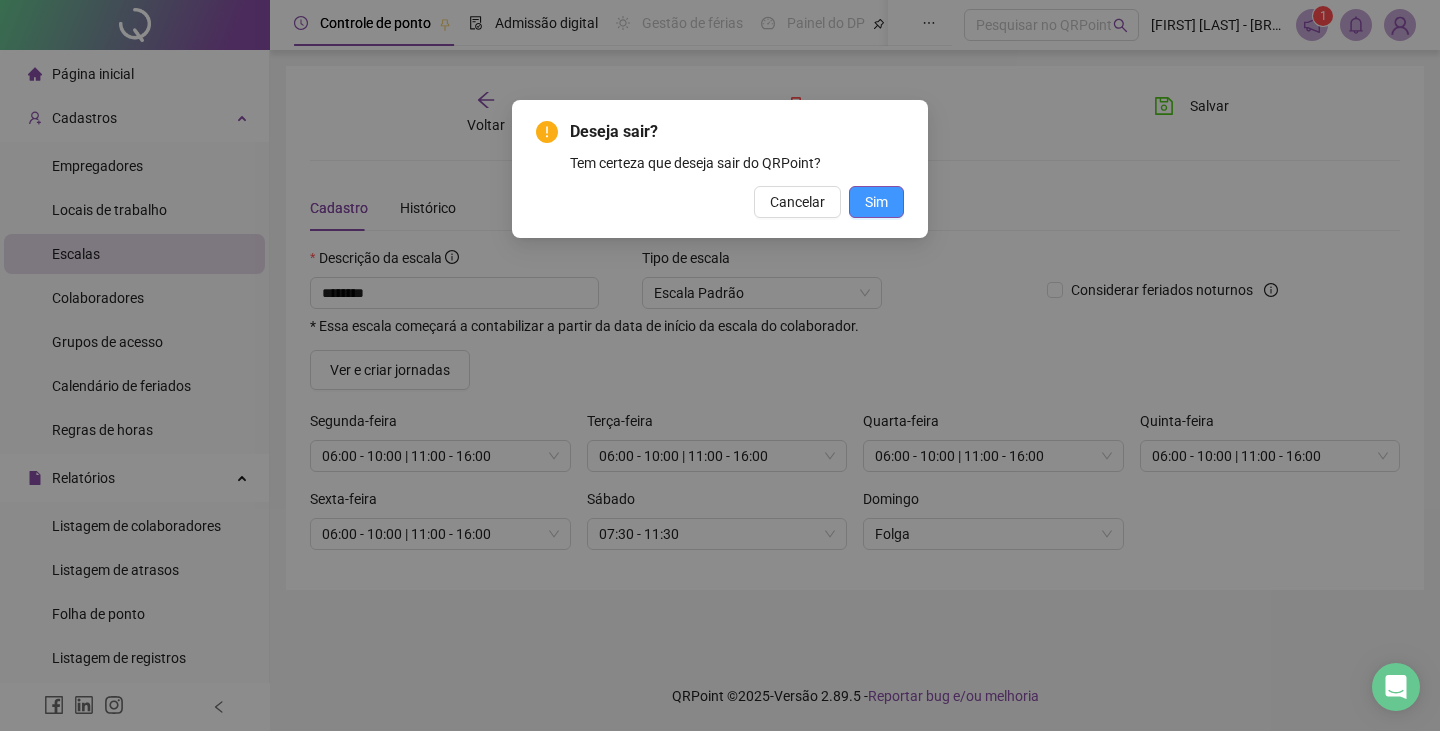 click on "Sim" at bounding box center [876, 202] 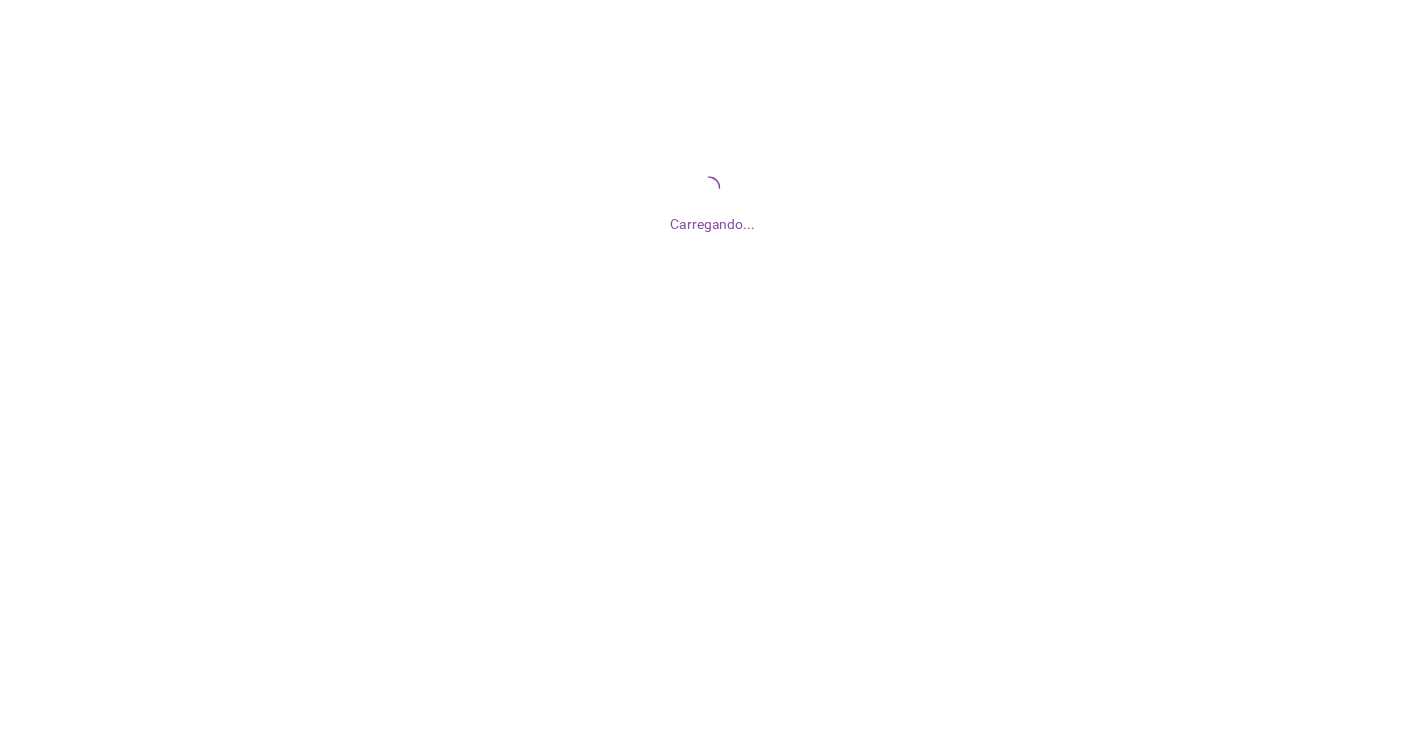 scroll, scrollTop: 0, scrollLeft: 0, axis: both 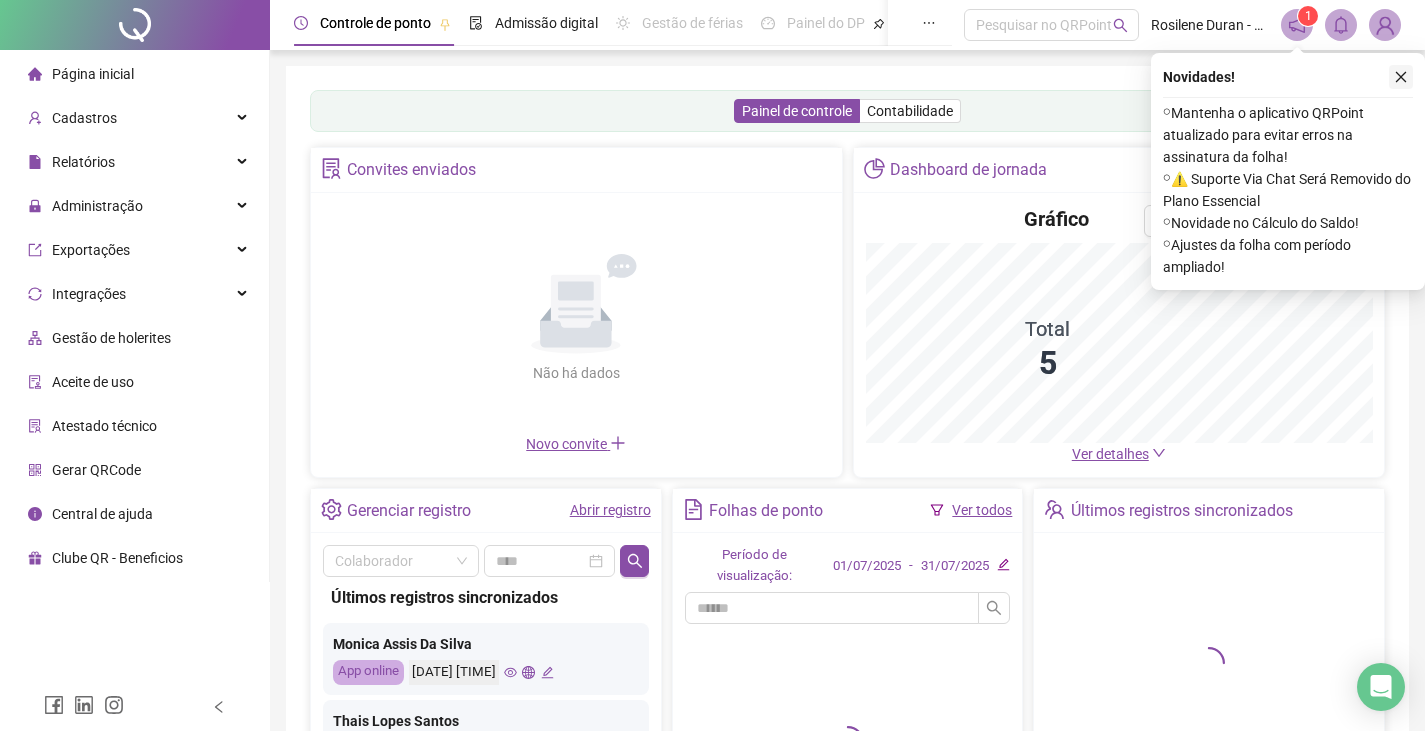 click 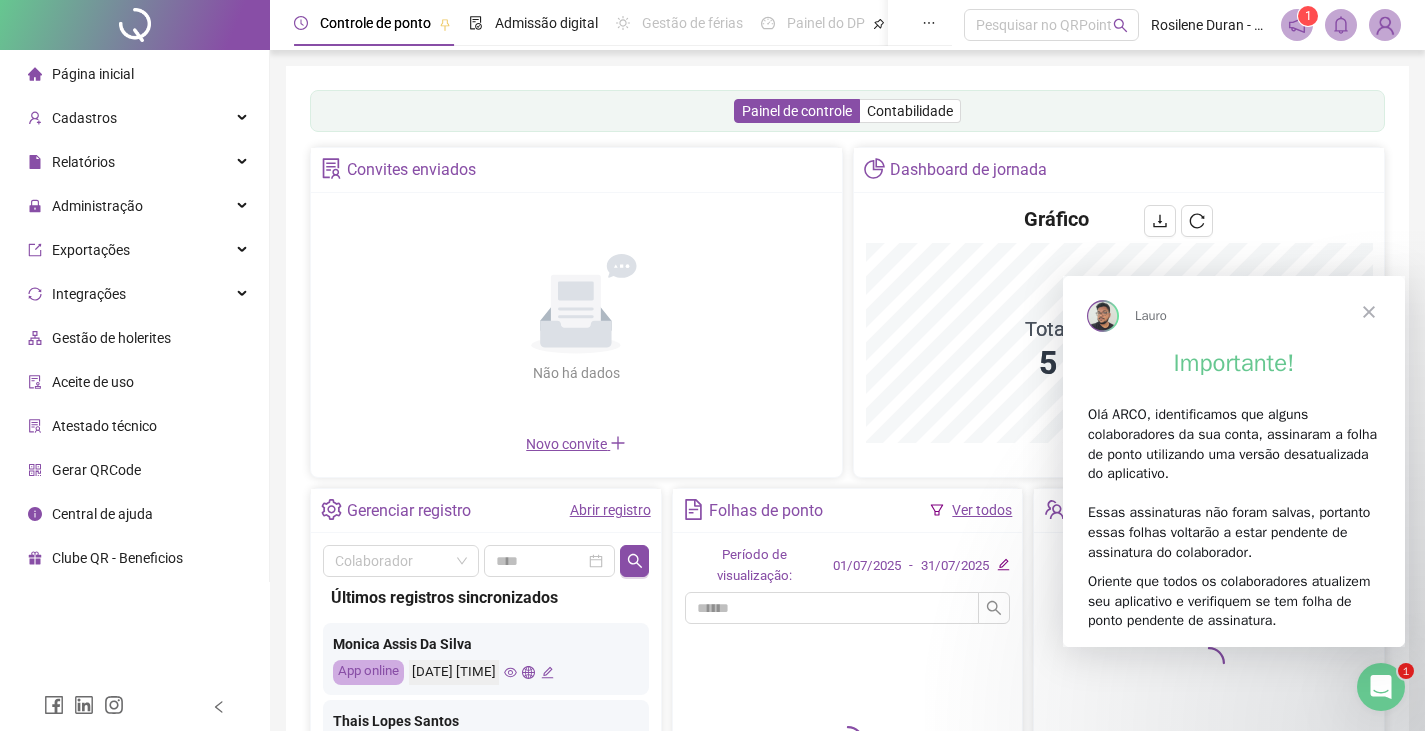 scroll, scrollTop: 0, scrollLeft: 0, axis: both 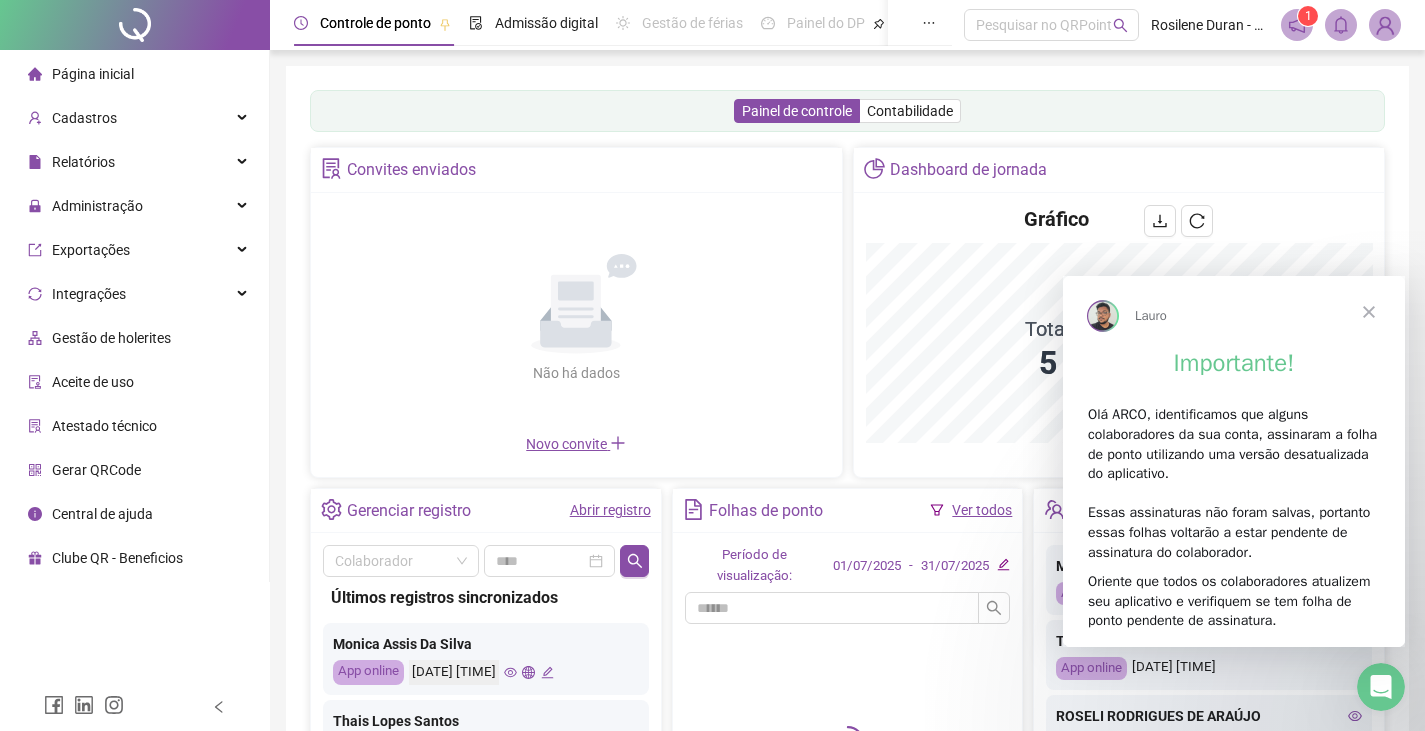 click at bounding box center [1369, 311] 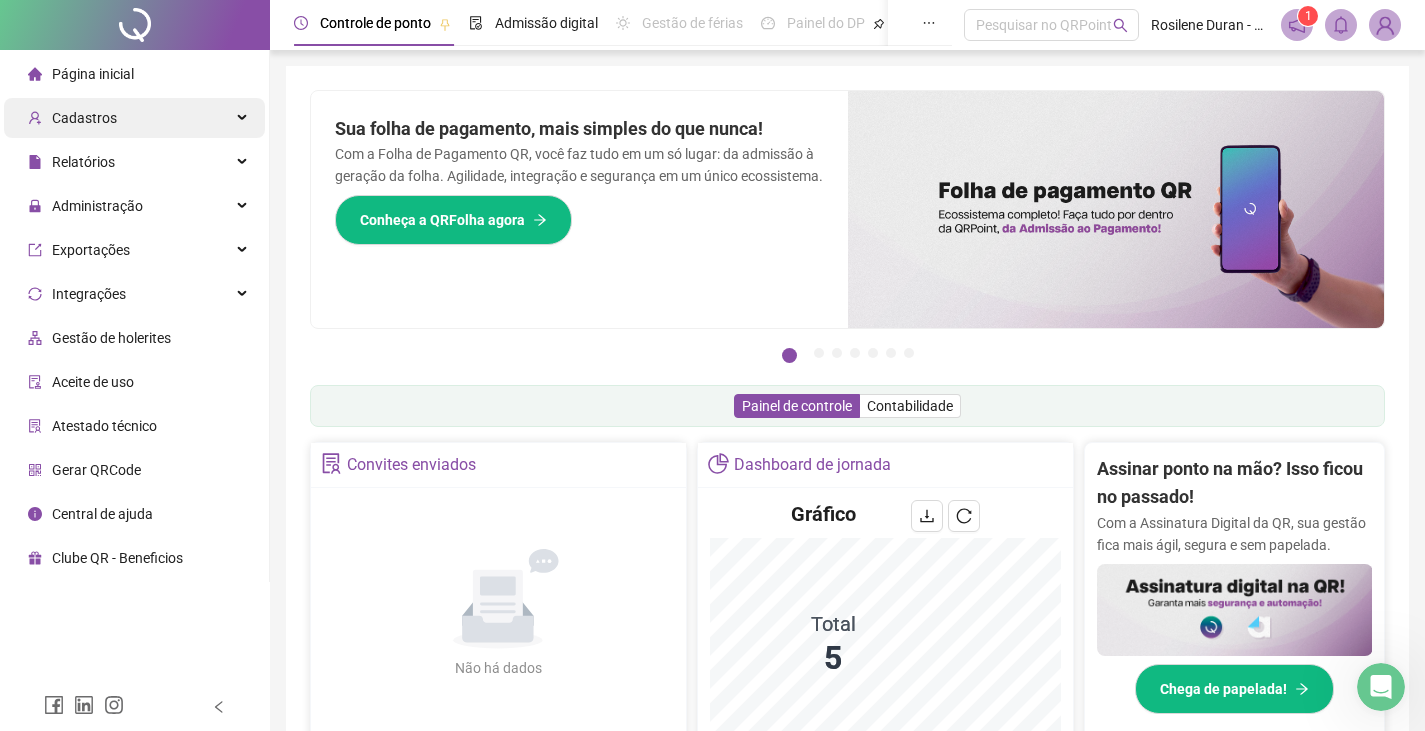 click on "Cadastros" at bounding box center [134, 118] 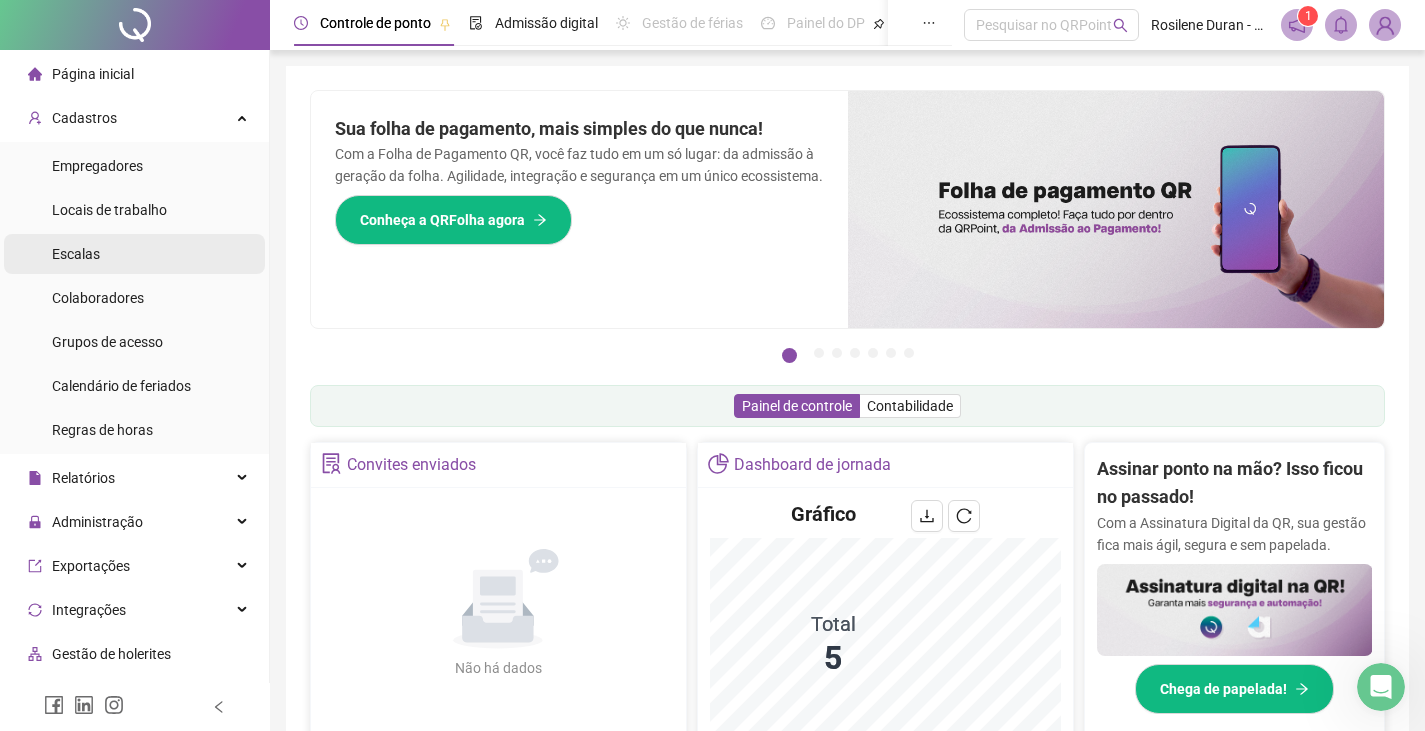 click on "Escalas" at bounding box center [134, 254] 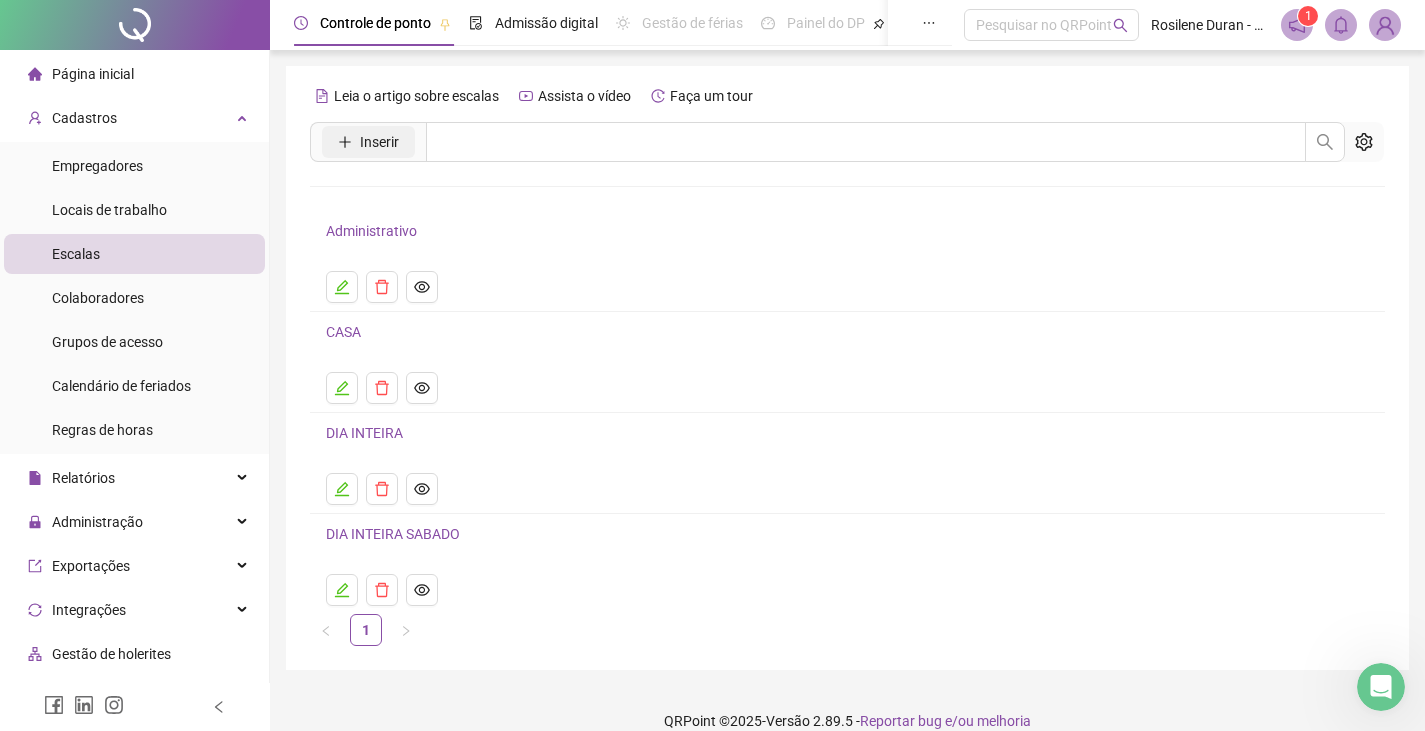 click on "Inserir" at bounding box center [379, 142] 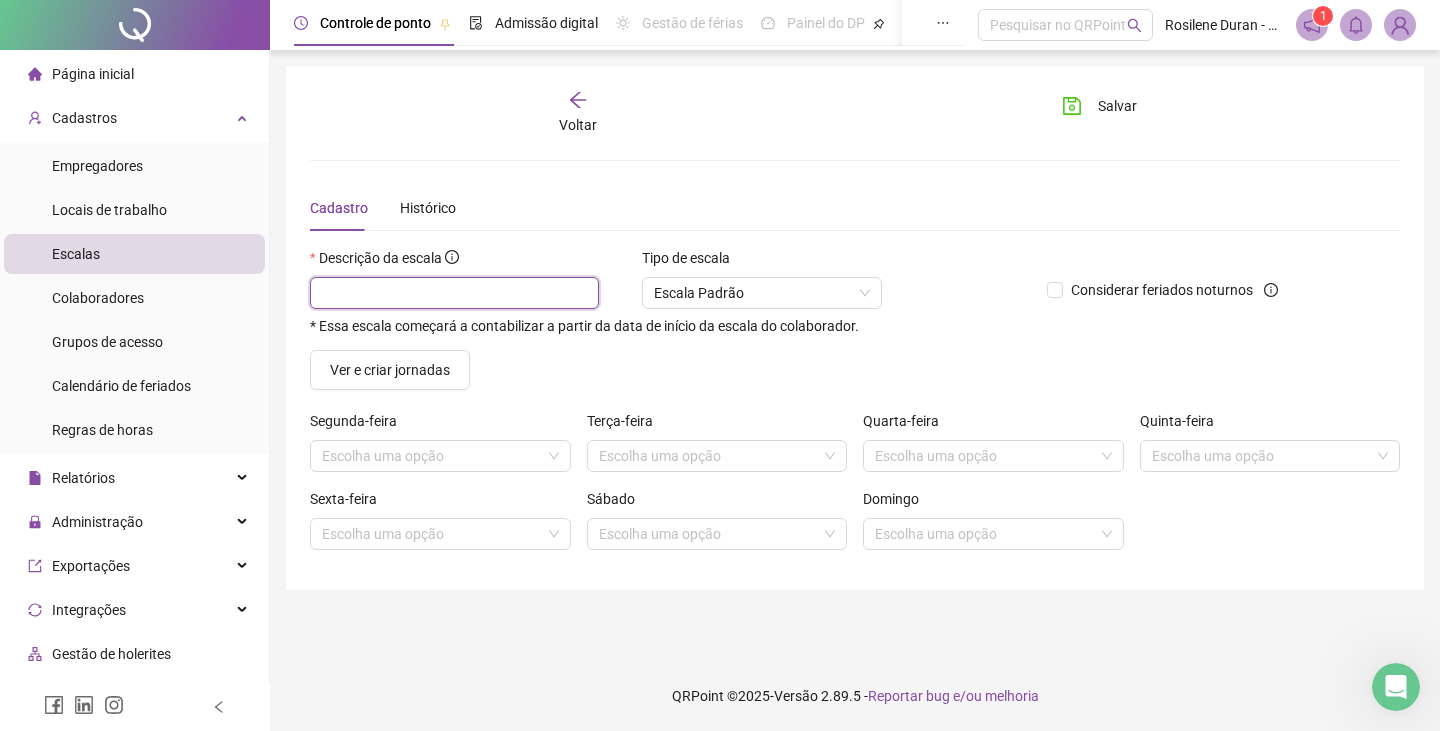 click at bounding box center (454, 293) 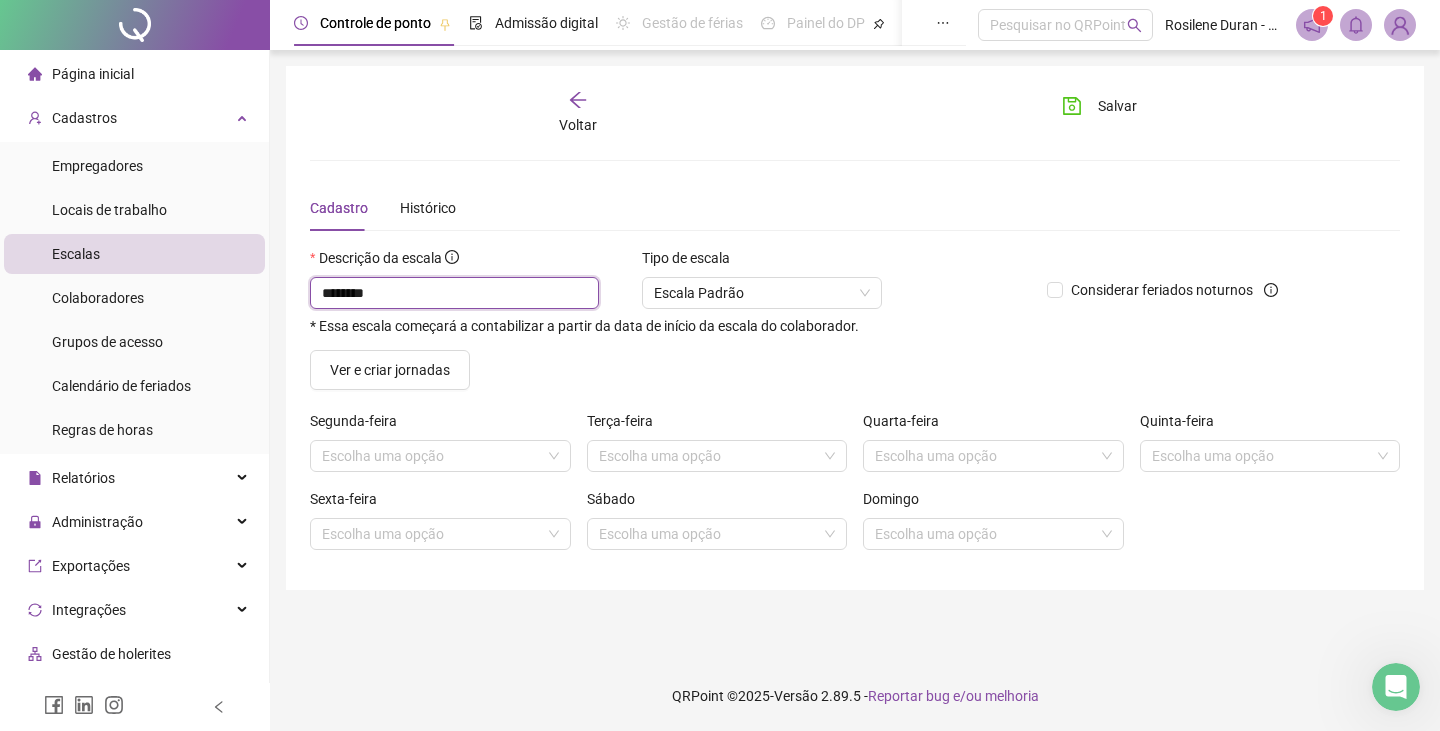 type on "********" 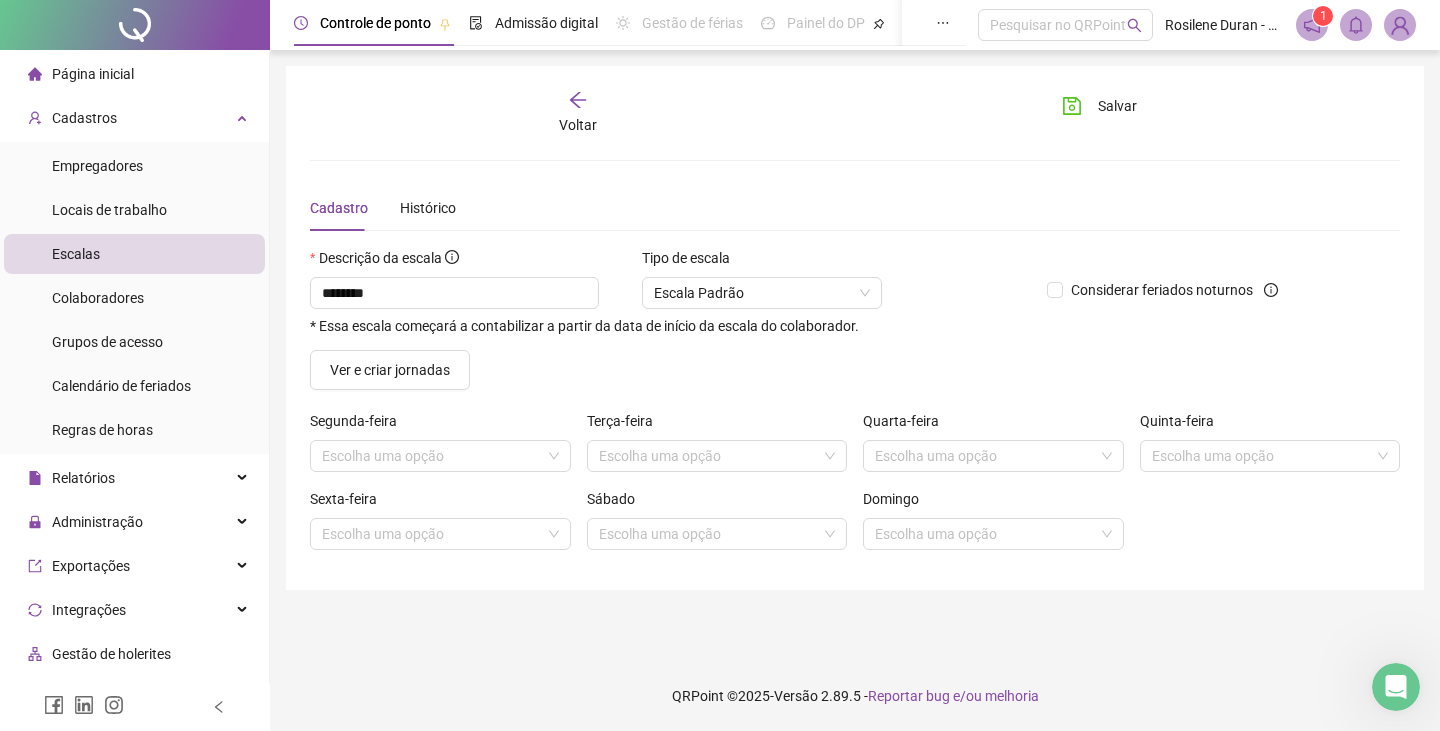 click on "Tipo de escala Escala Padrão" at bounding box center (762, 286) 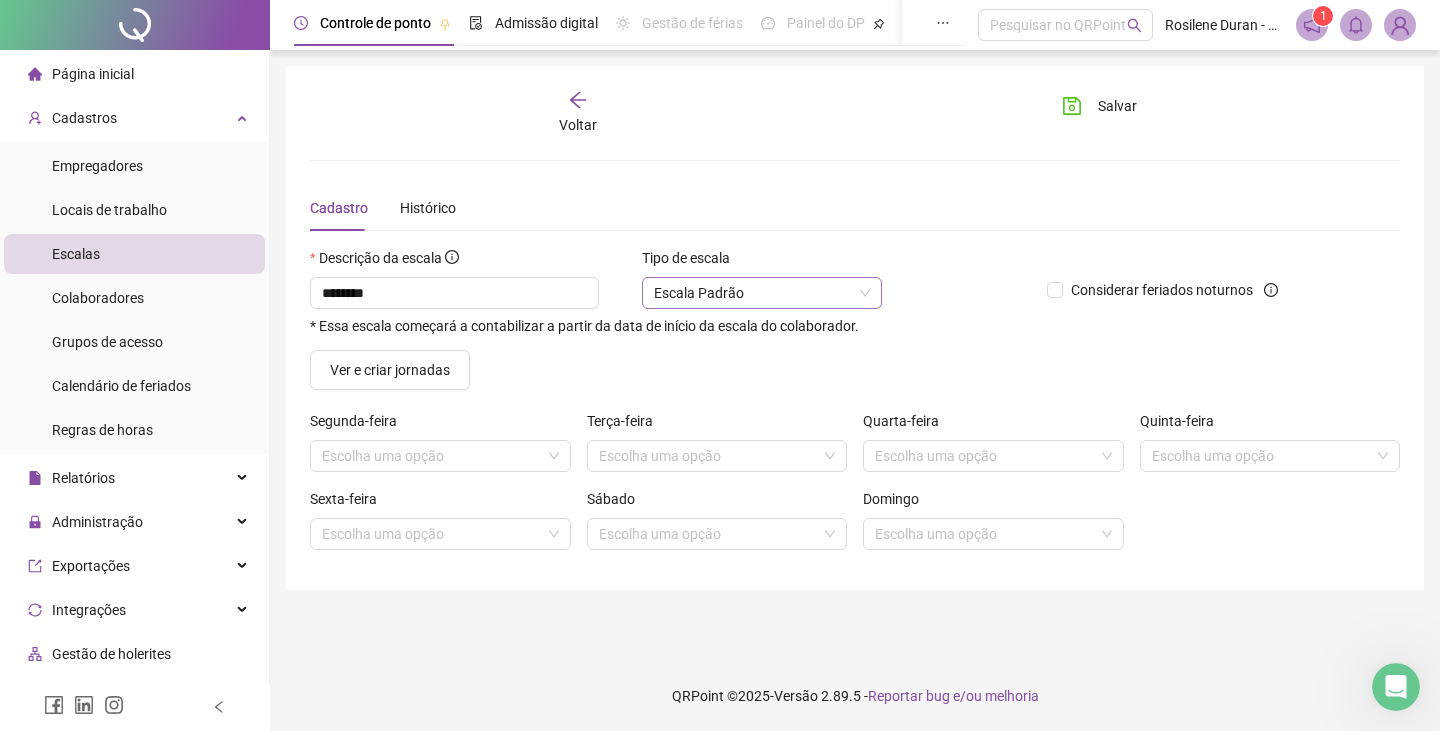 click on "Escala Padrão" at bounding box center [762, 293] 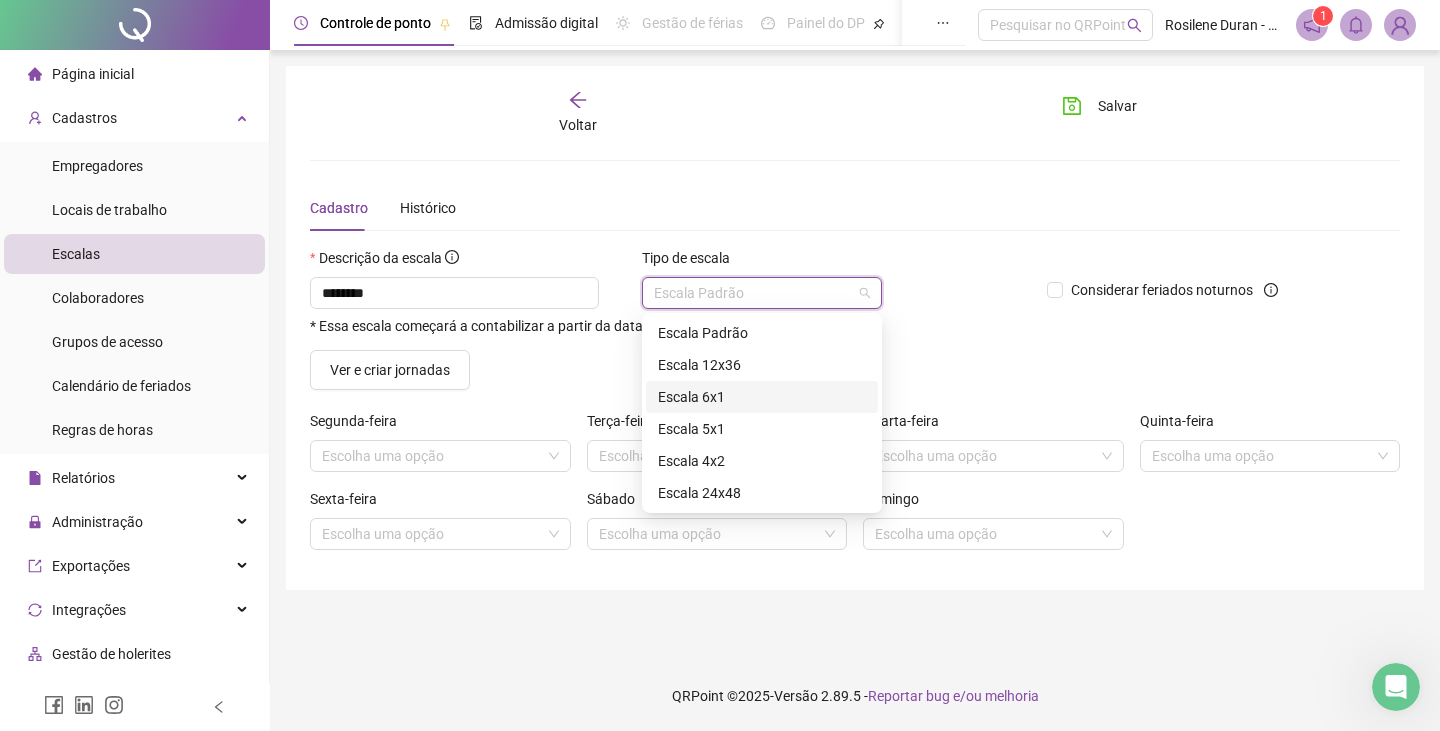 click on "Escala 6x1" at bounding box center (762, 397) 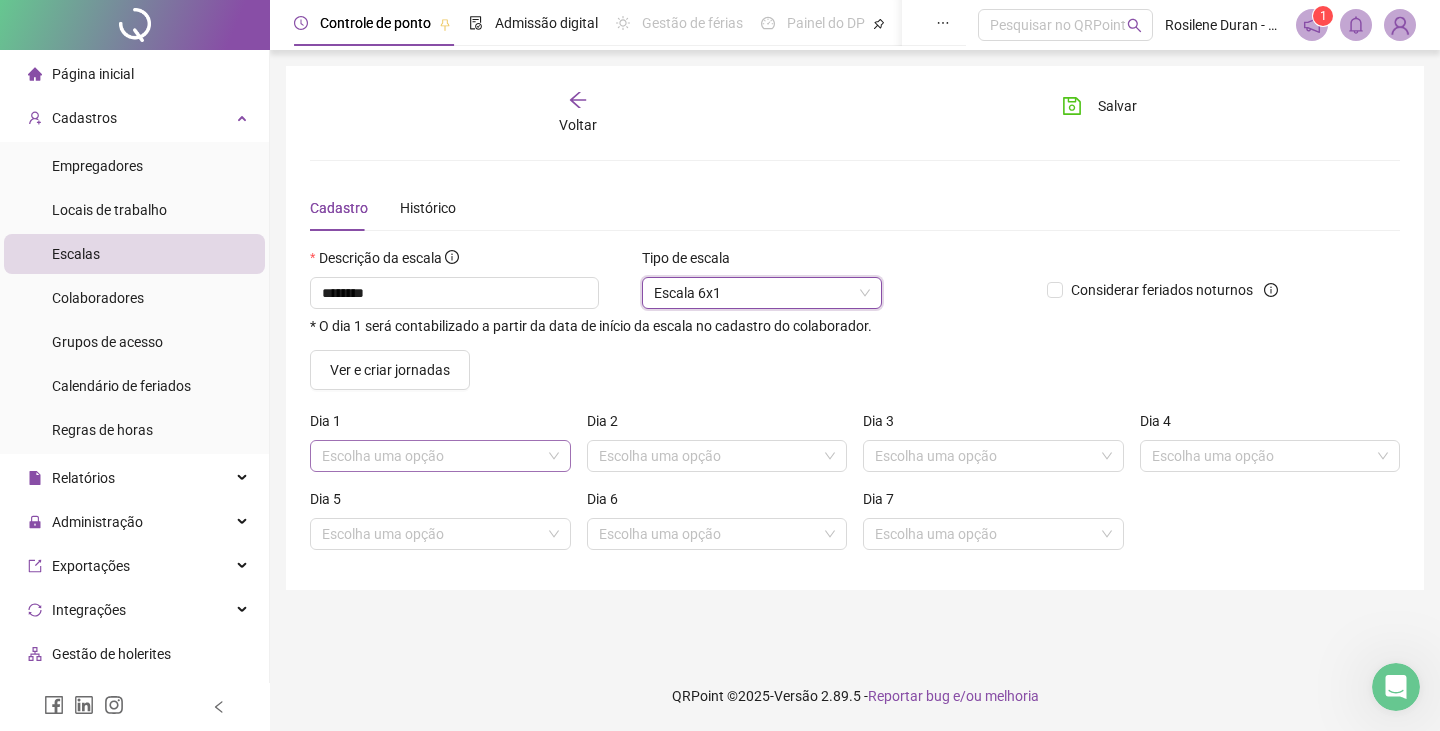click at bounding box center [431, 456] 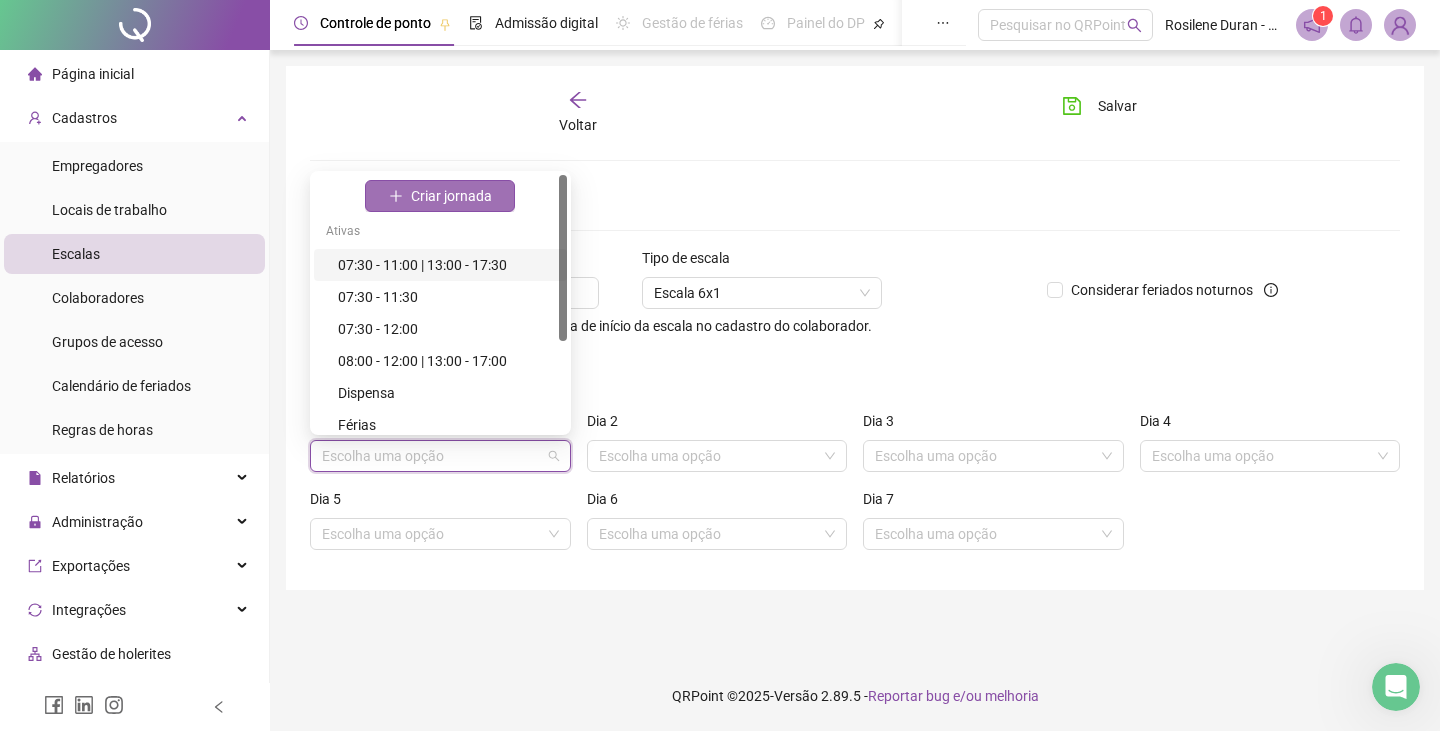click on "Criar jornada" at bounding box center [451, 196] 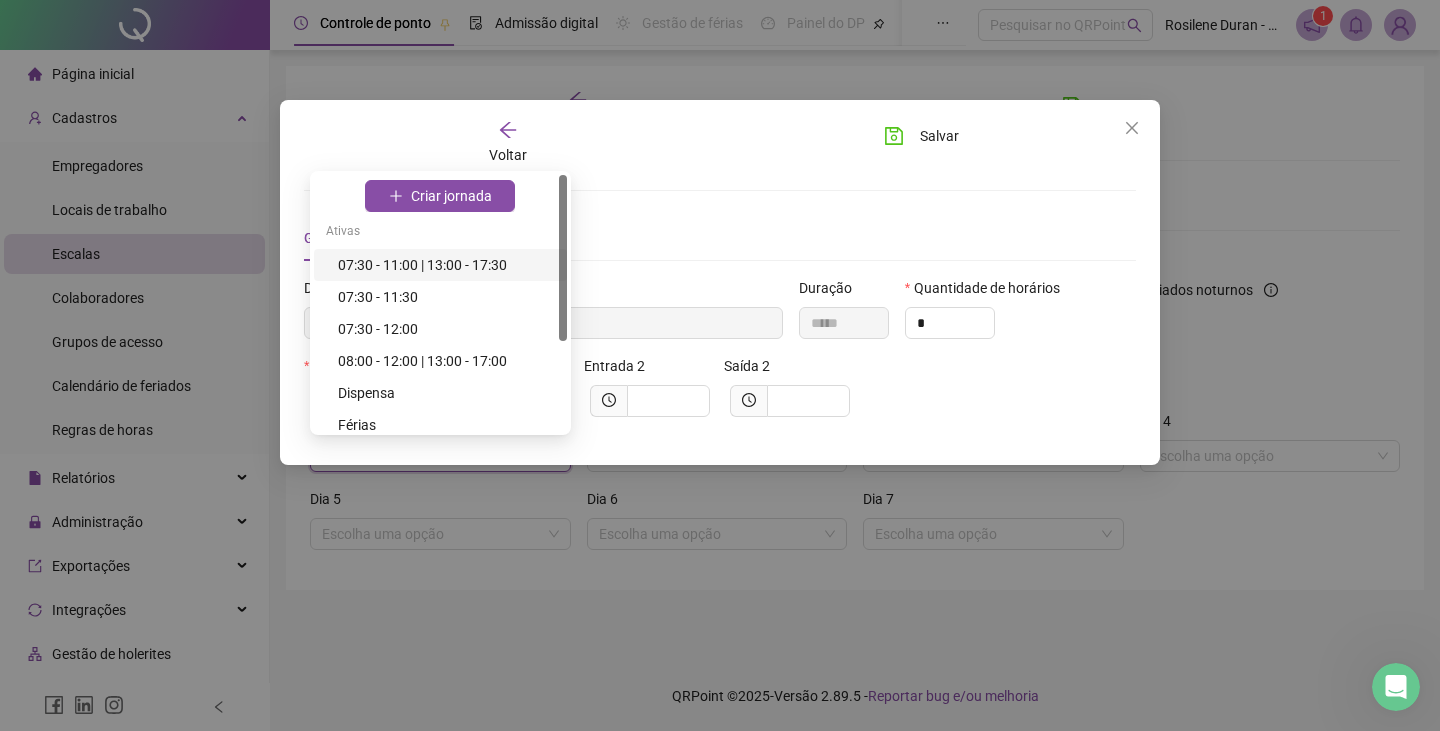 type 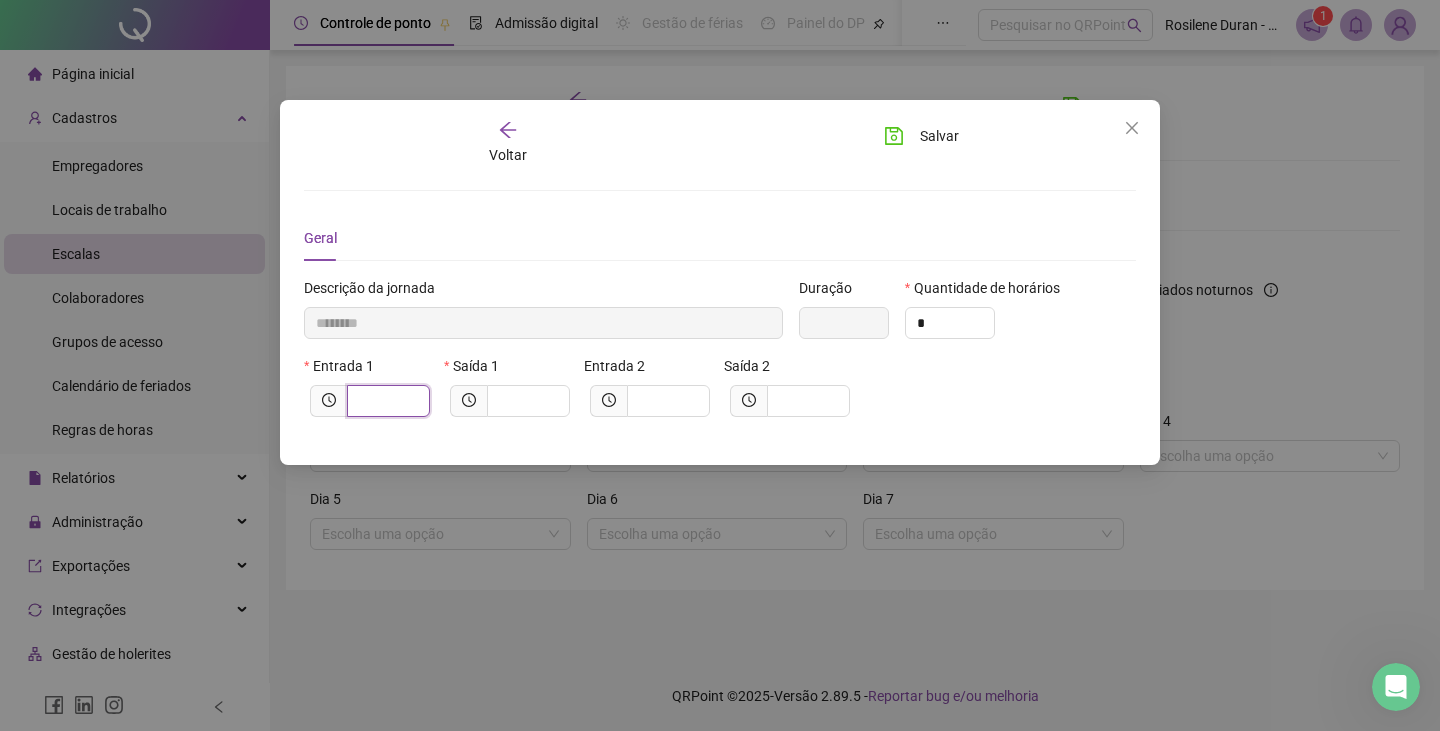 click at bounding box center (386, 401) 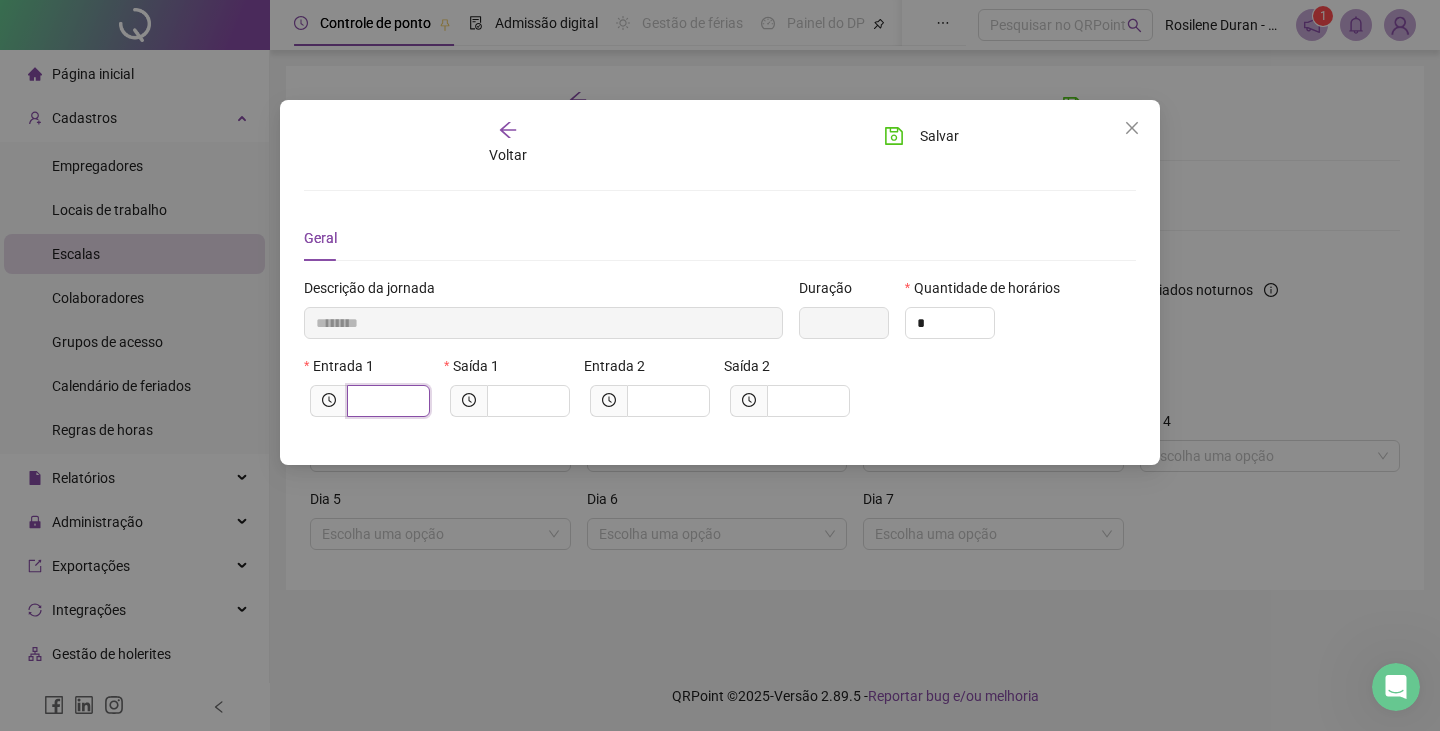 type on "*****" 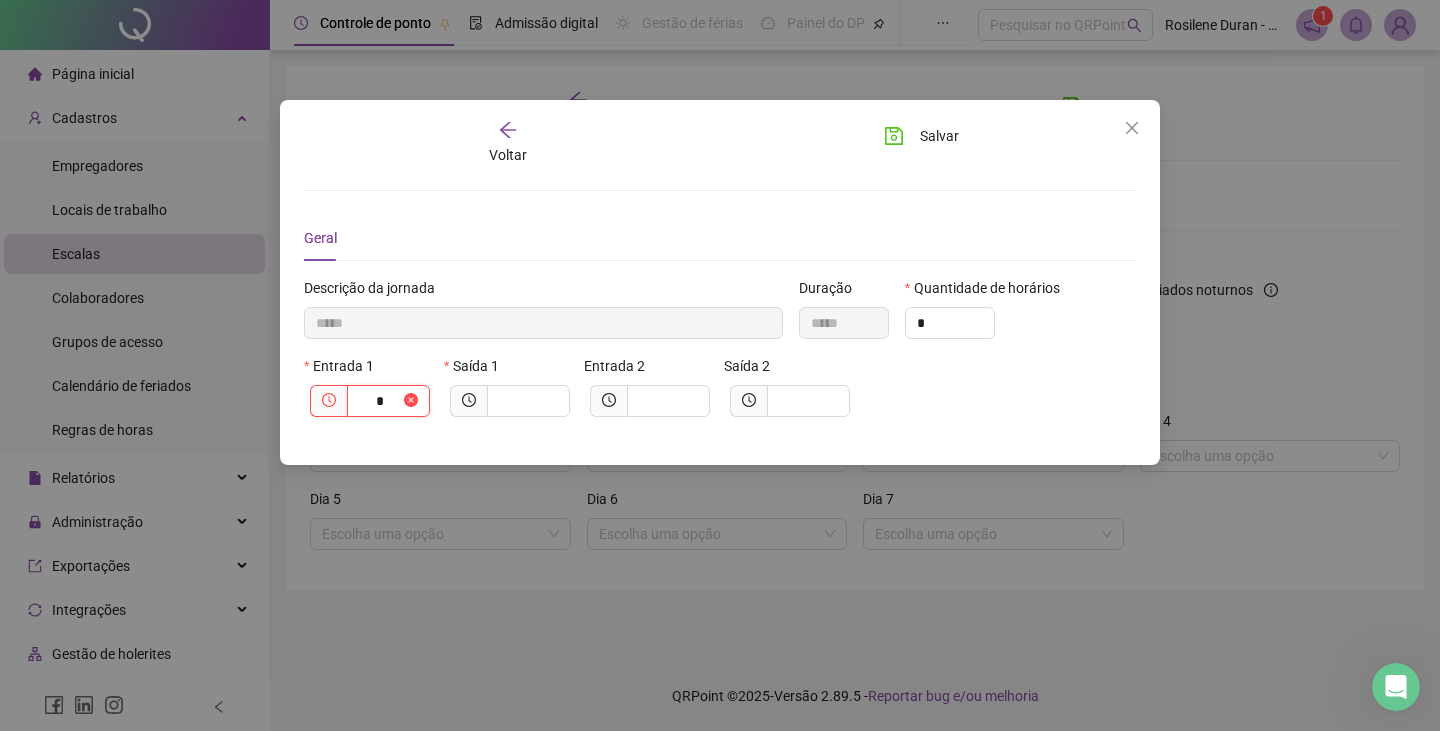 type on "******" 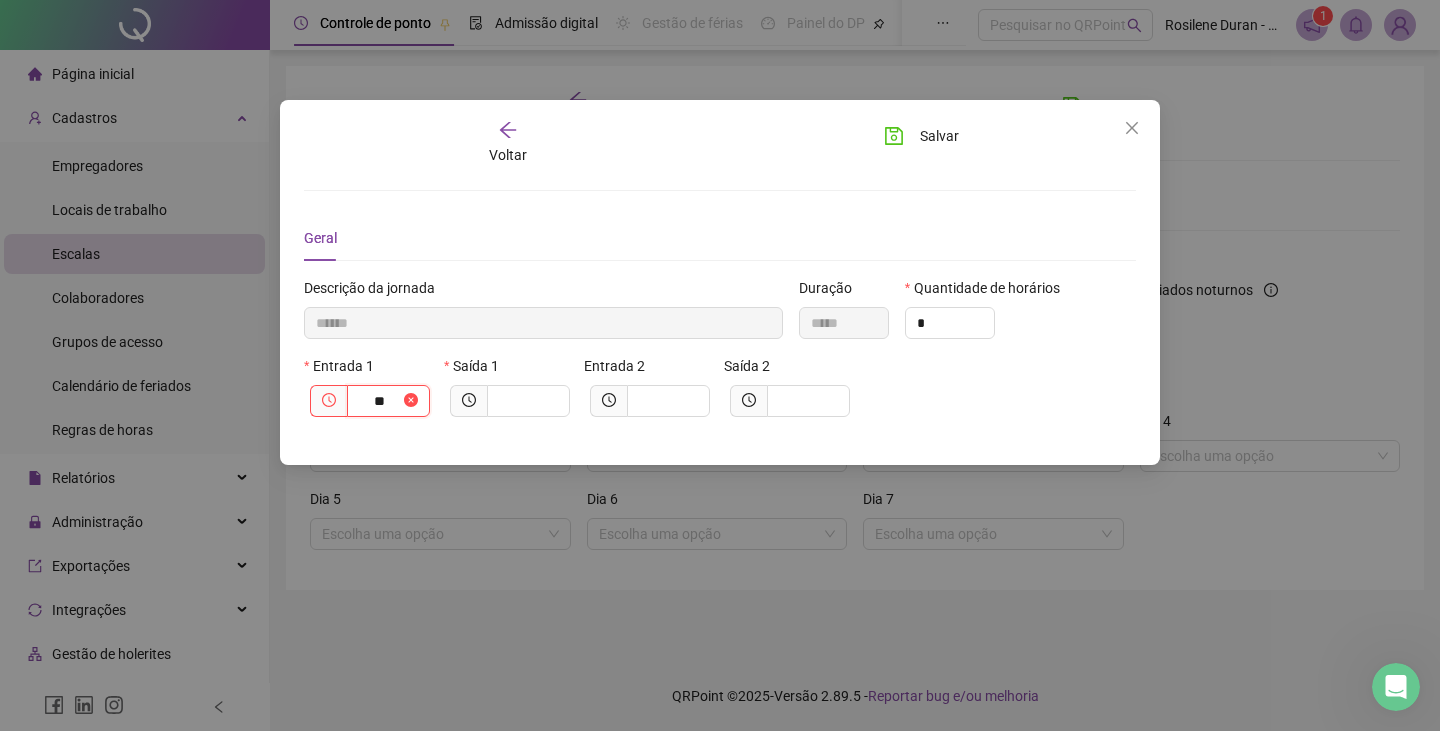 type on "********" 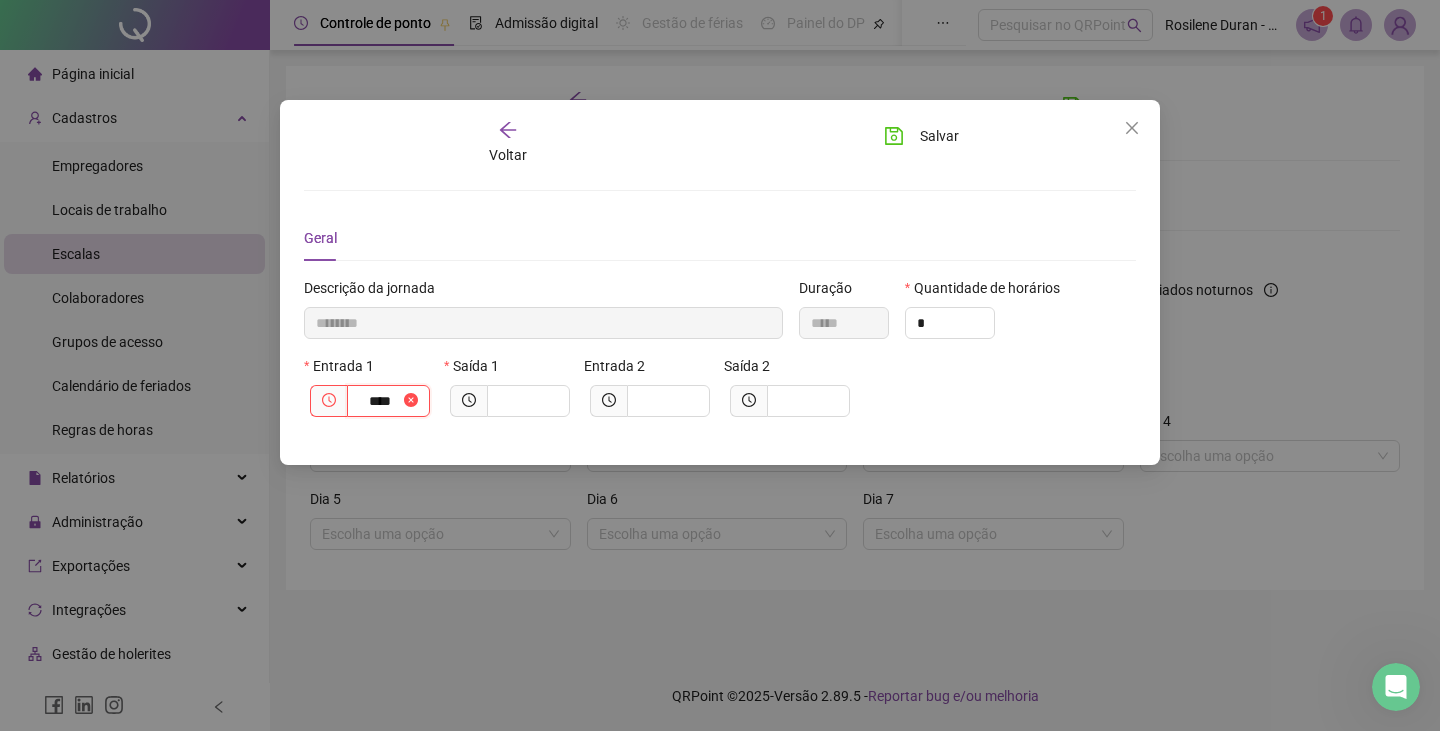 type on "*********" 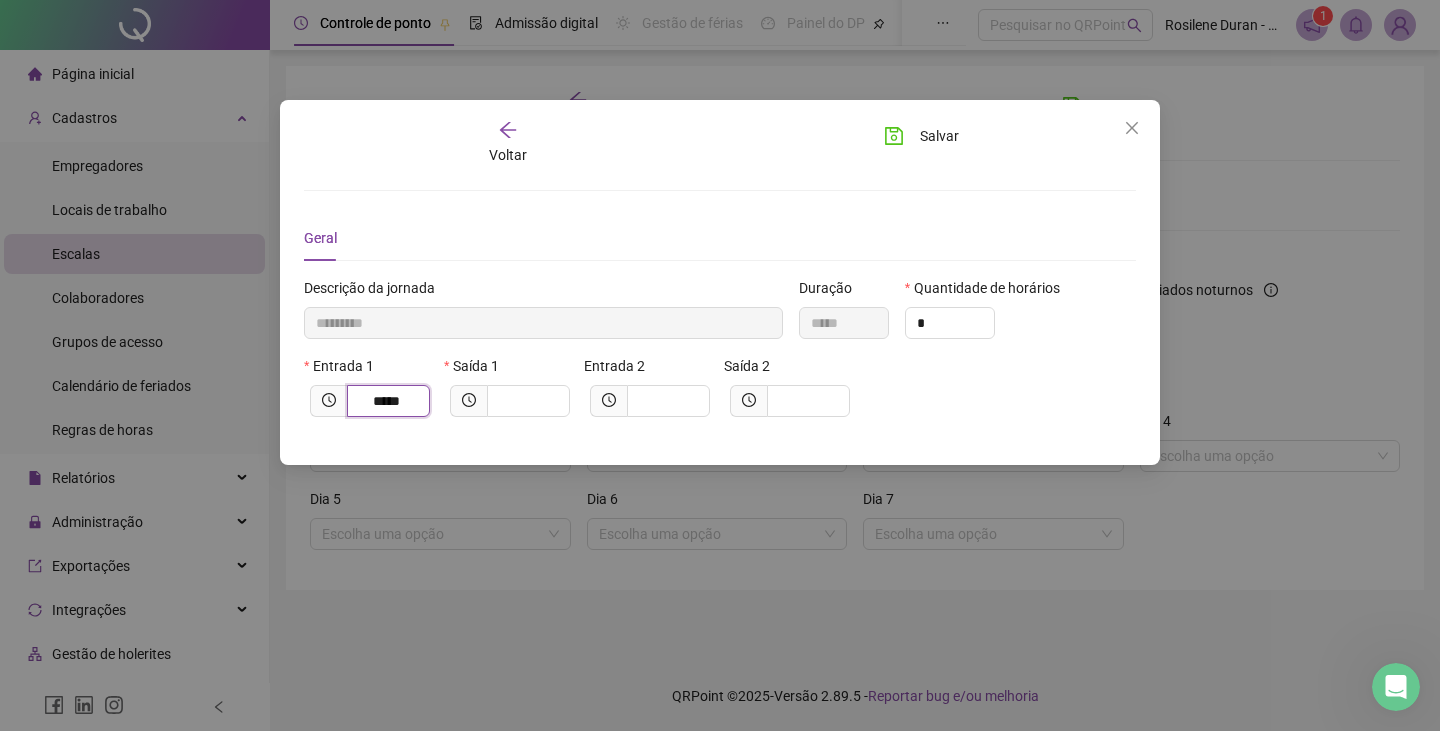 type on "*****" 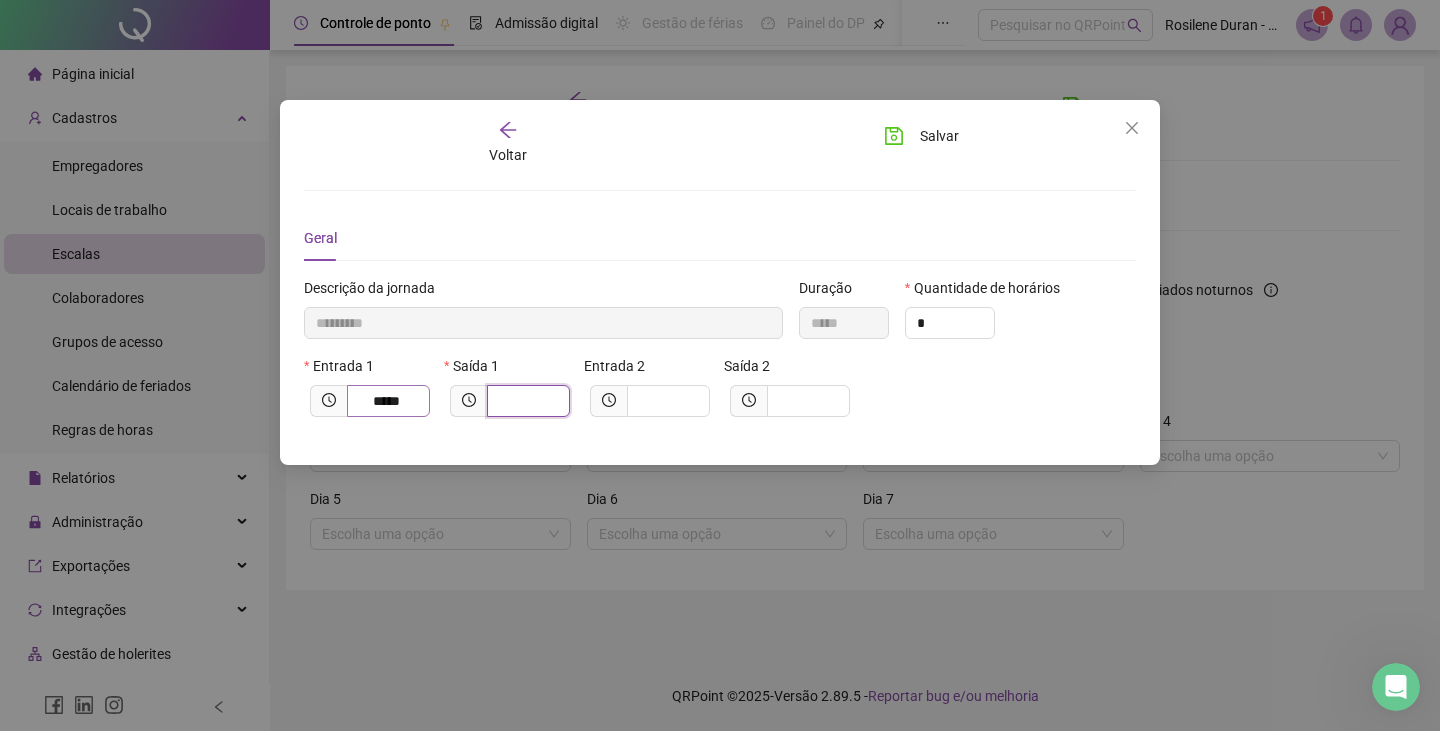 type on "*********" 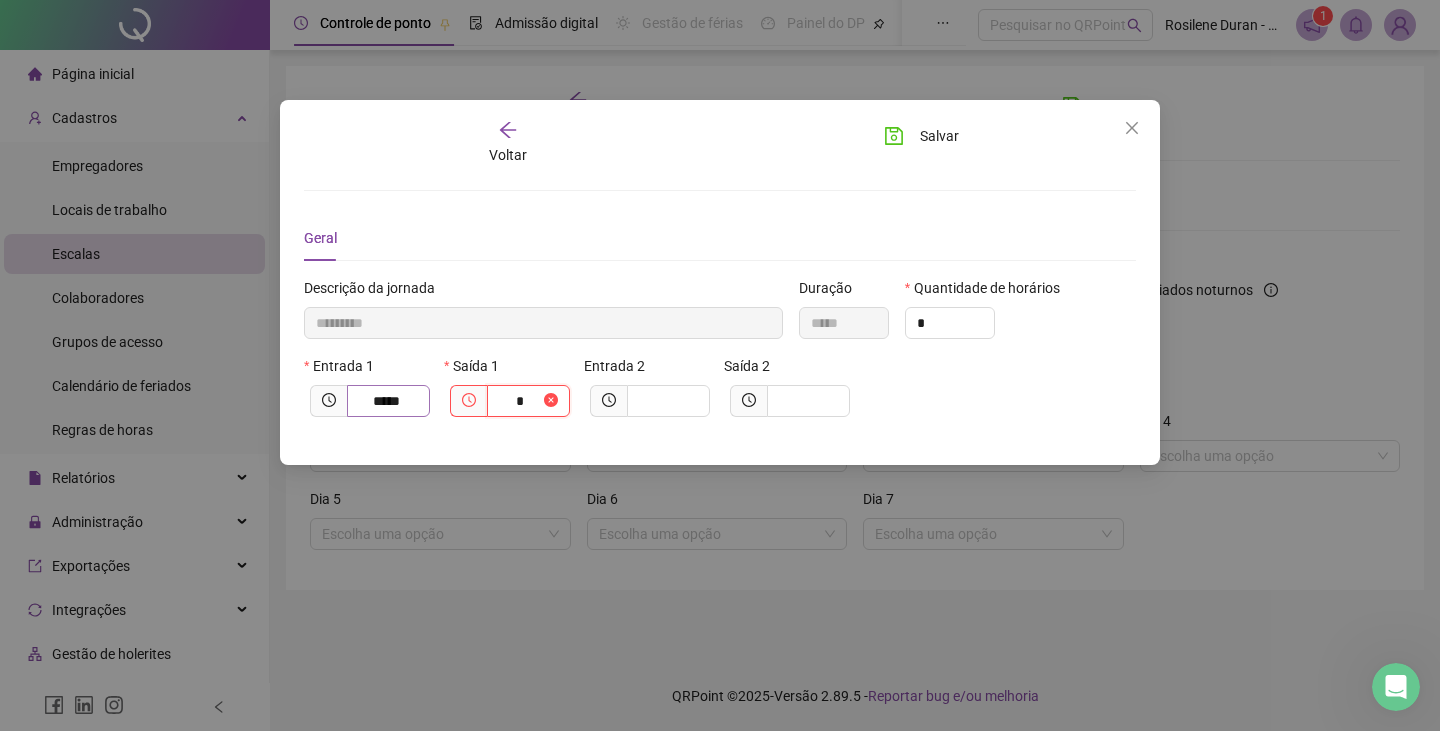 type on "**********" 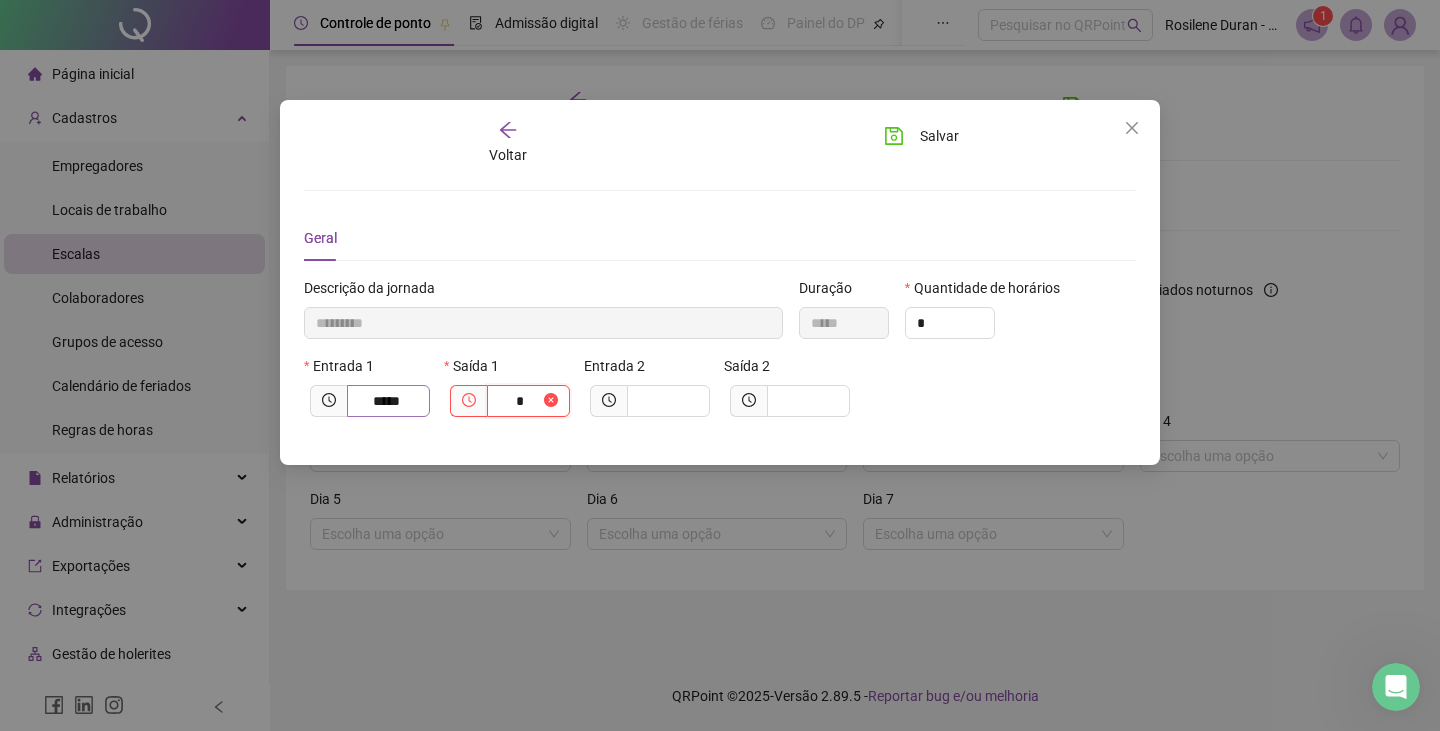 type on "**" 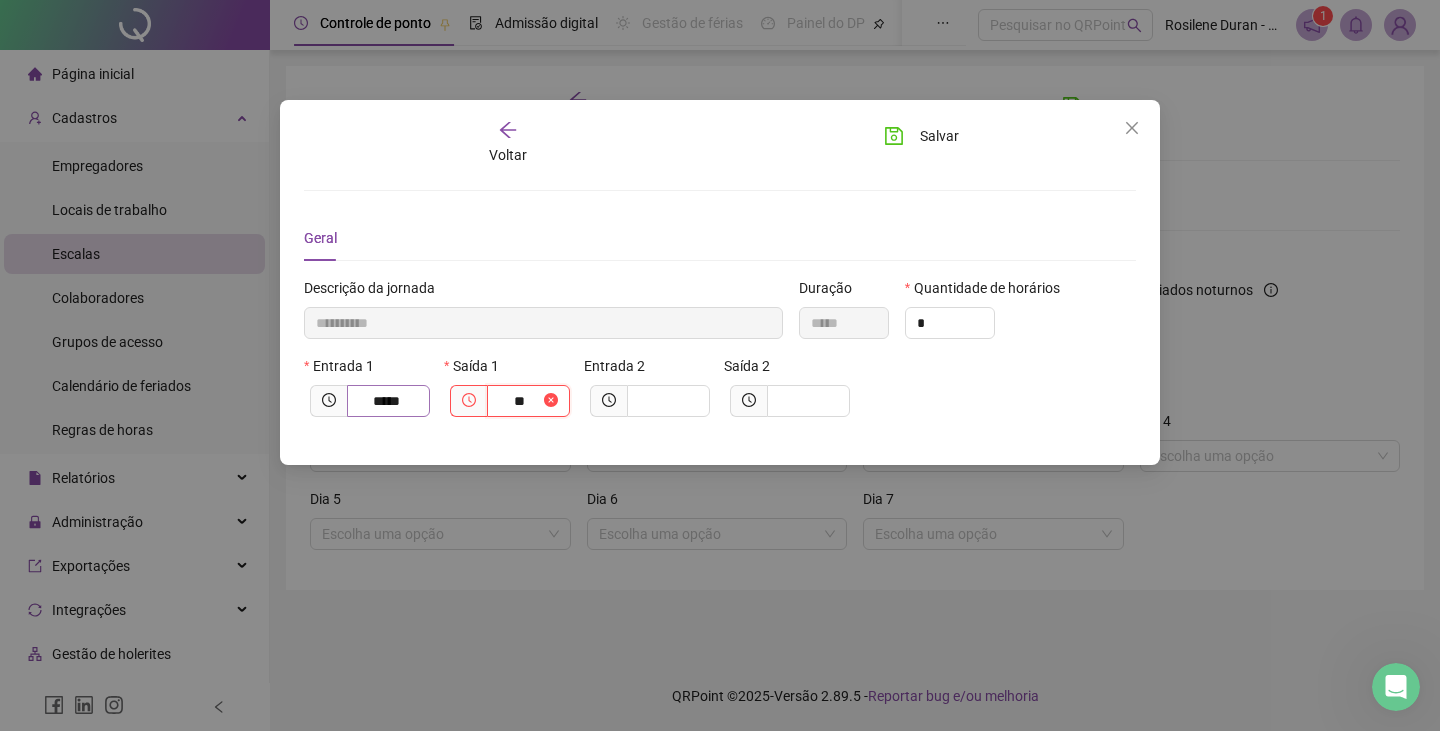 type on "**********" 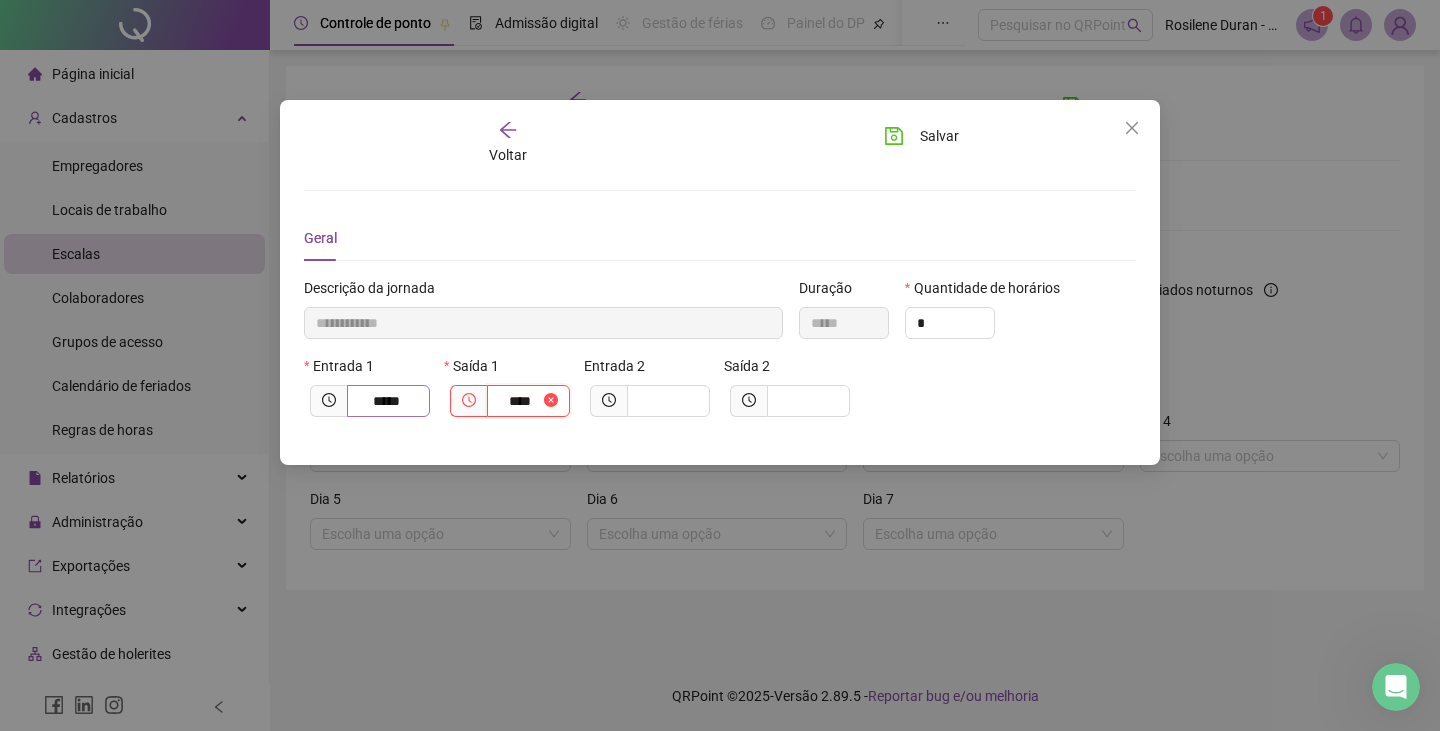 type on "**********" 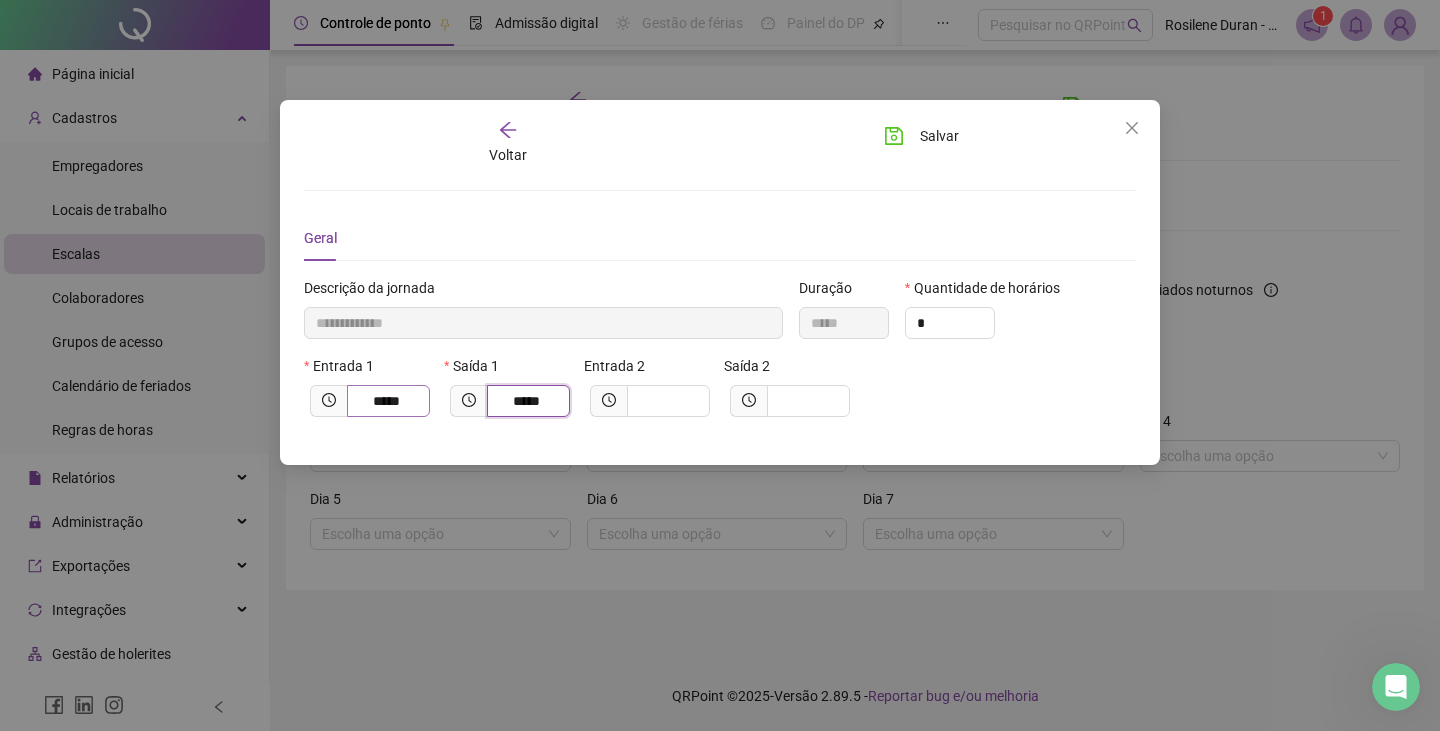 type on "*****" 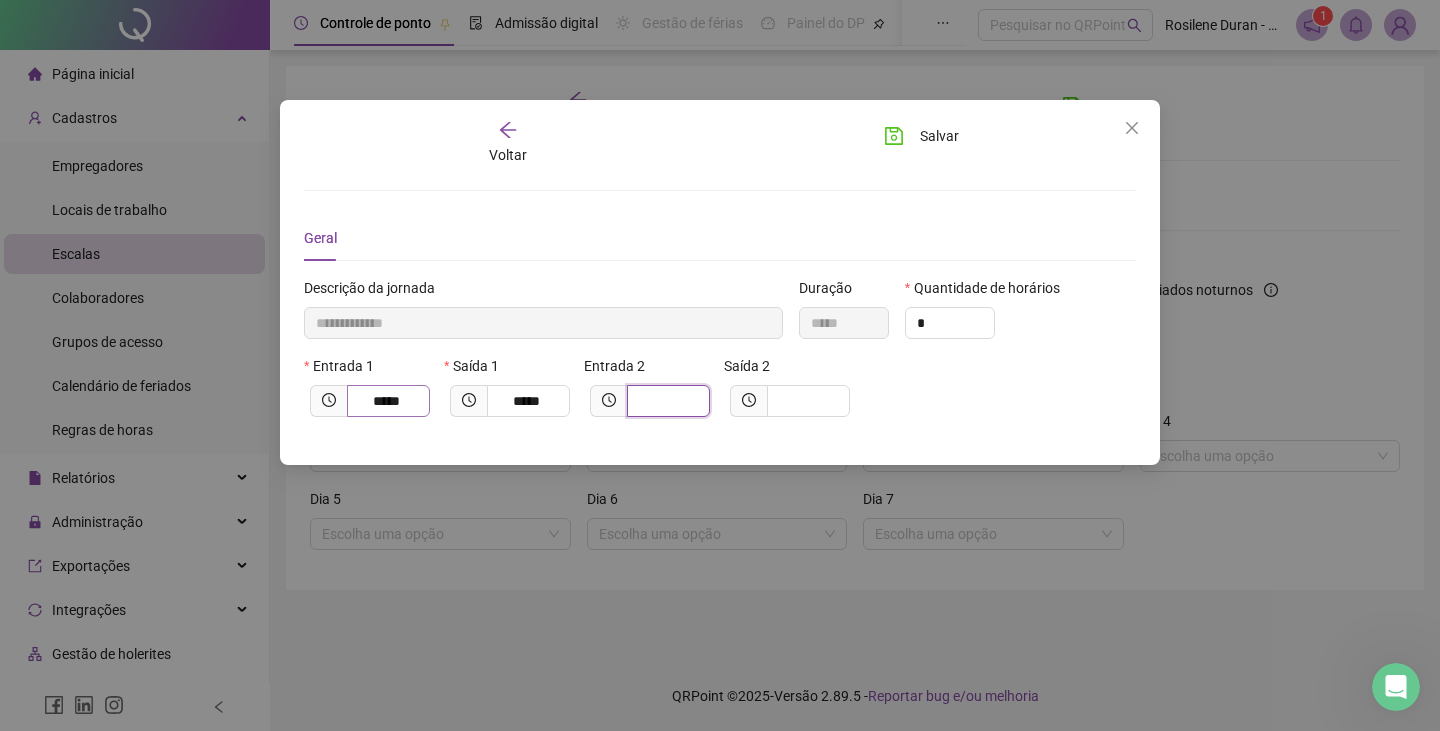type on "**********" 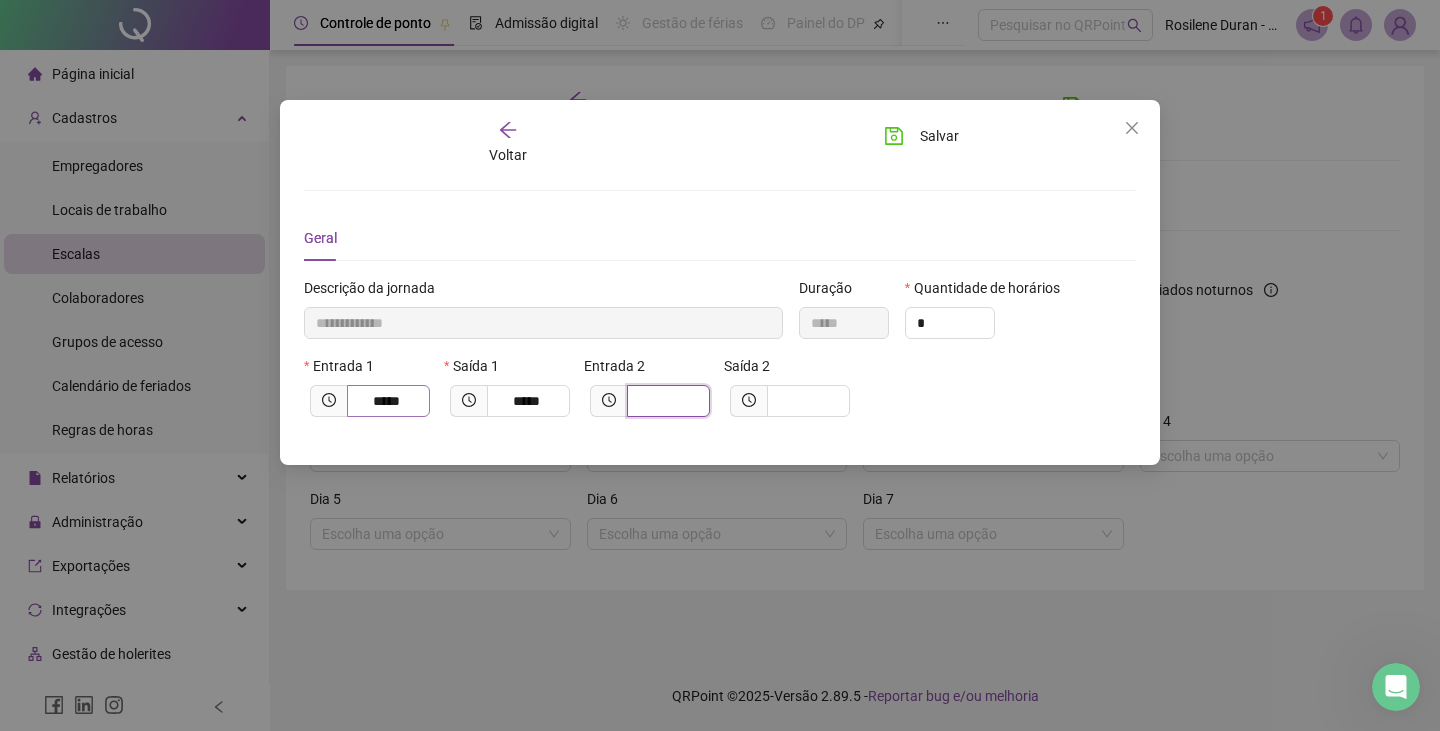 type on "*" 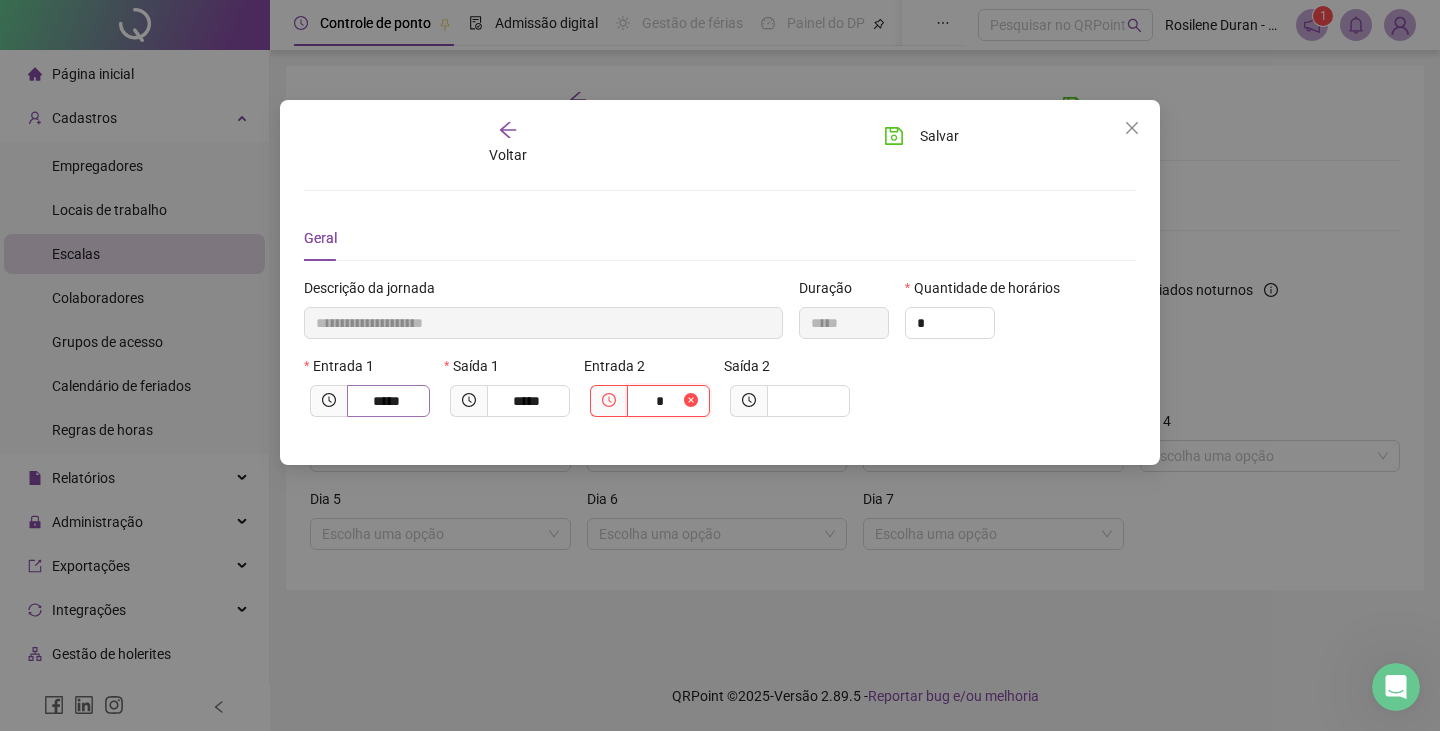 type on "**********" 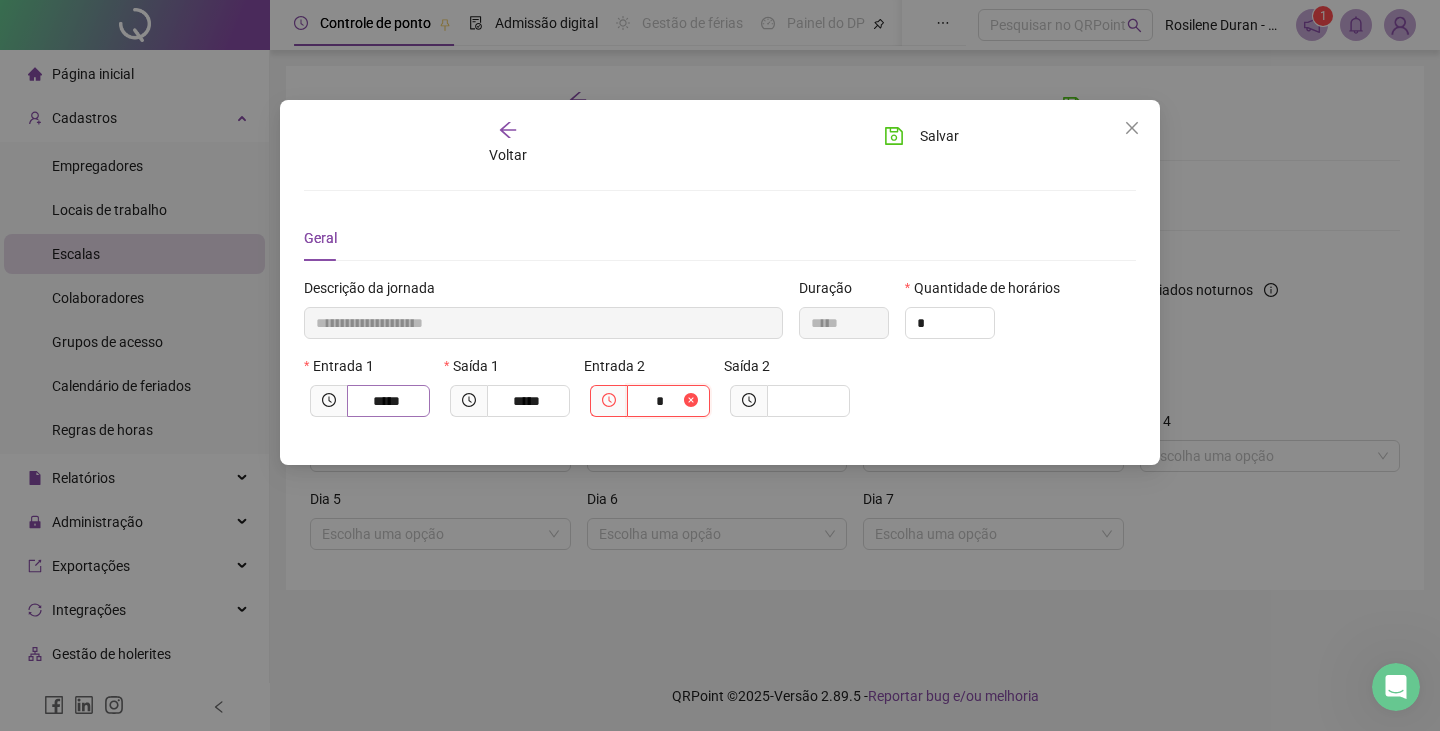type on "**" 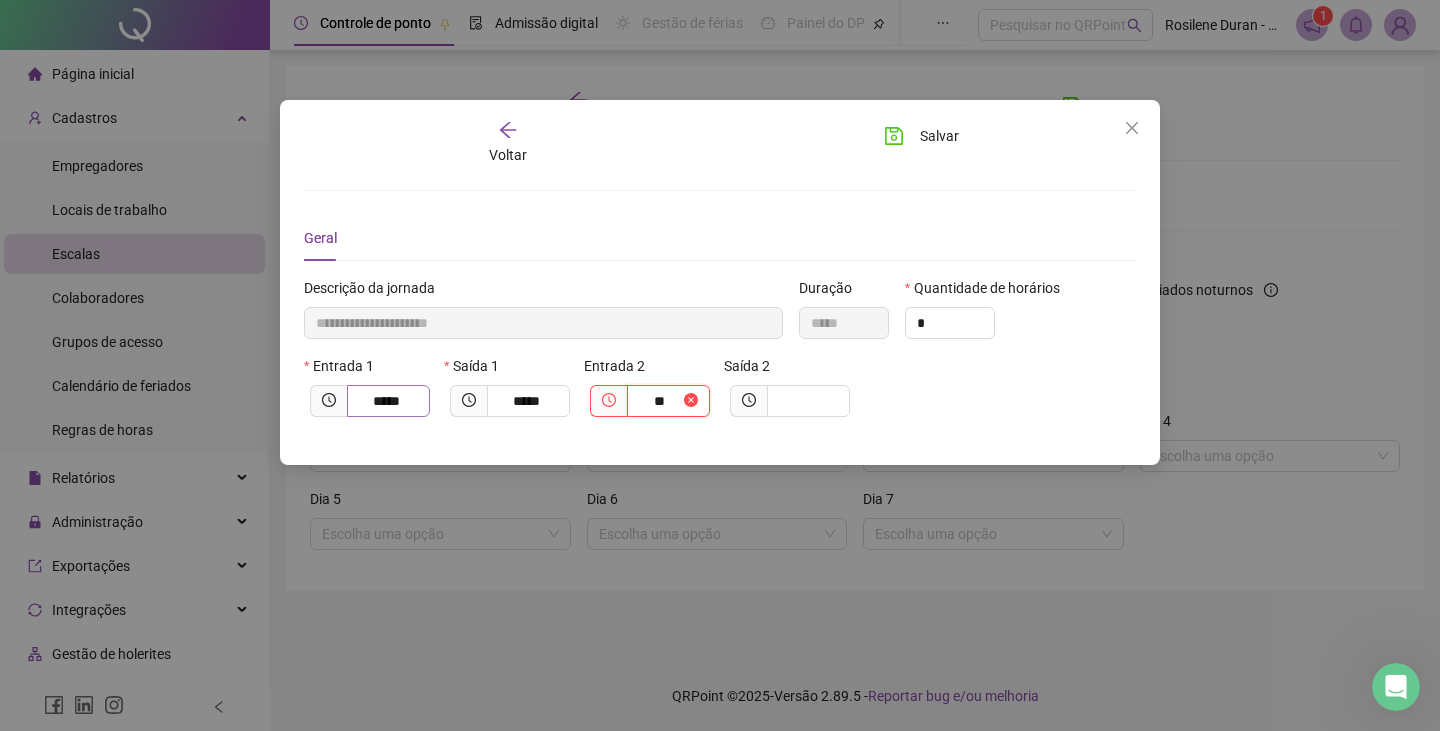 type on "**********" 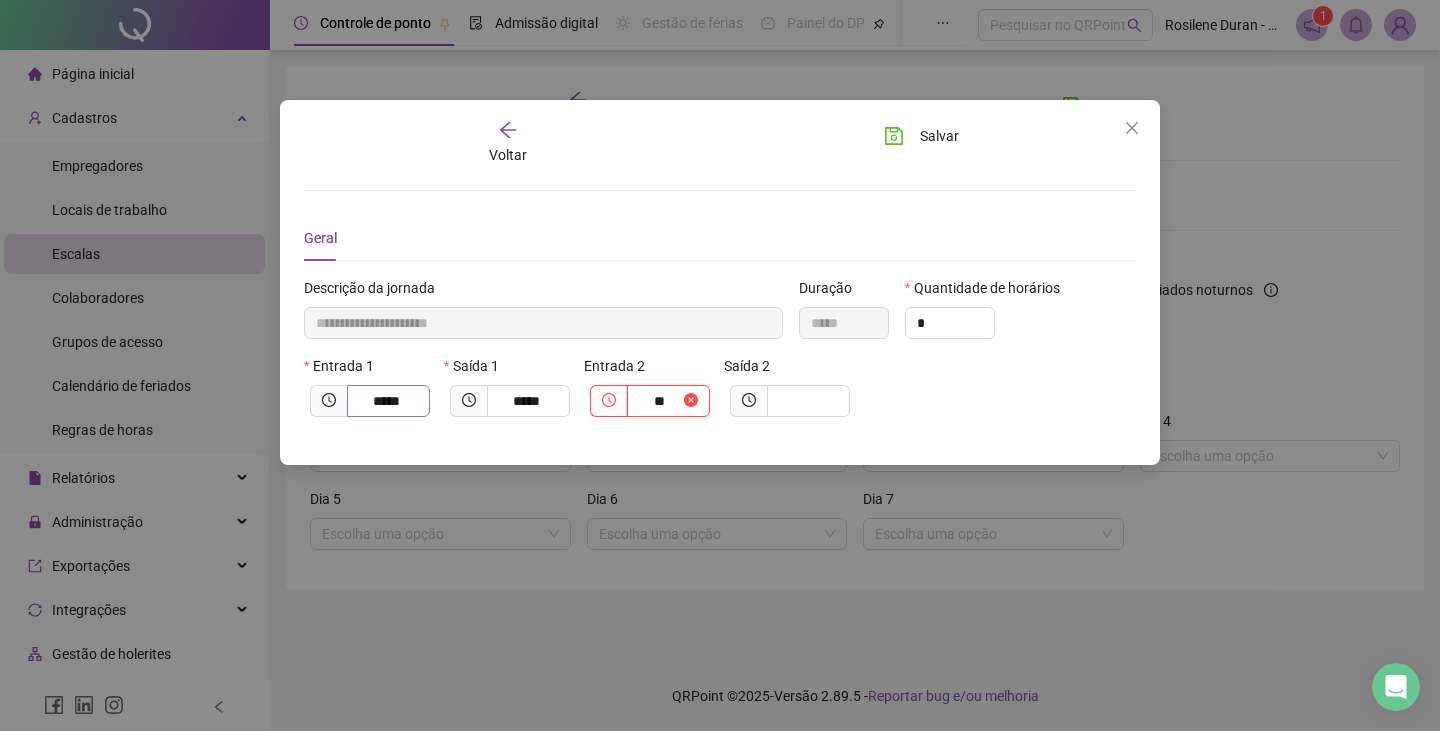 type on "****" 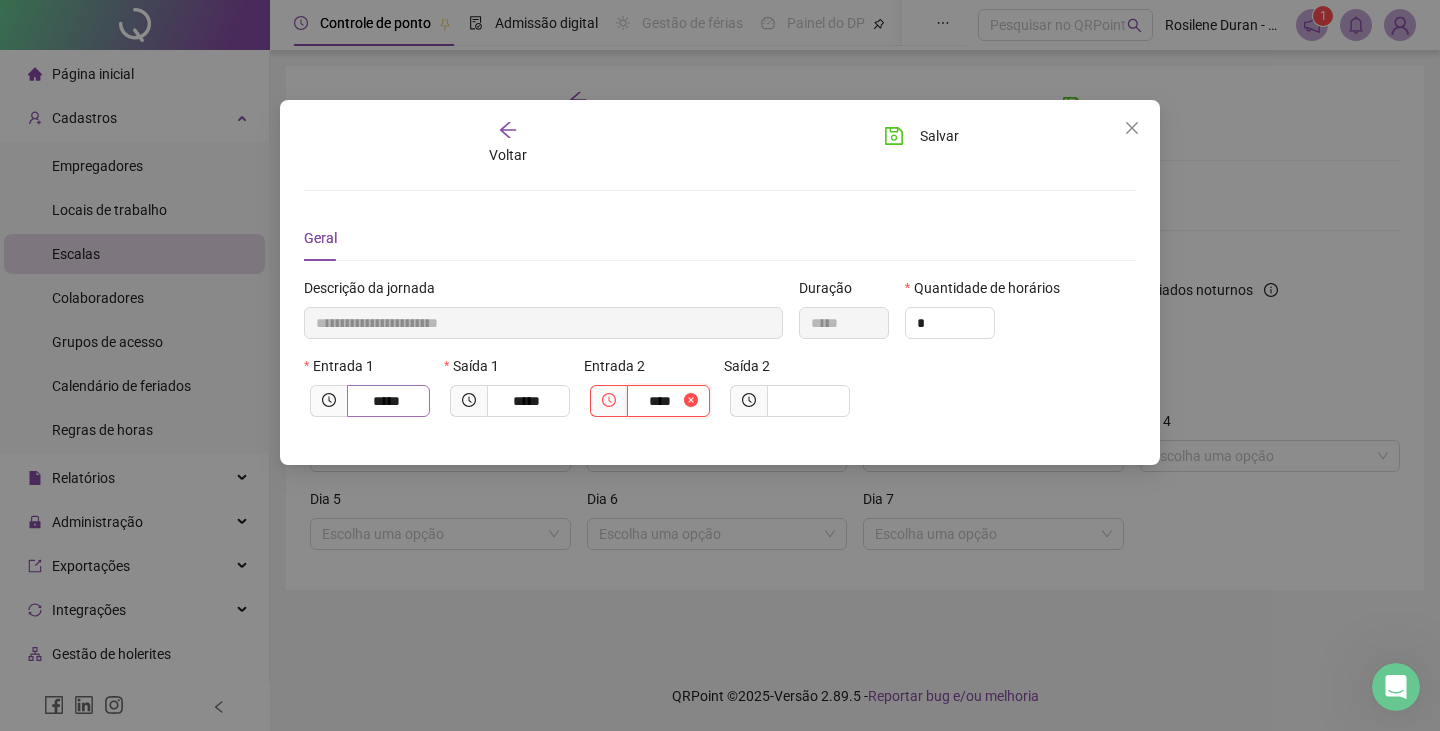 type on "**********" 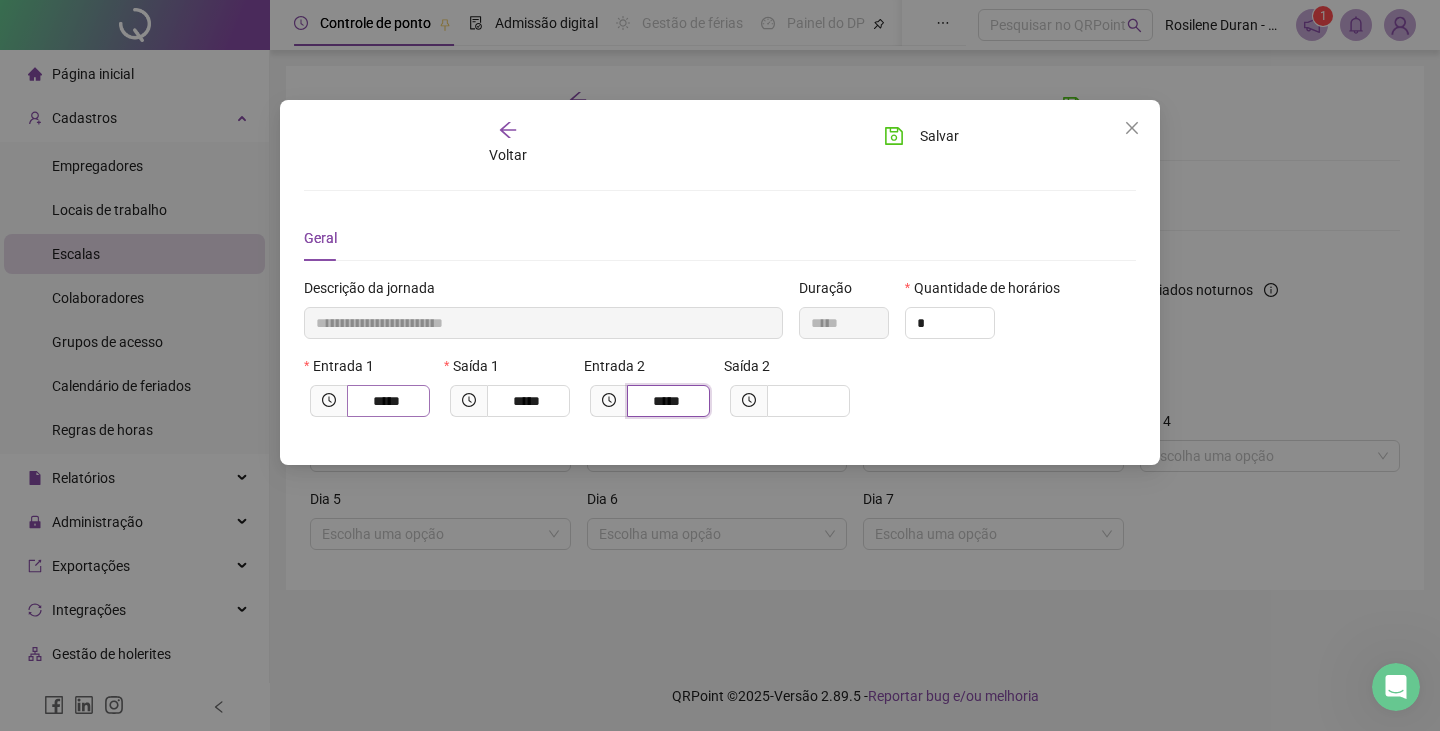 type on "*****" 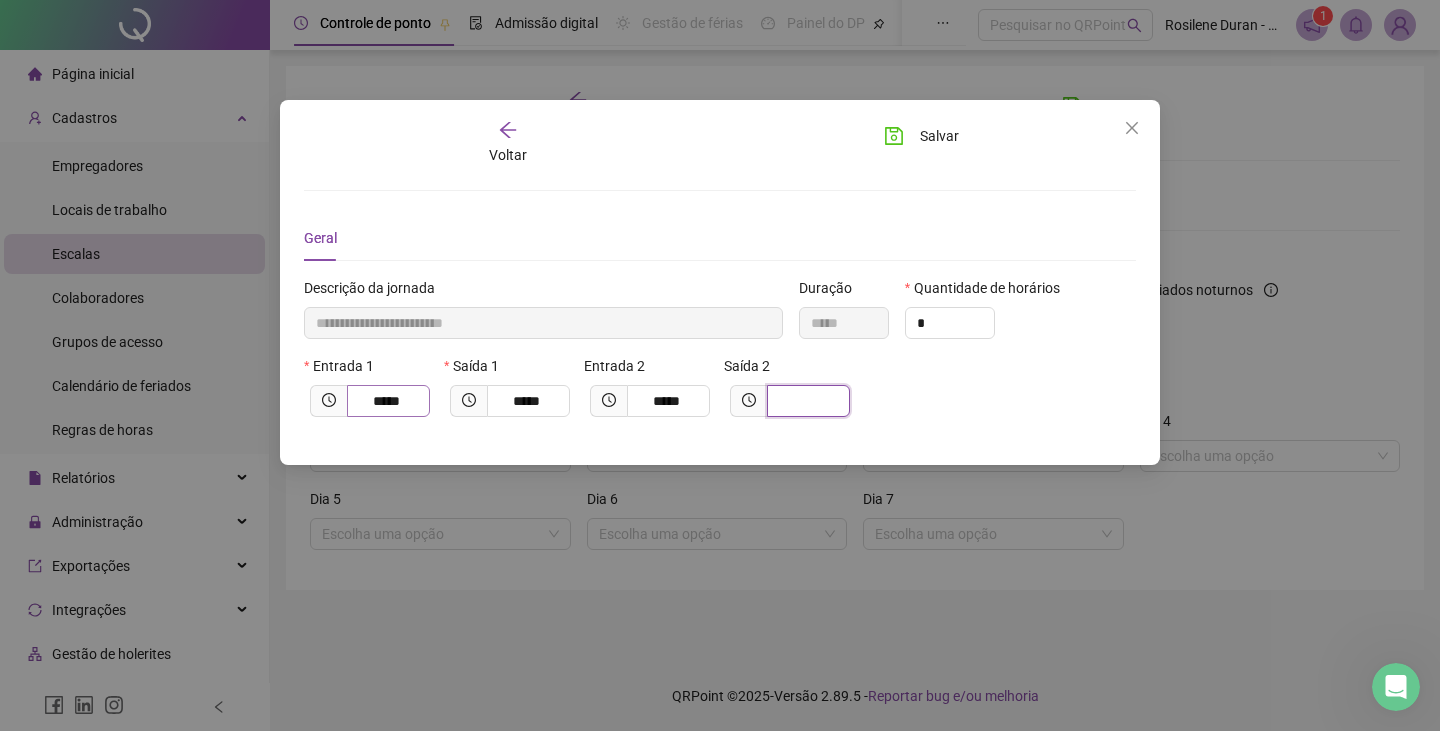 type on "**********" 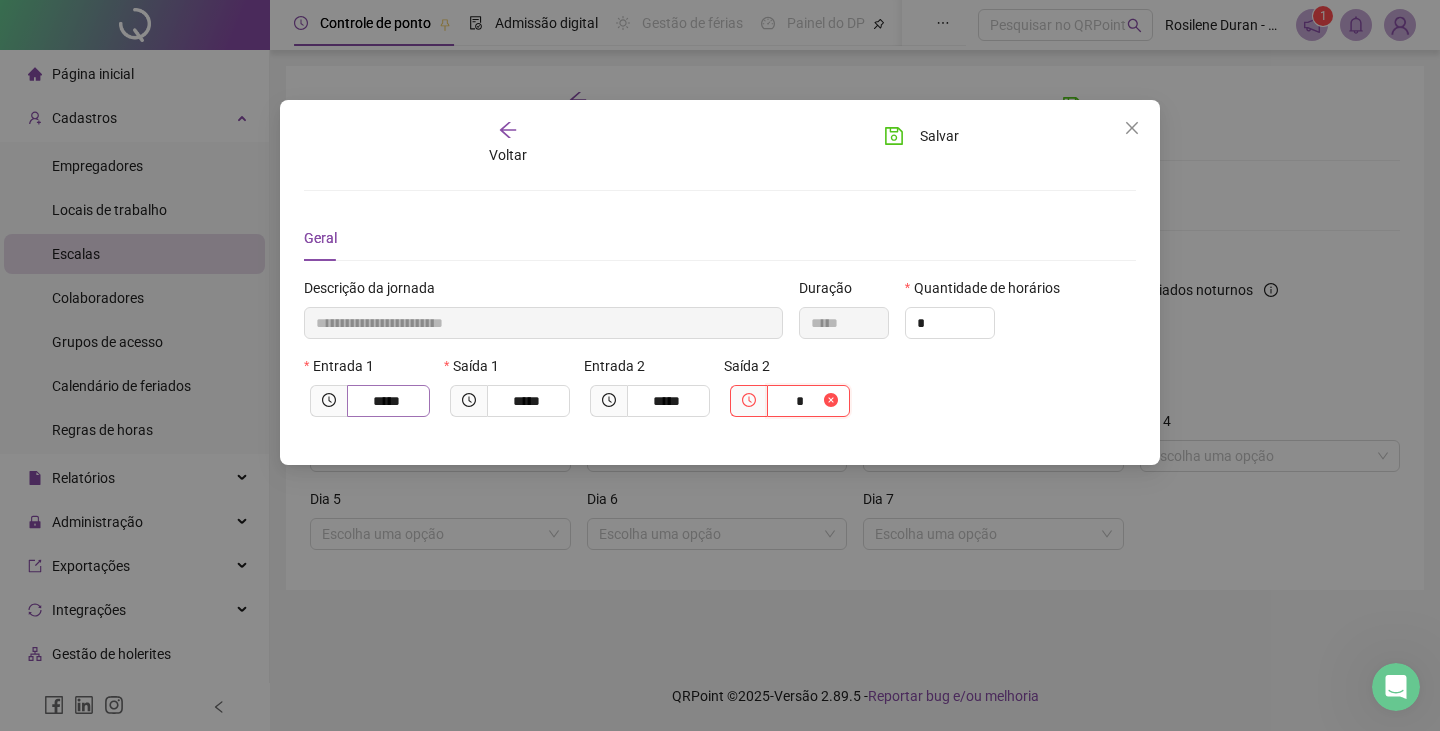 type on "**********" 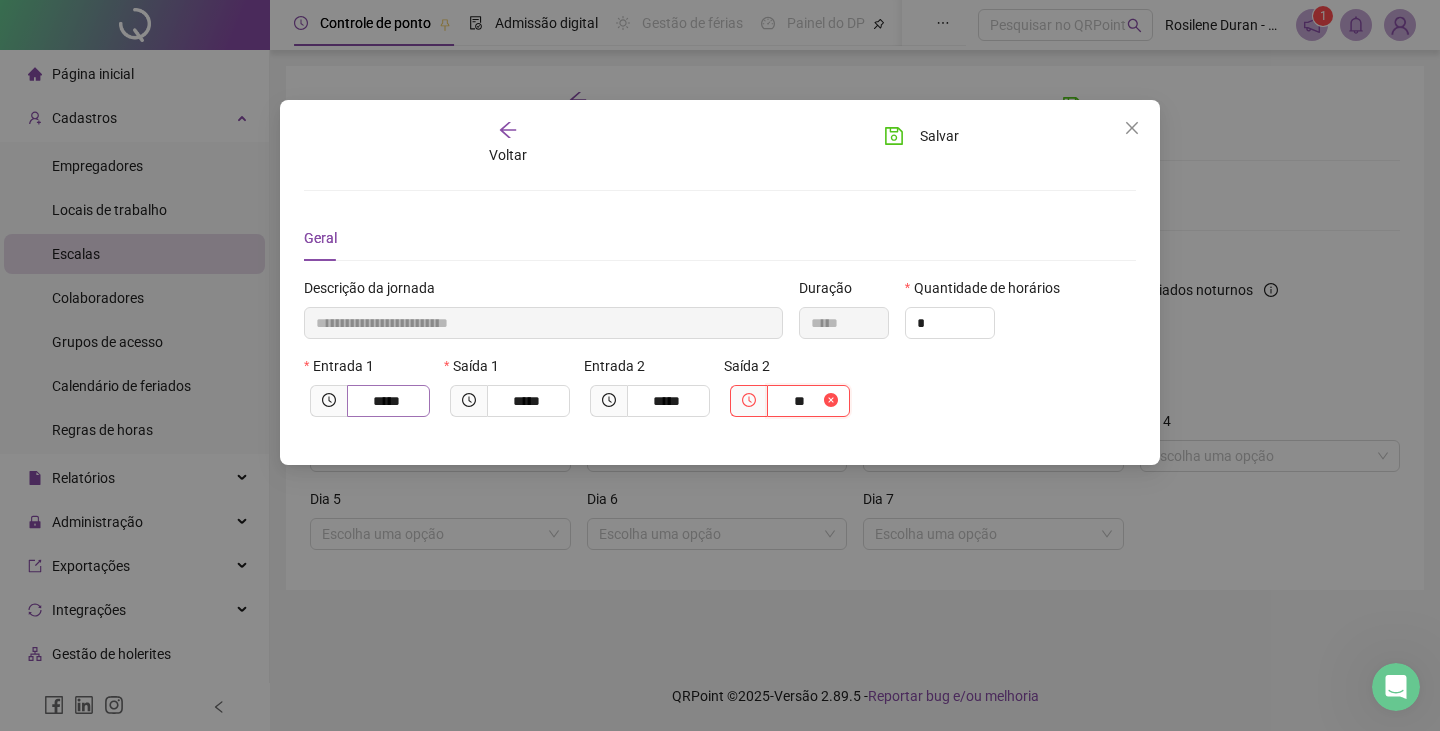 type on "**" 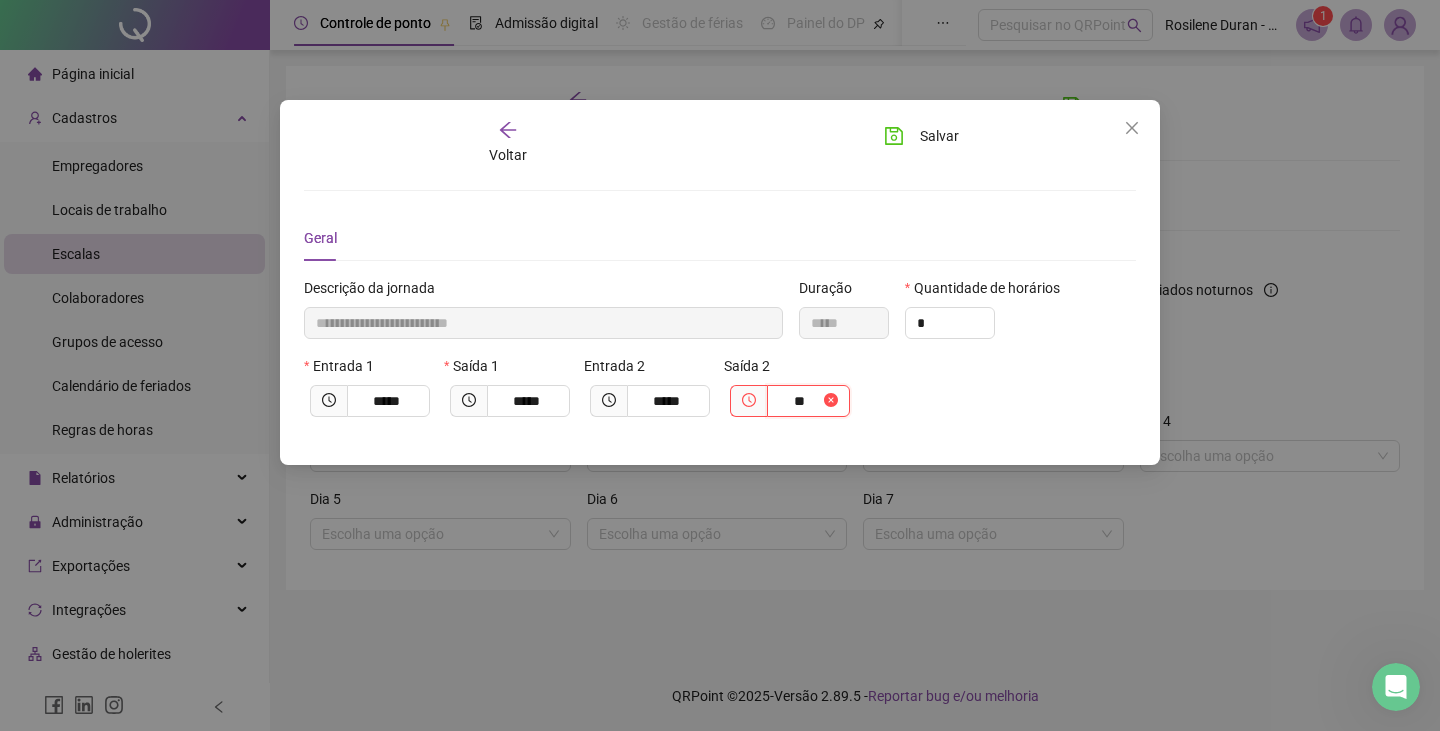 click on "**" at bounding box center (799, 401) 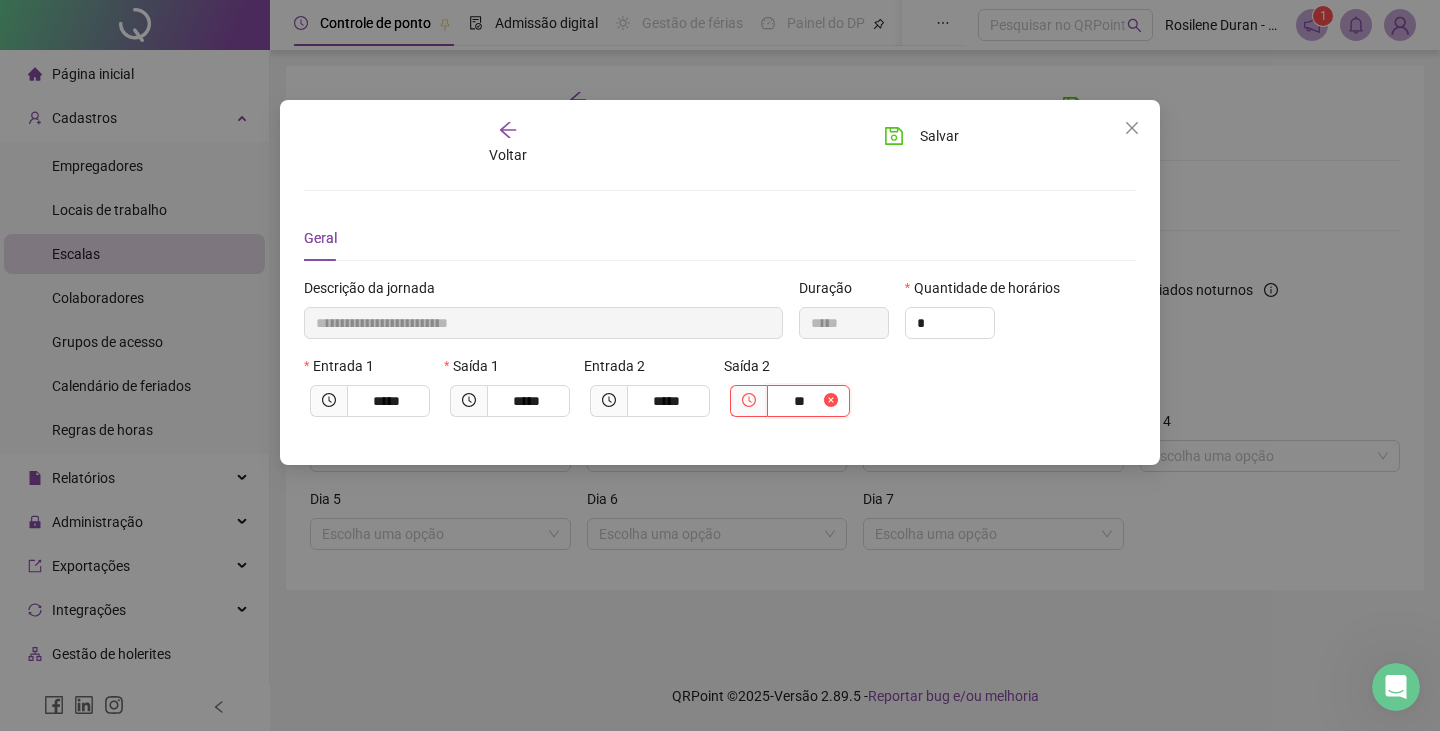 type on "**********" 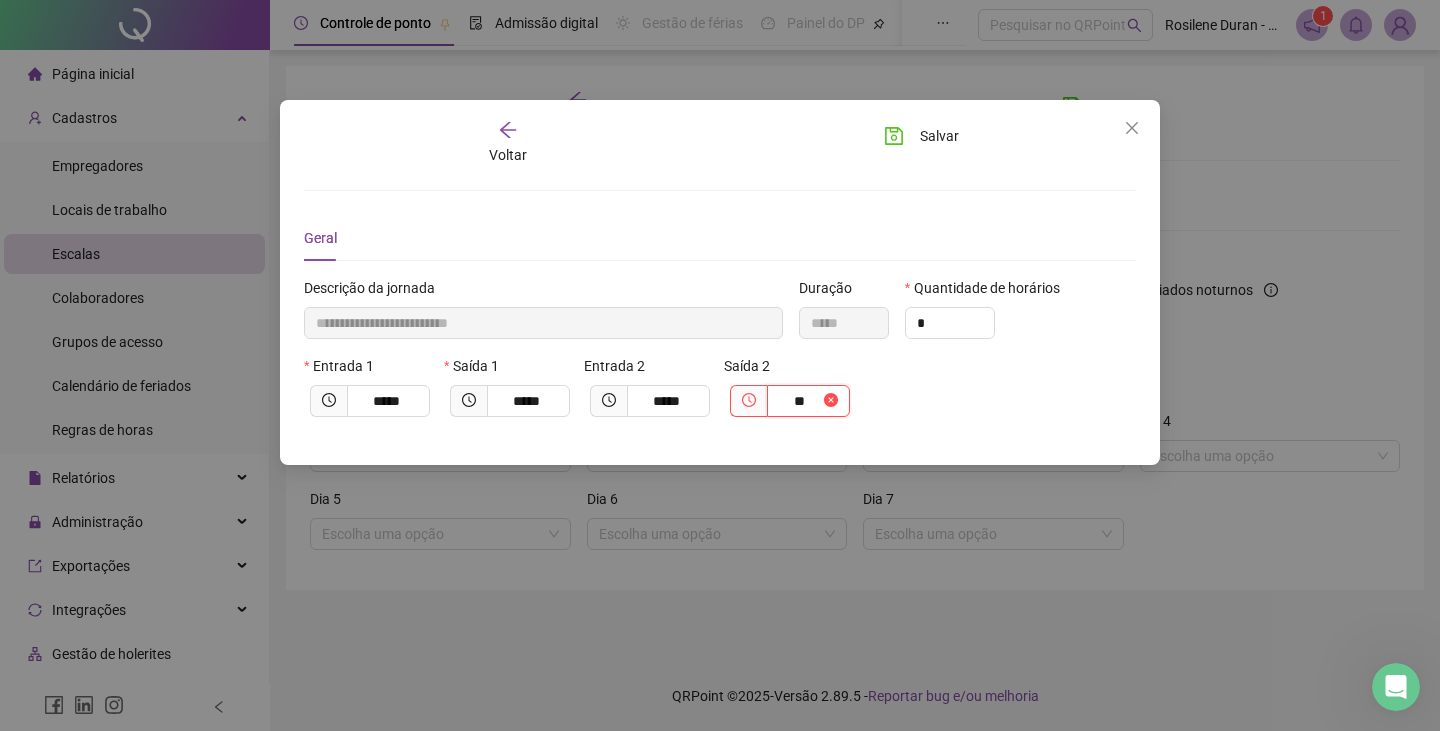 type on "*****" 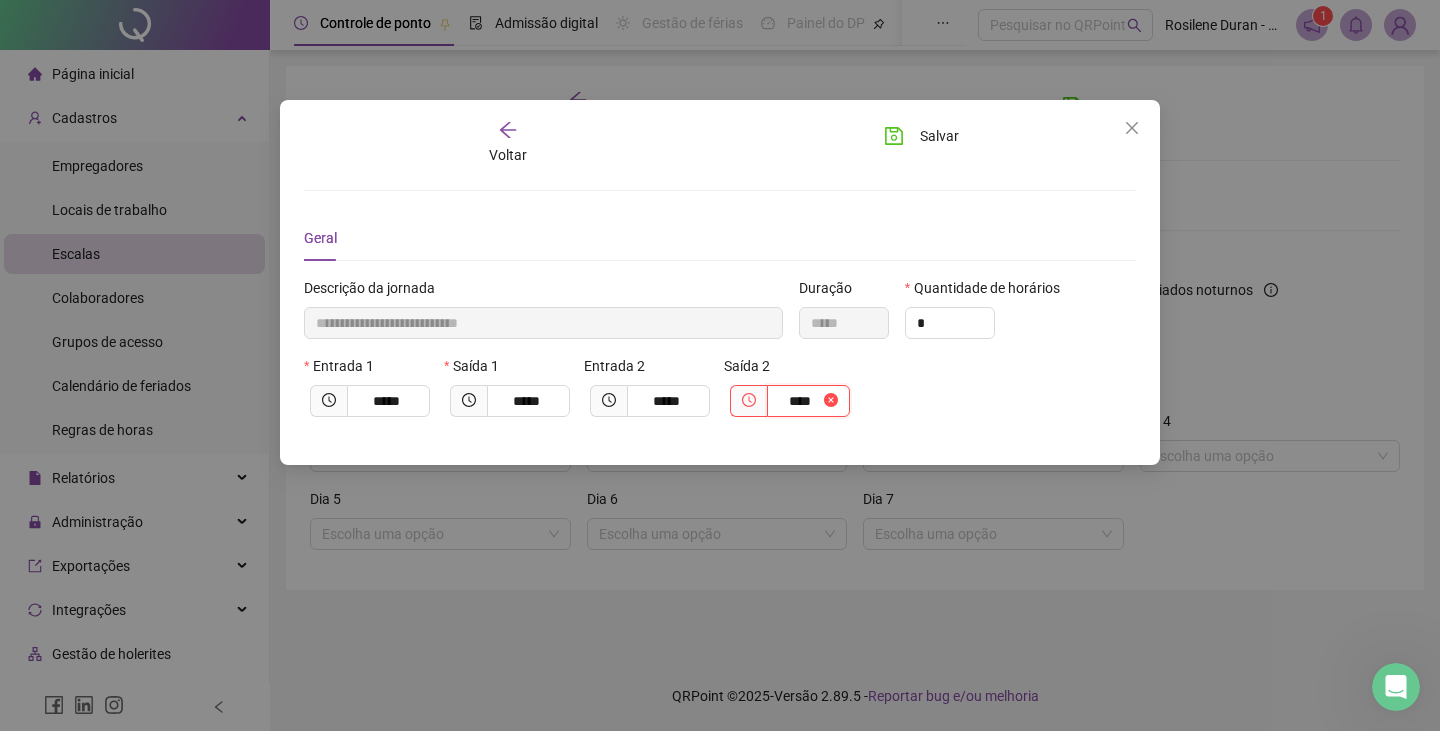 type on "**********" 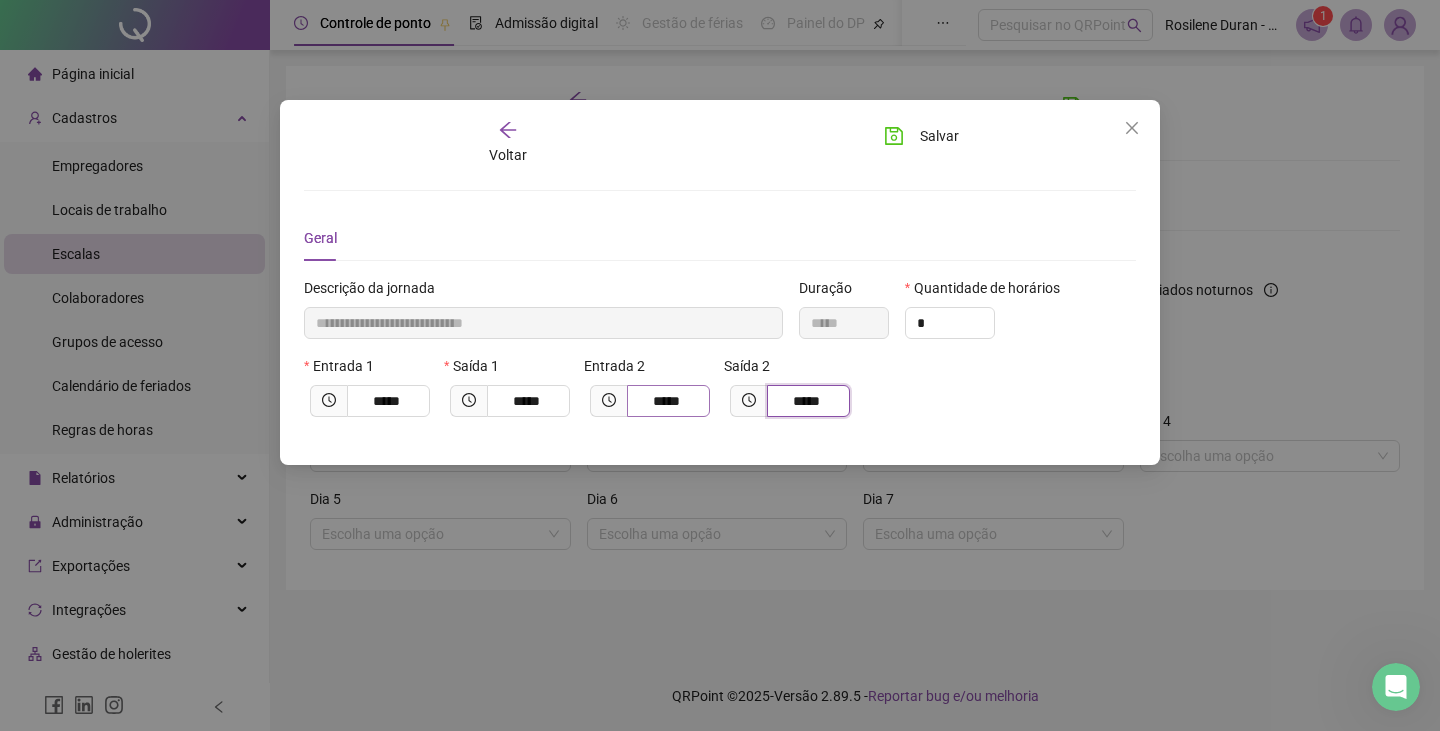 type on "*****" 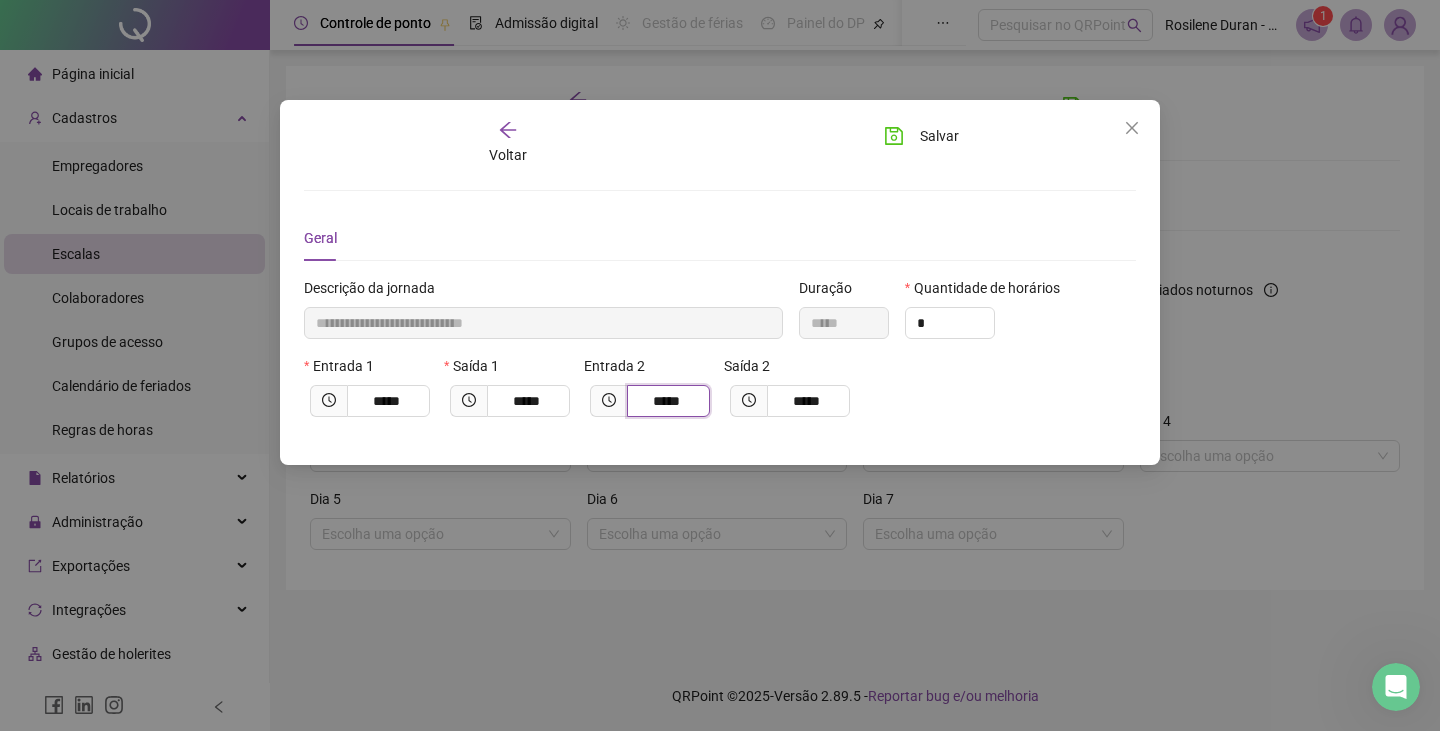 click on "*****" at bounding box center (666, 401) 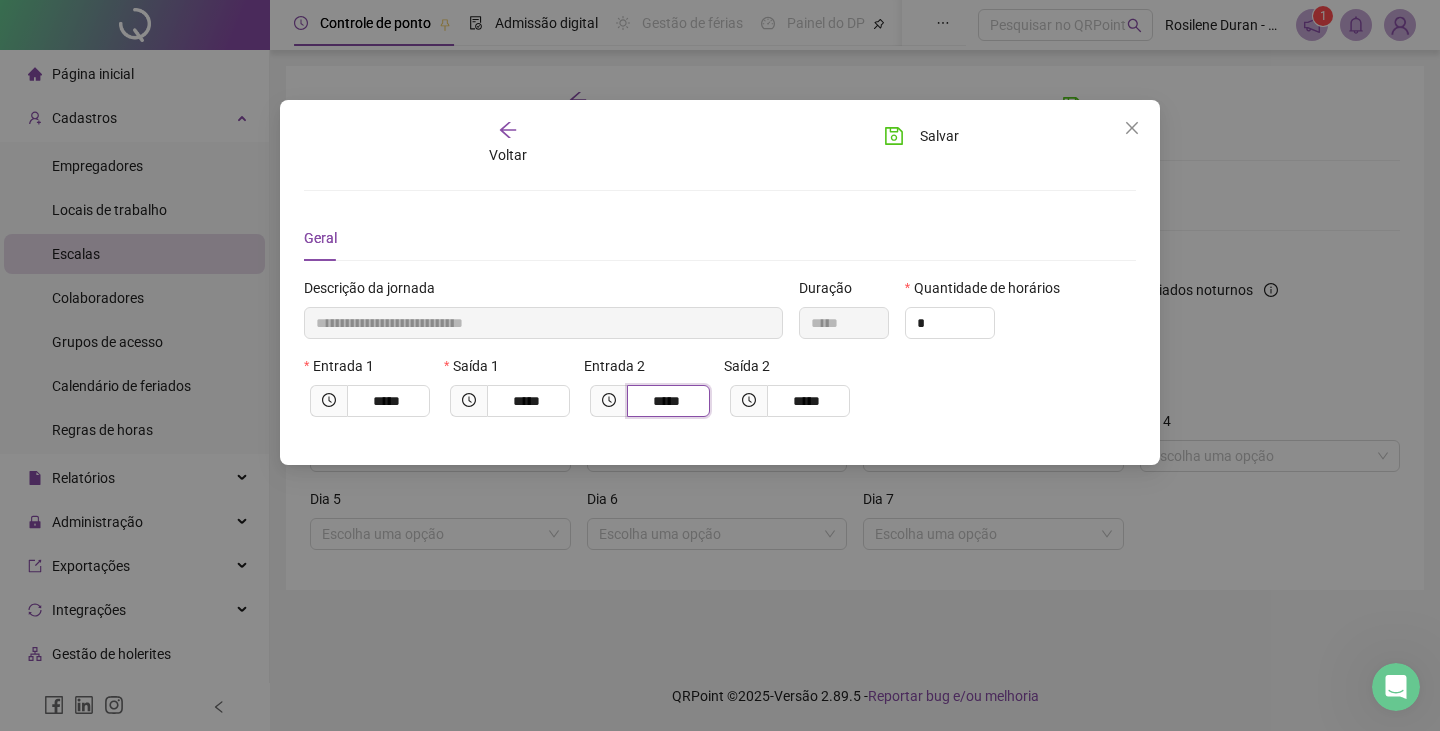 click on "*****" at bounding box center (666, 401) 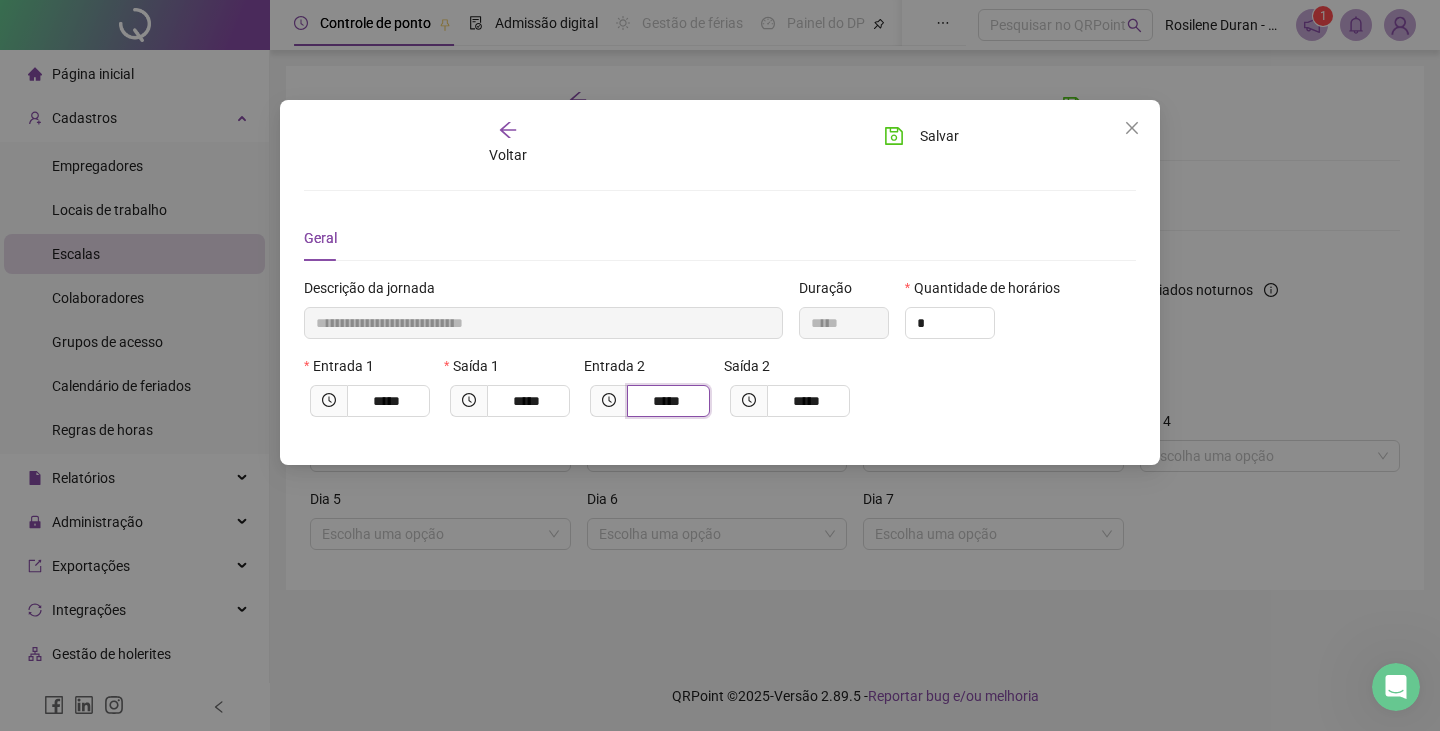 type on "*****" 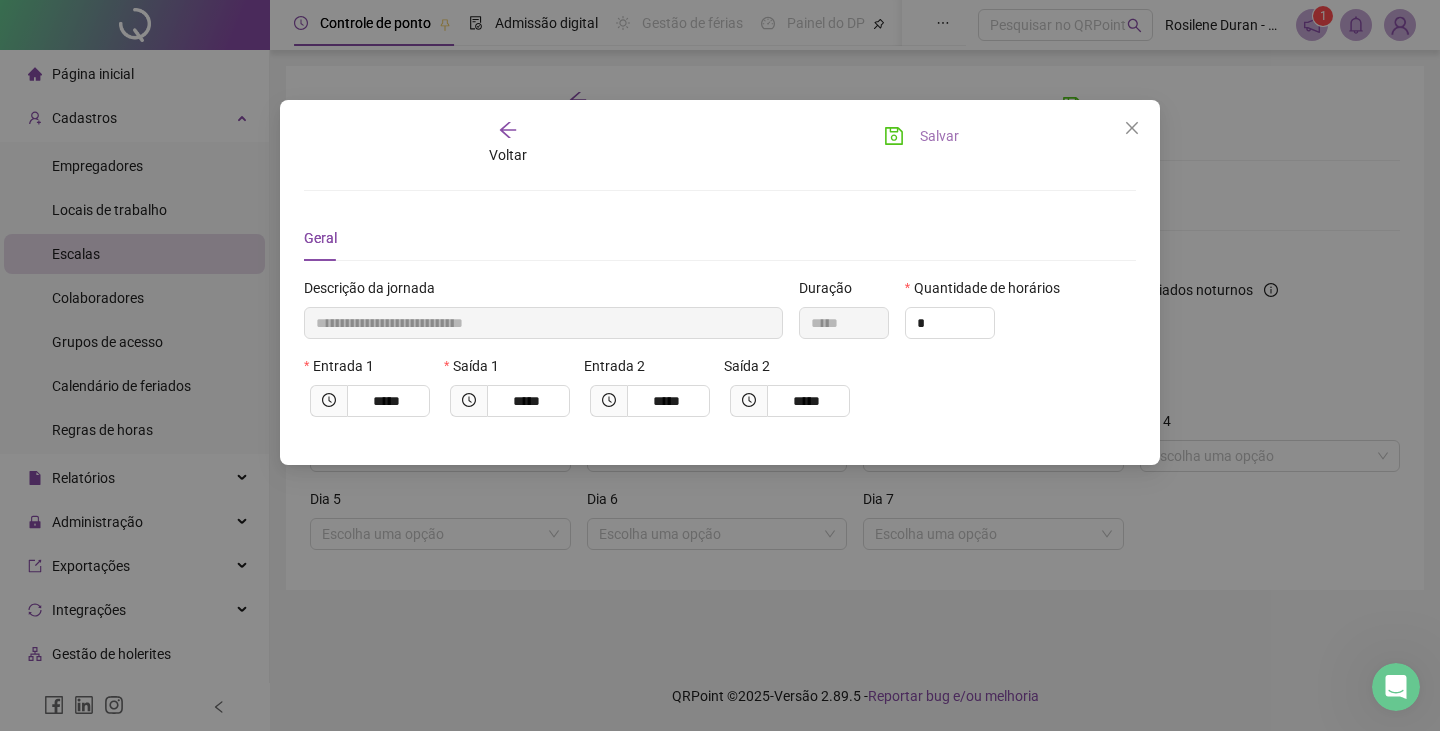 click on "Salvar" at bounding box center [939, 136] 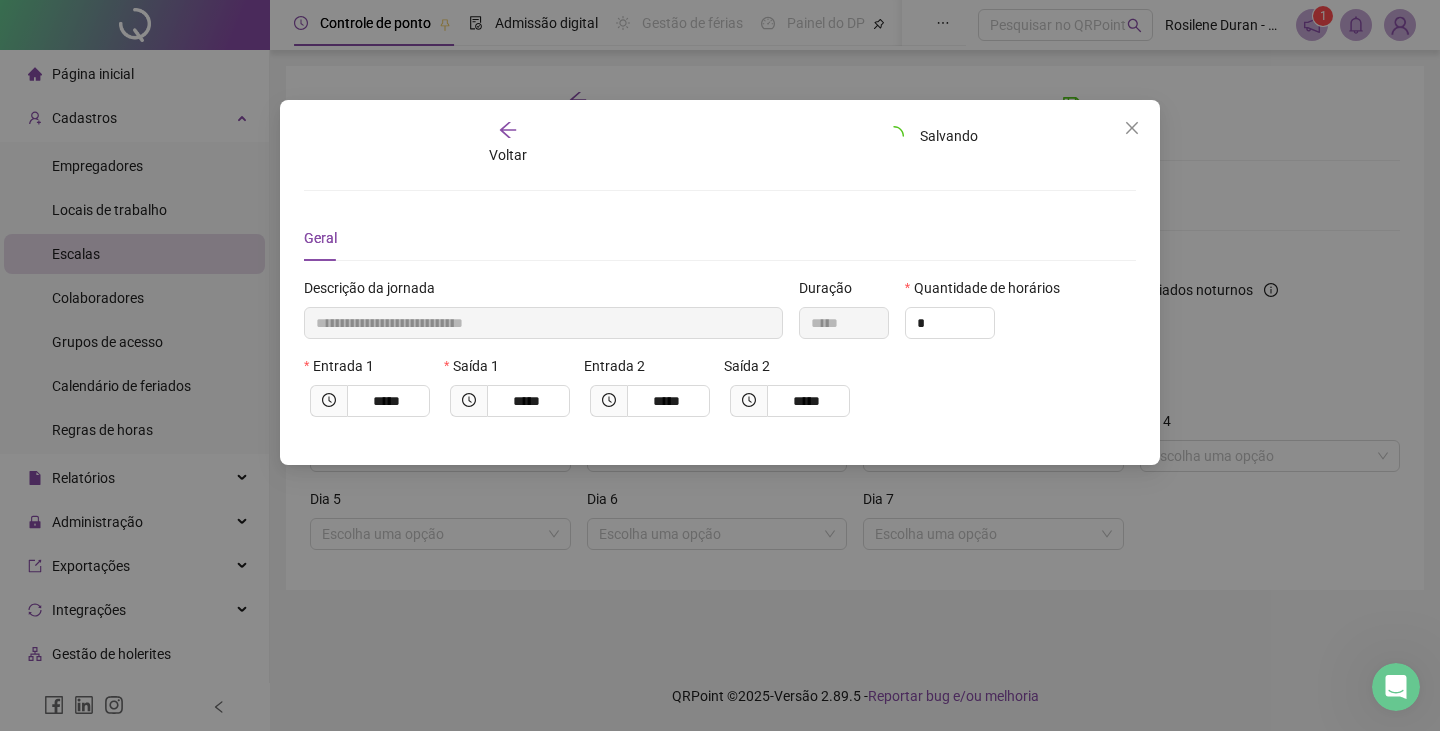 type 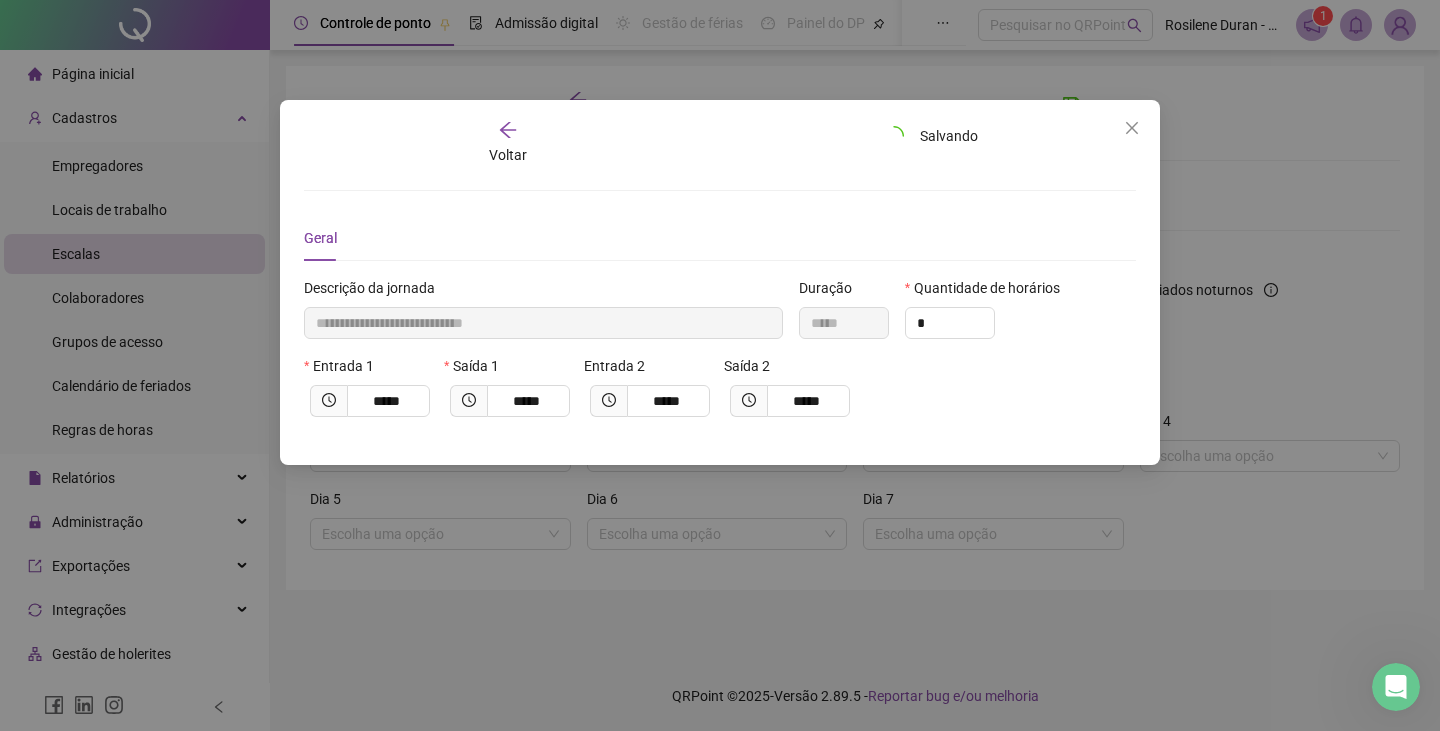 type 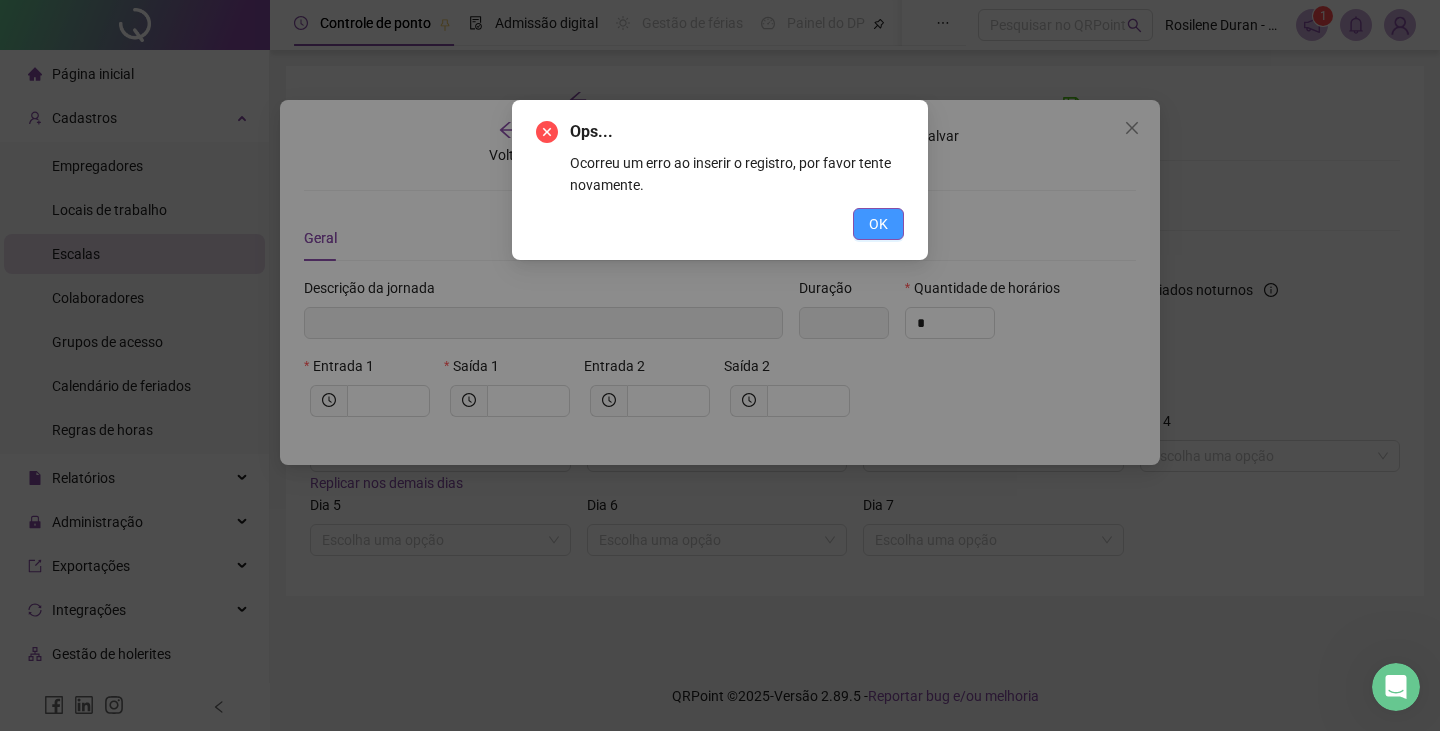 click on "OK" at bounding box center [878, 224] 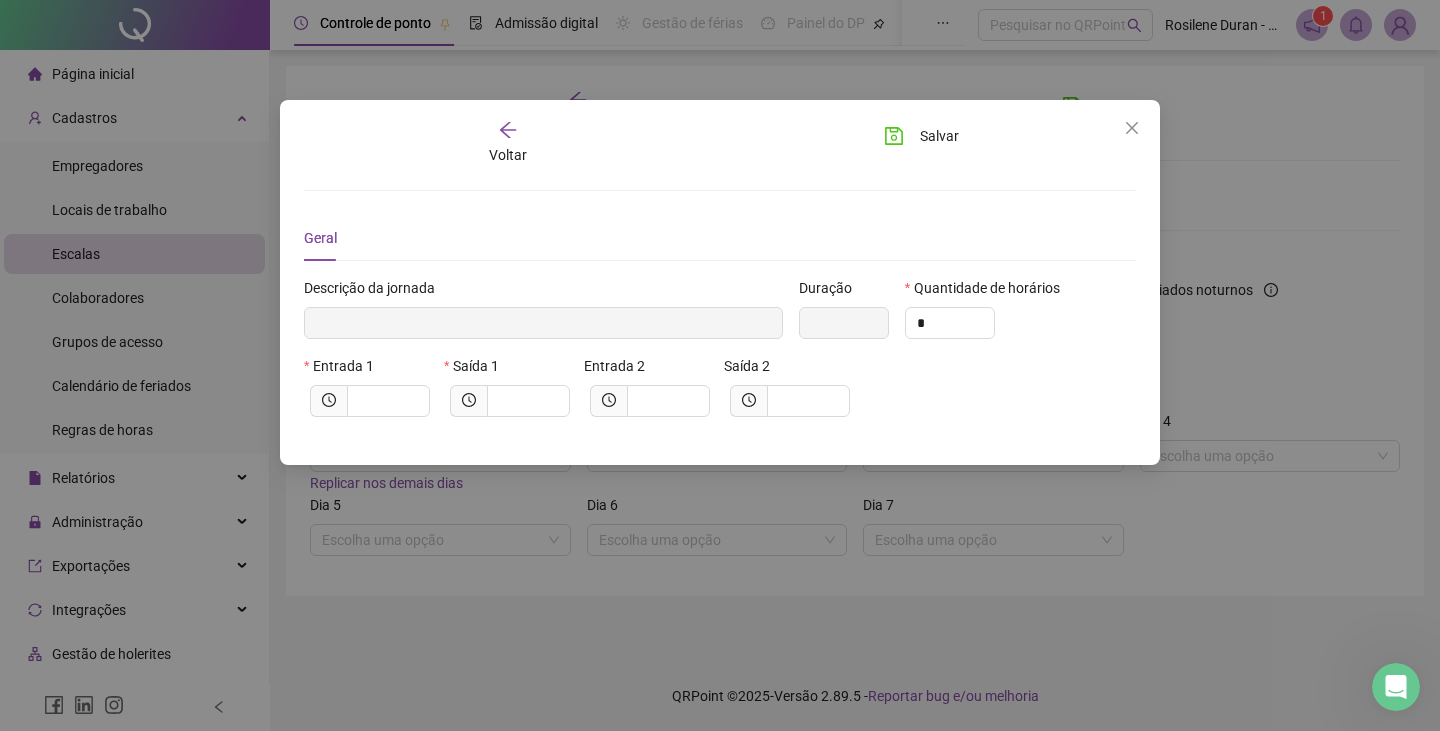 click on "Entrada 1" at bounding box center [370, 370] 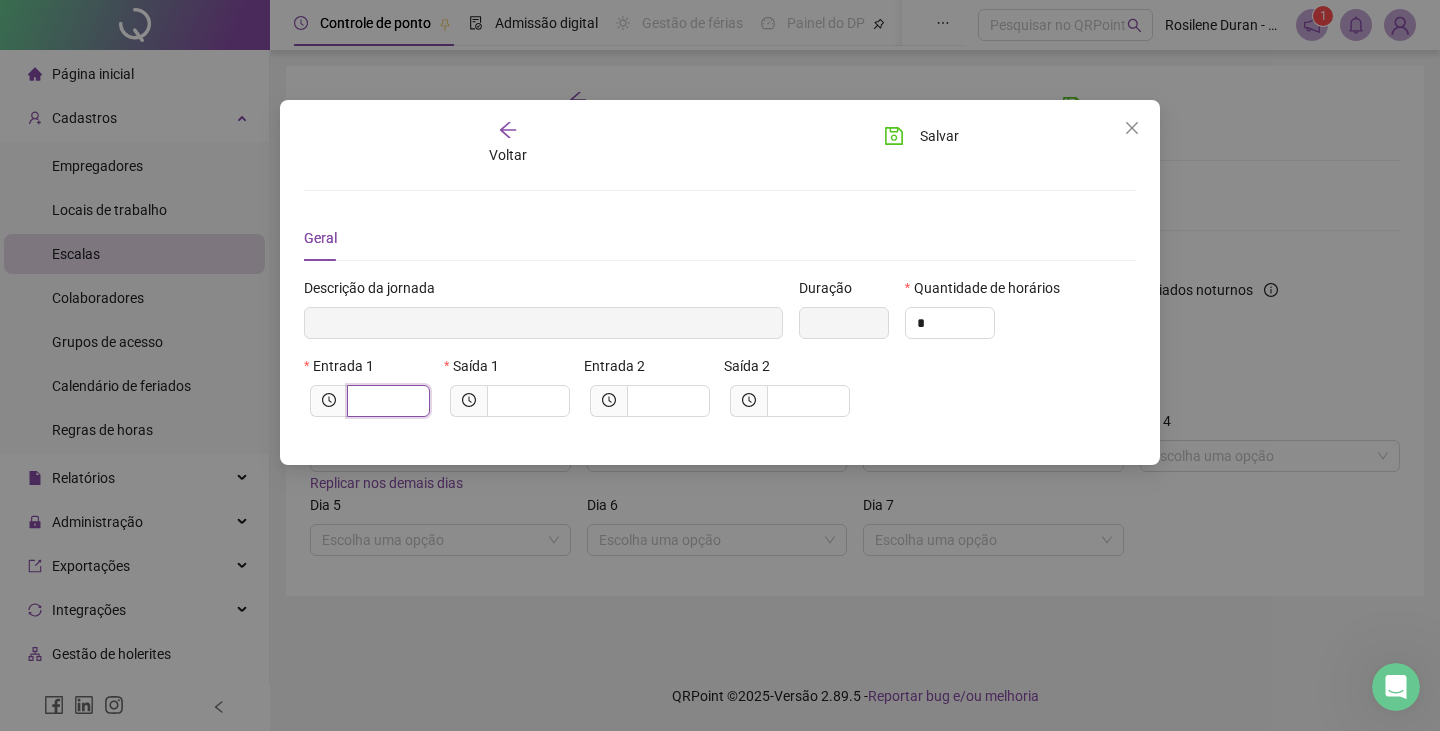 click at bounding box center (386, 401) 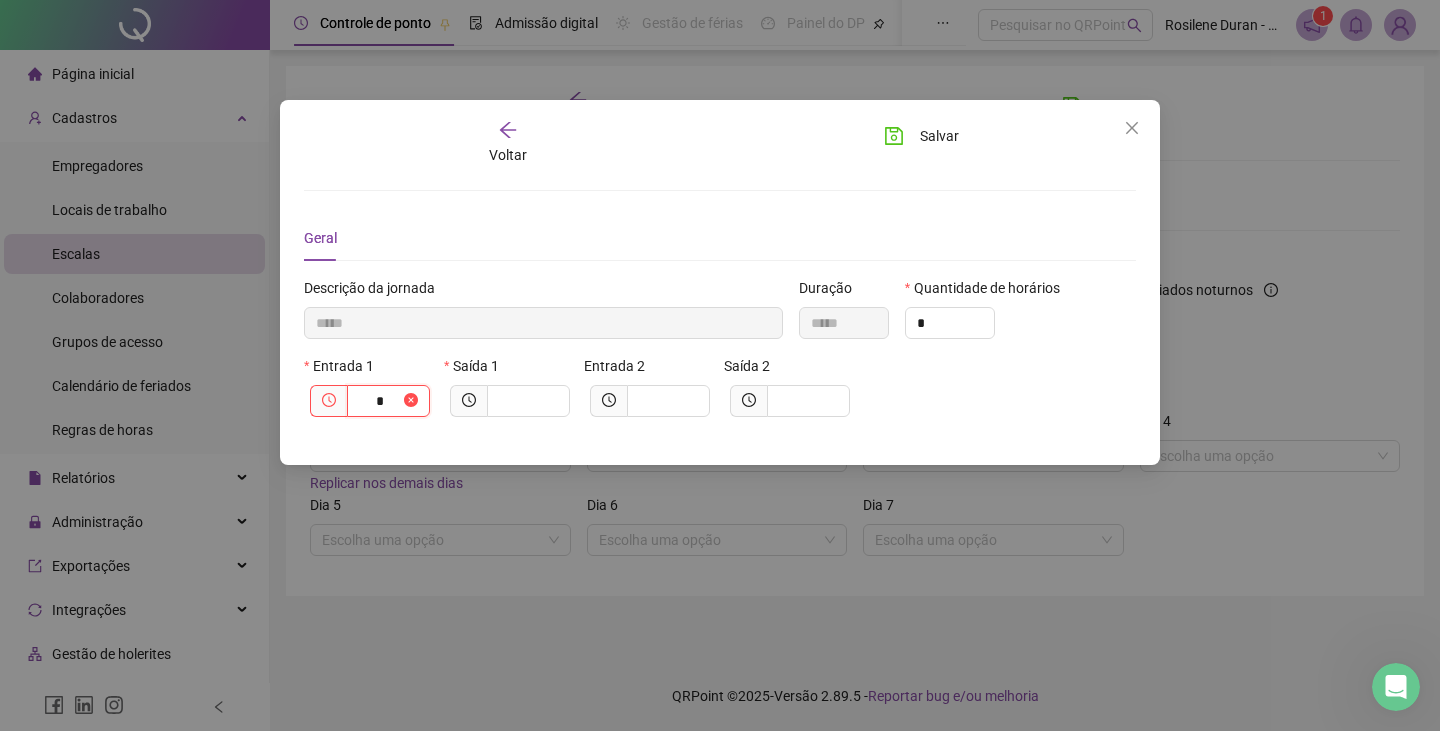 type on "******" 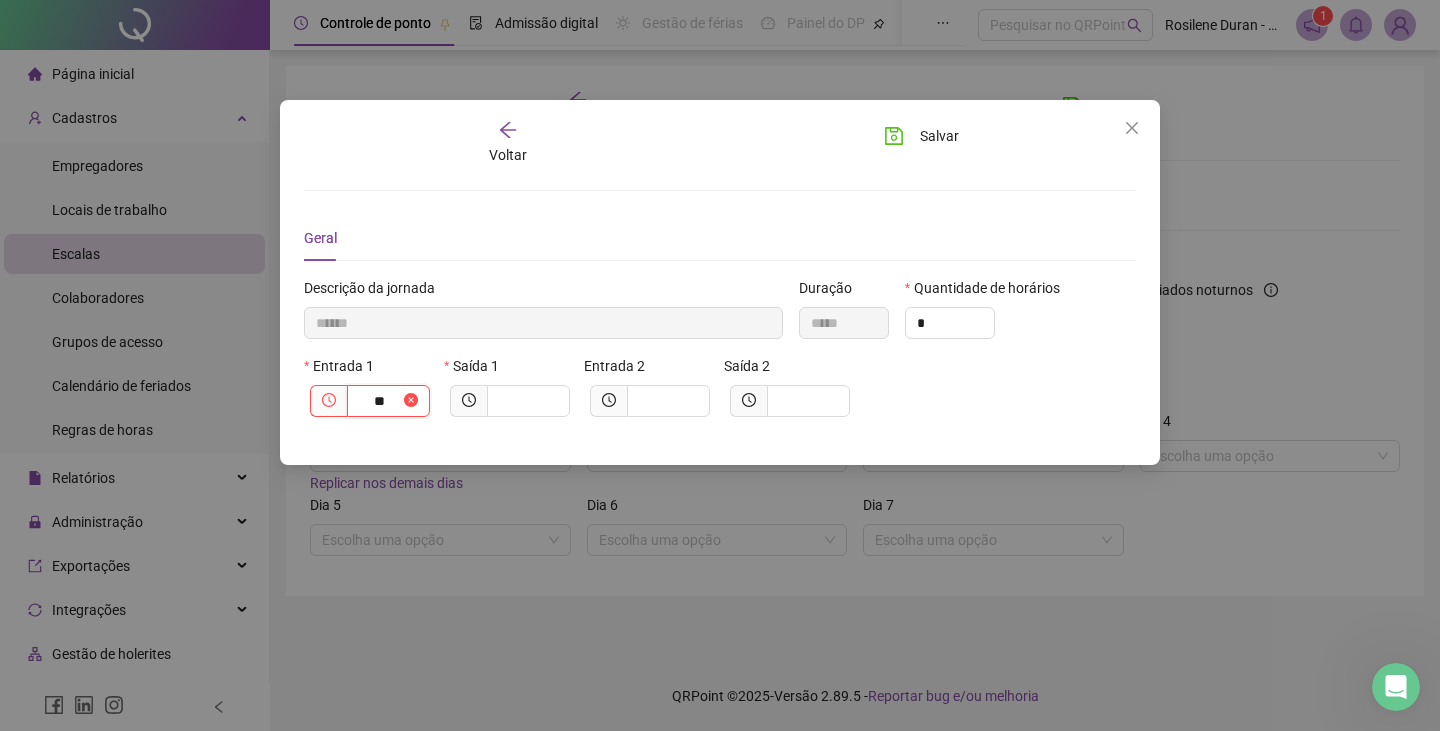 type on "********" 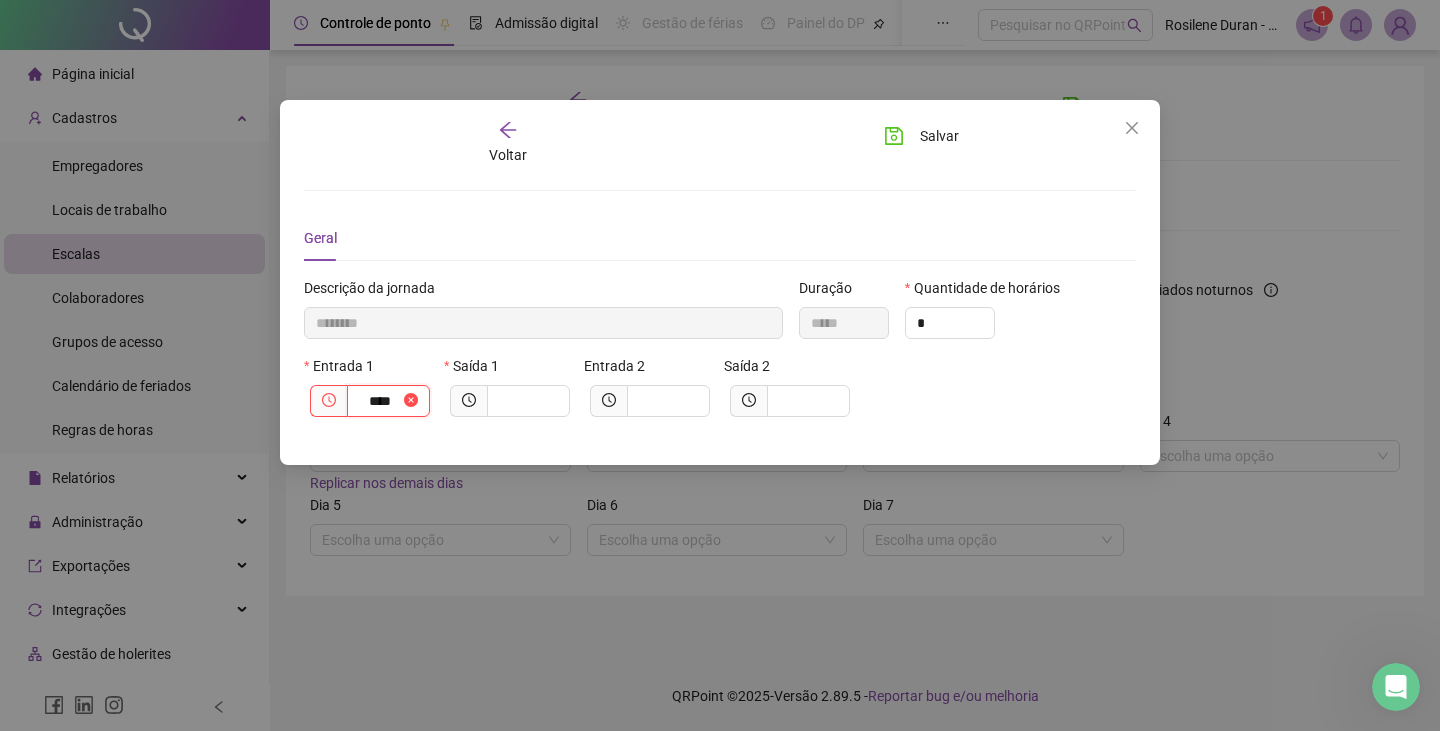 type on "*********" 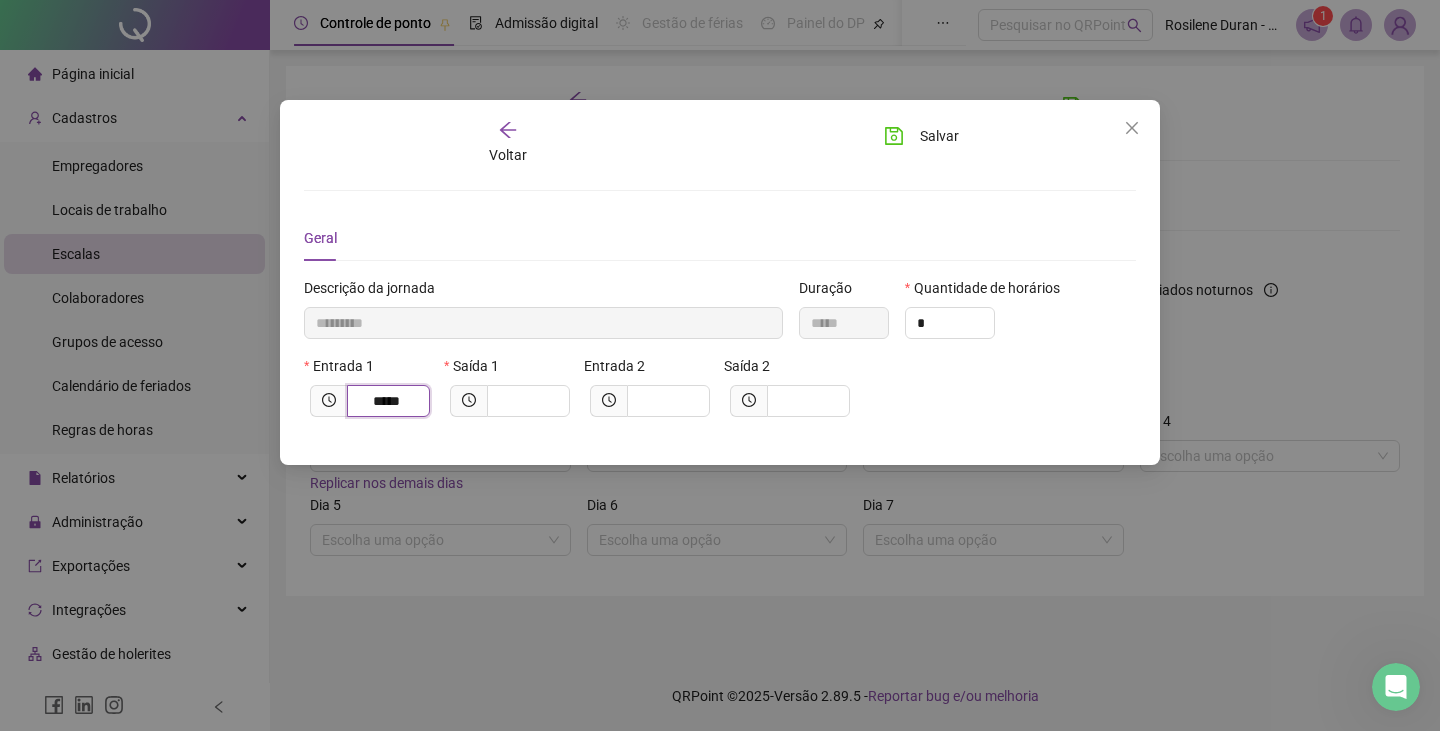 type on "*****" 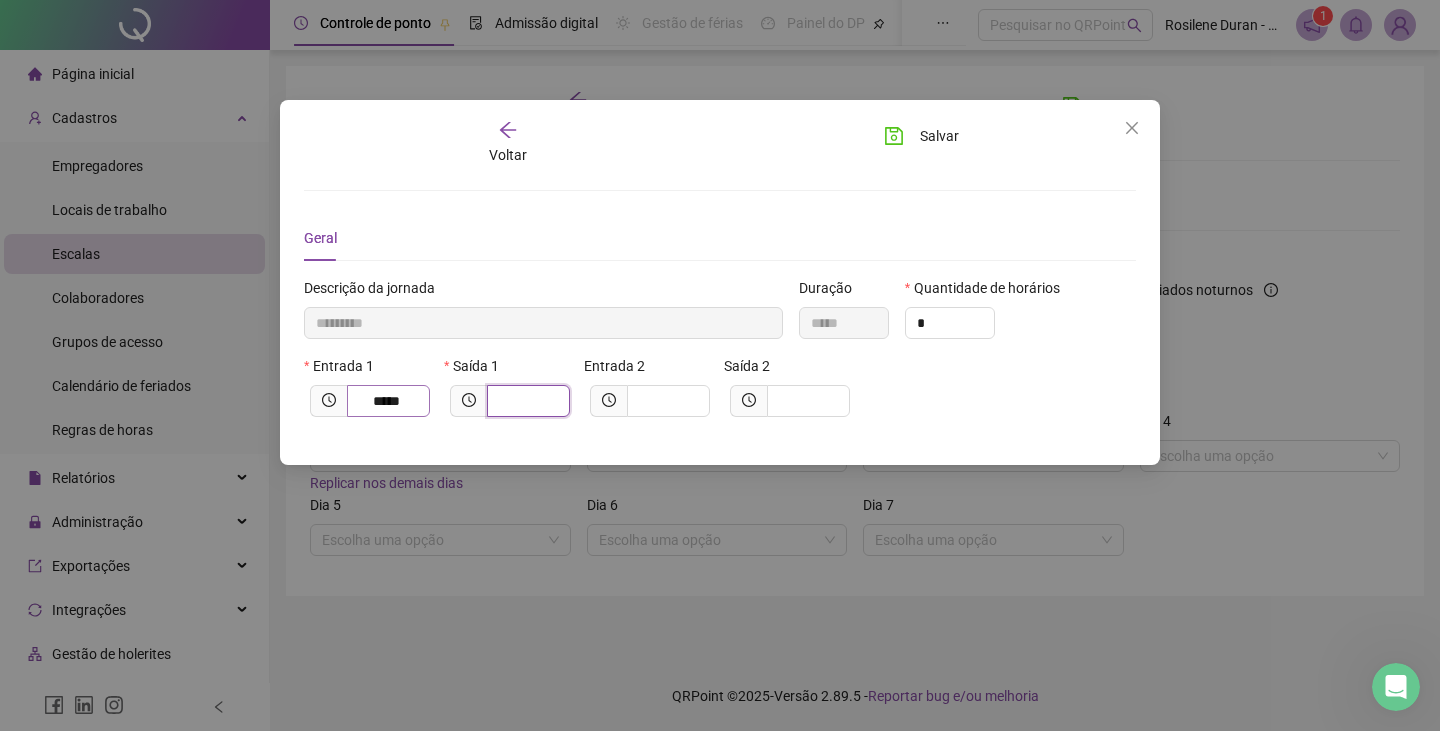 type on "*********" 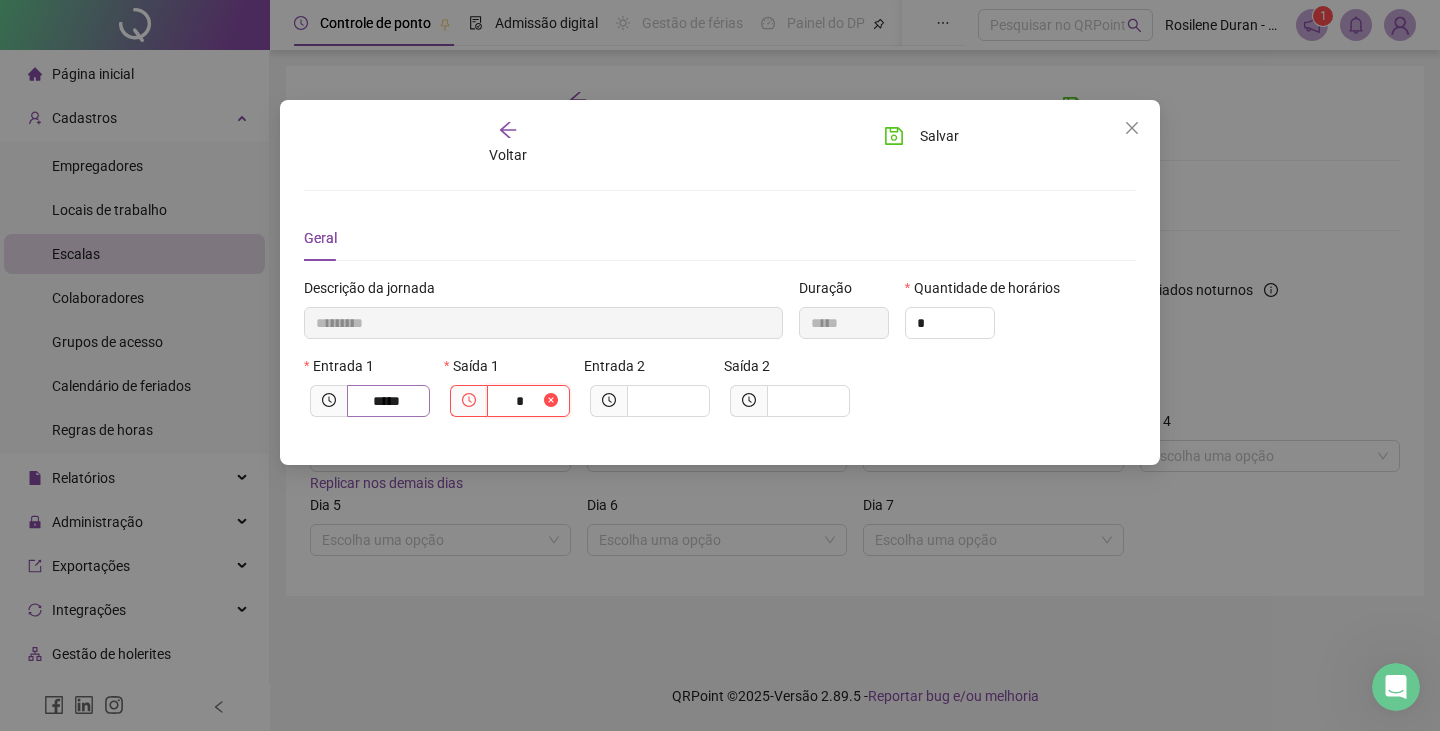type on "**********" 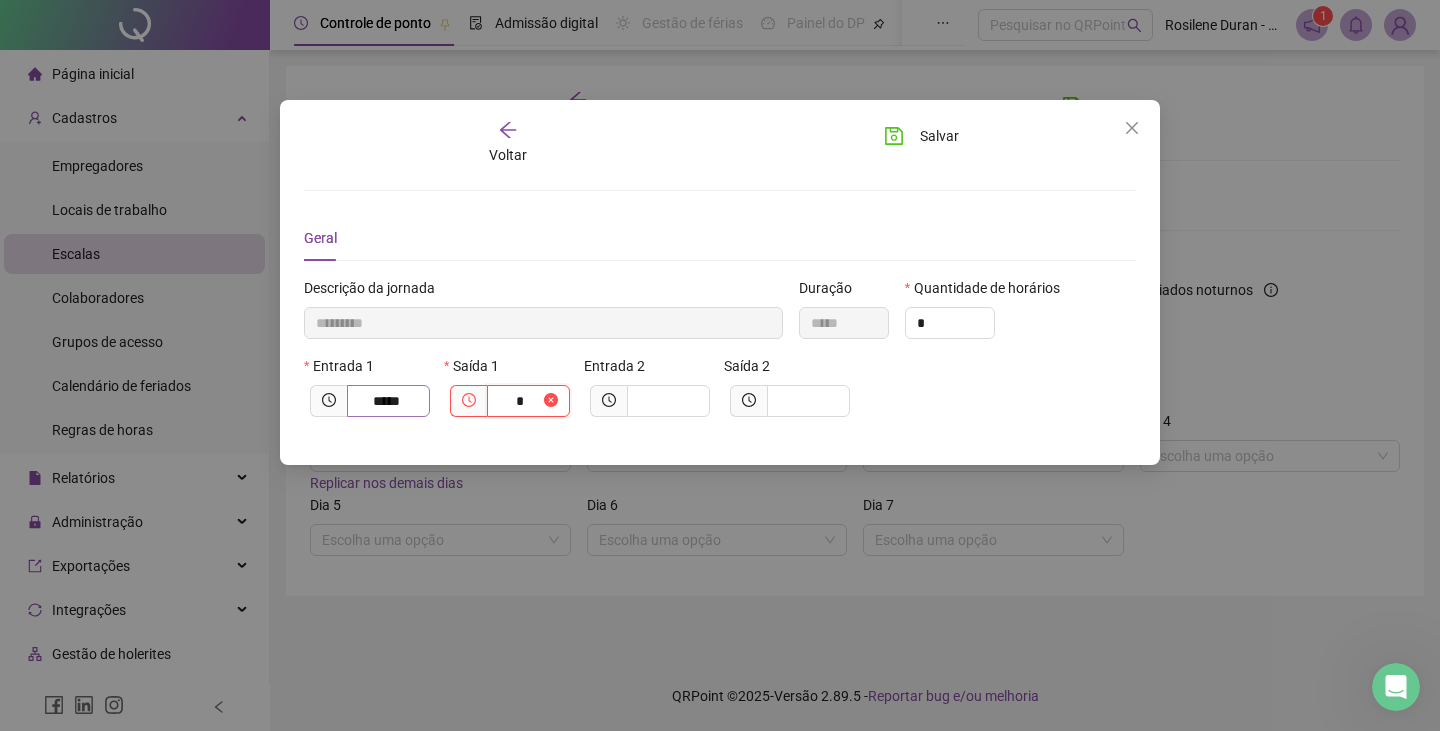 type on "**" 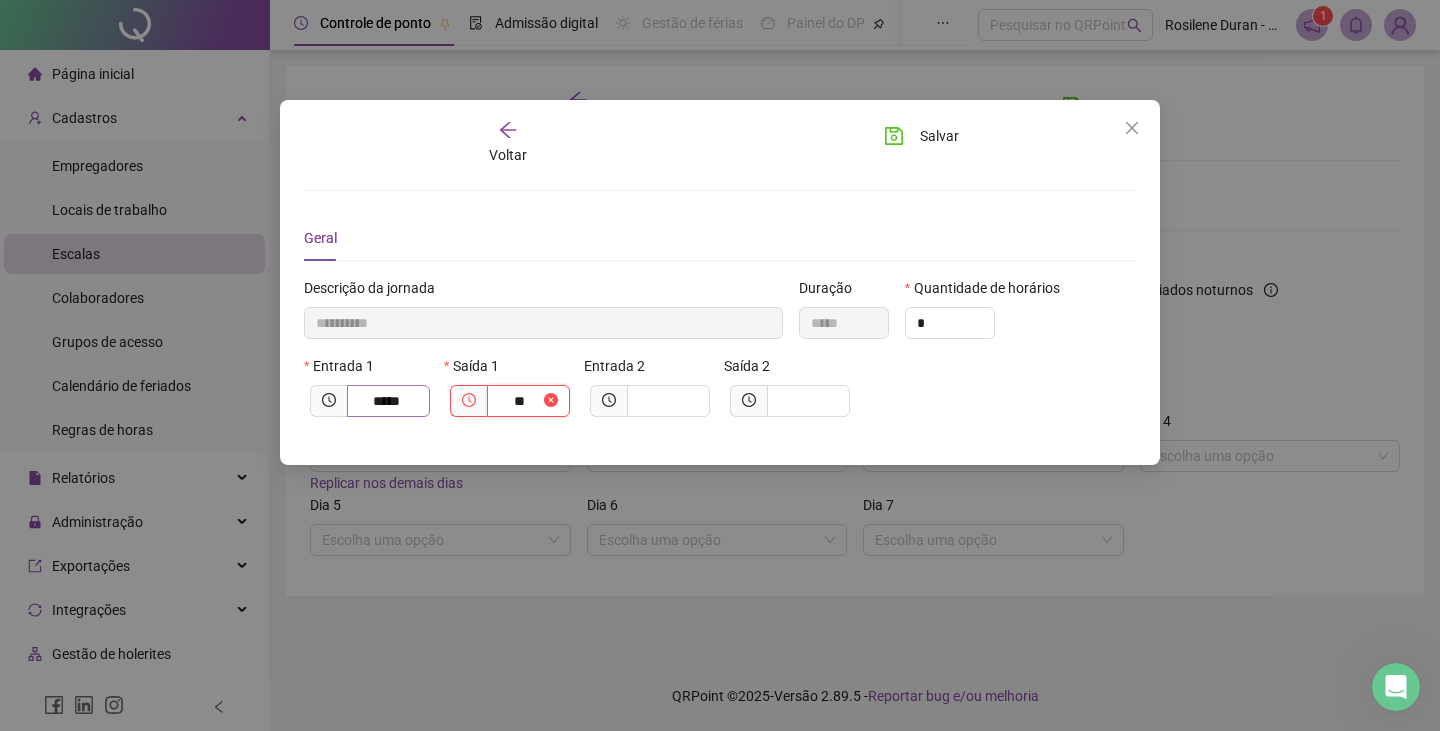 type on "**********" 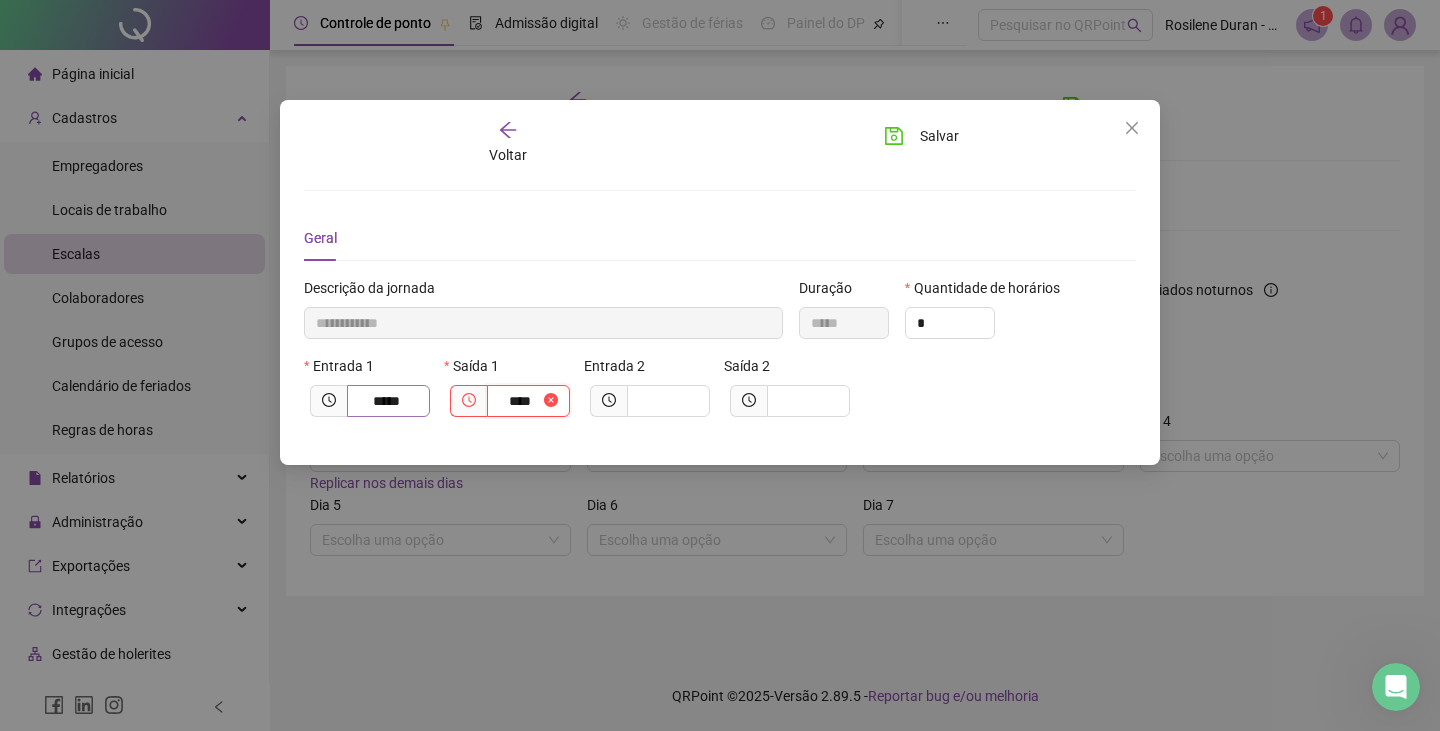 type on "**********" 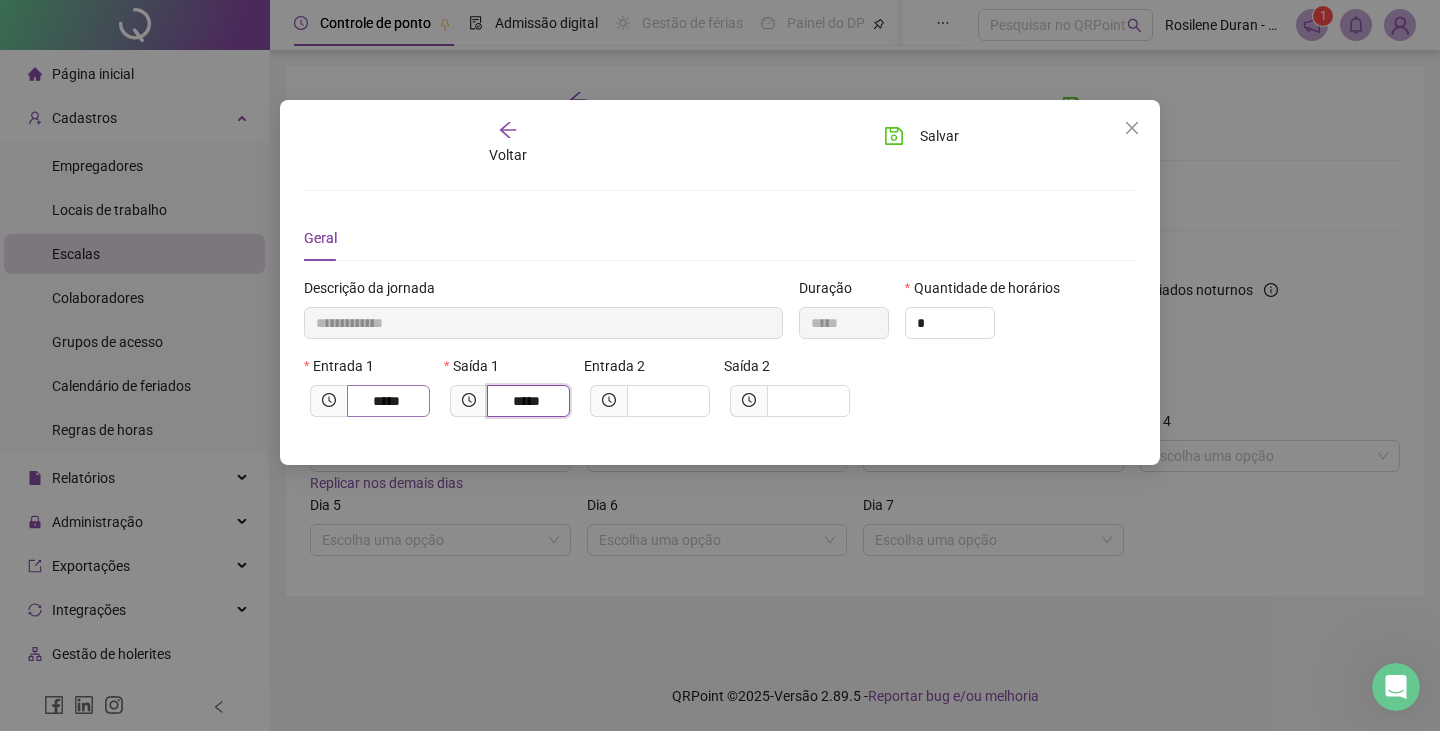 type on "*****" 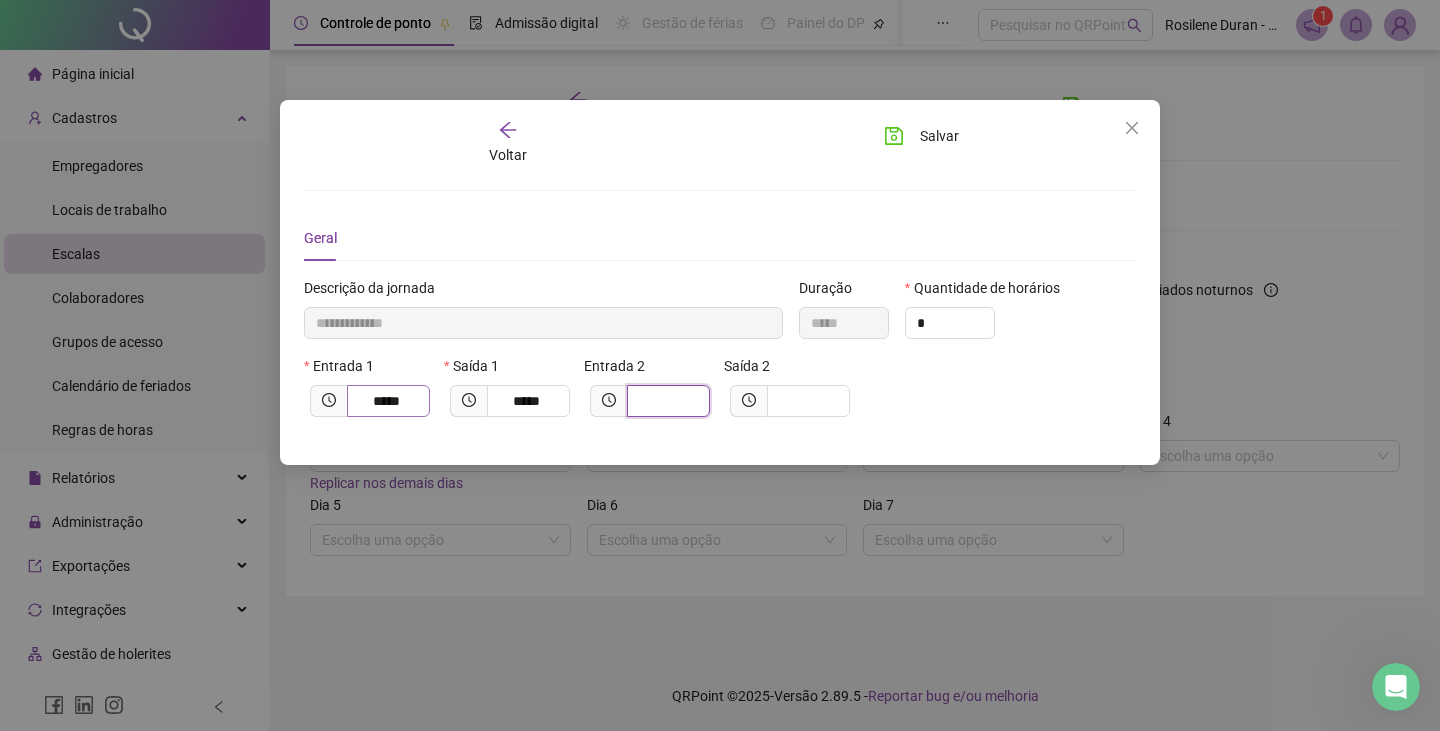 type on "**********" 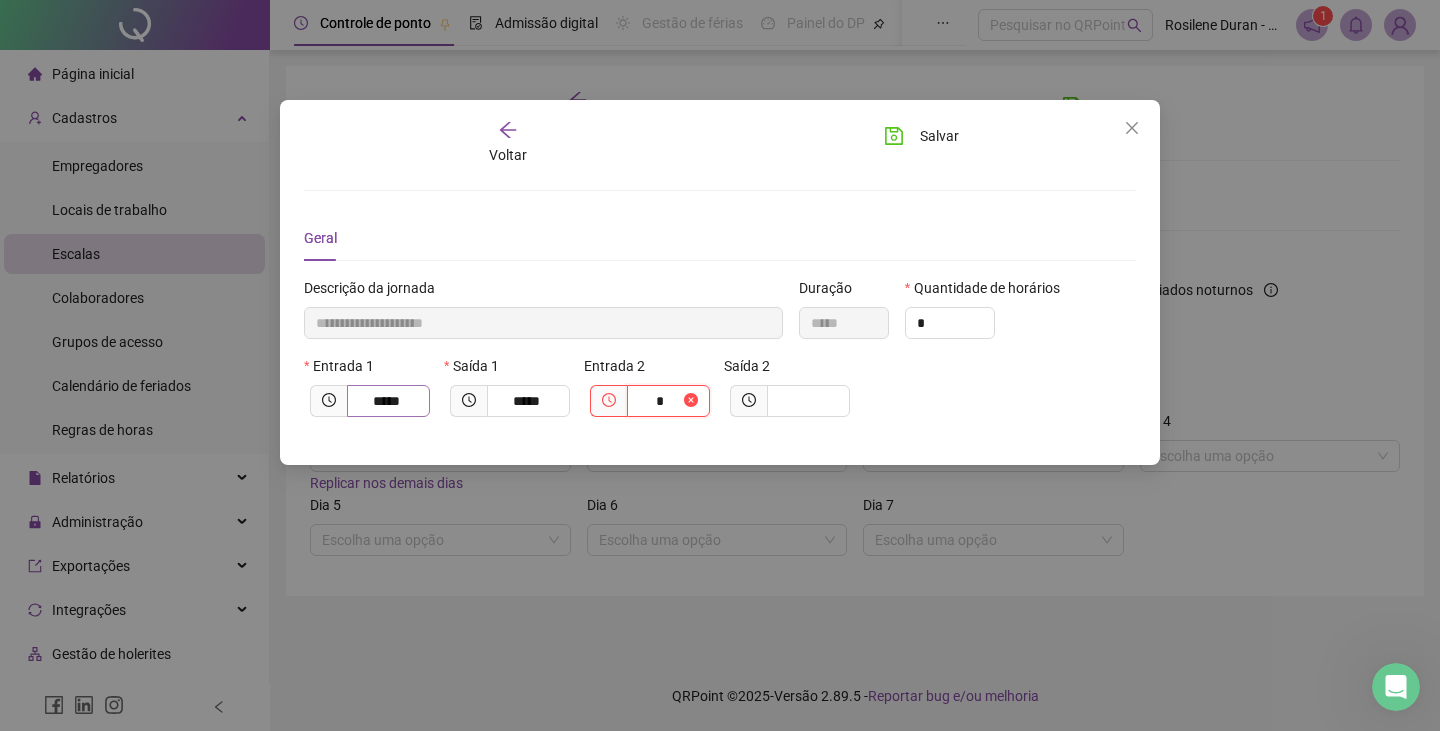type on "**********" 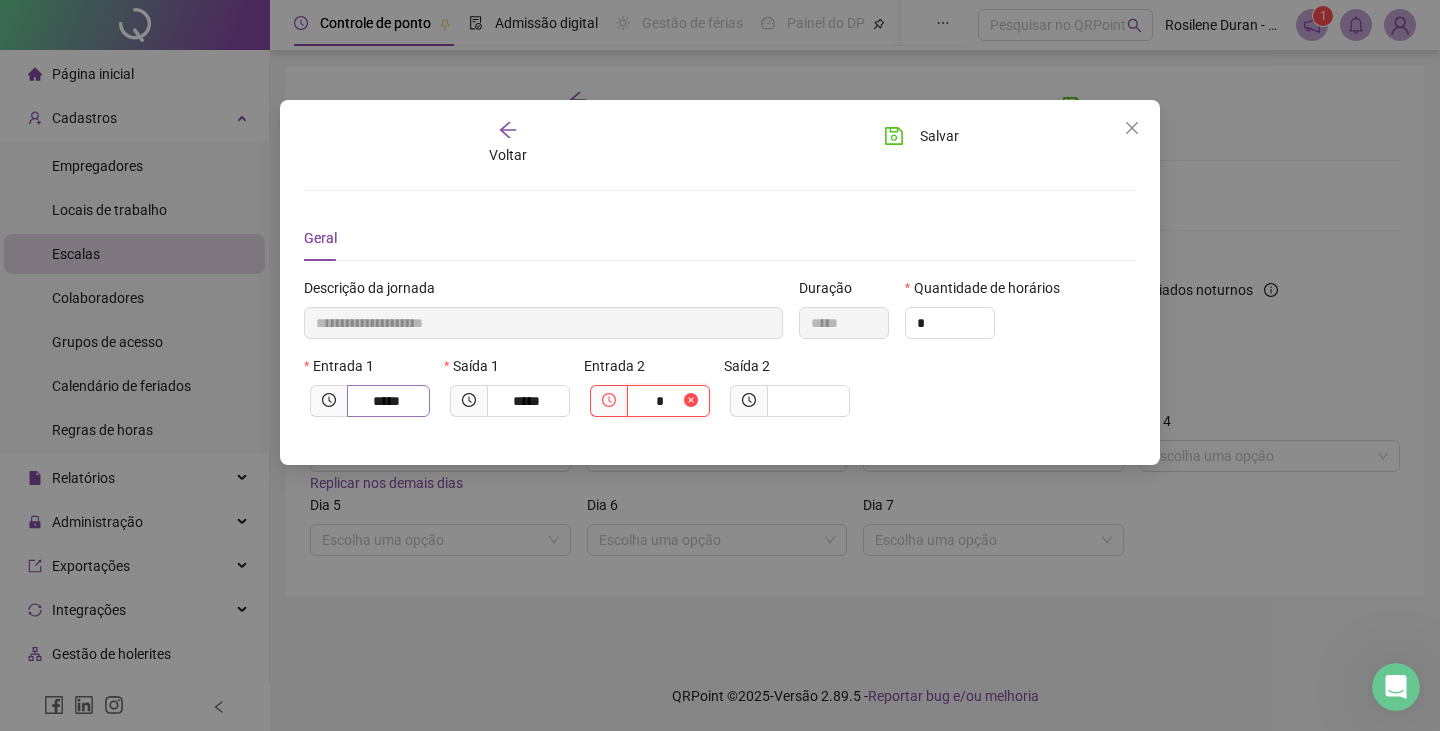 type on "**" 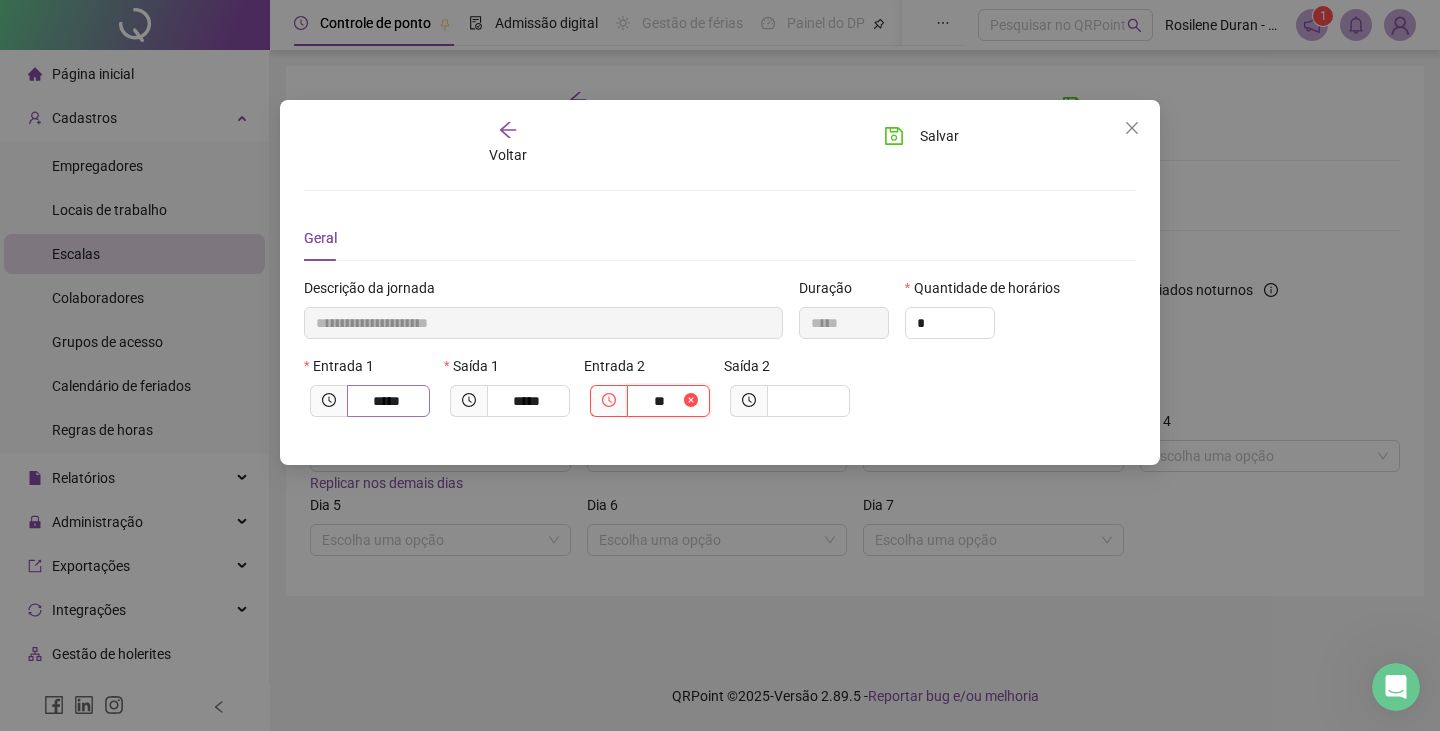 type on "**********" 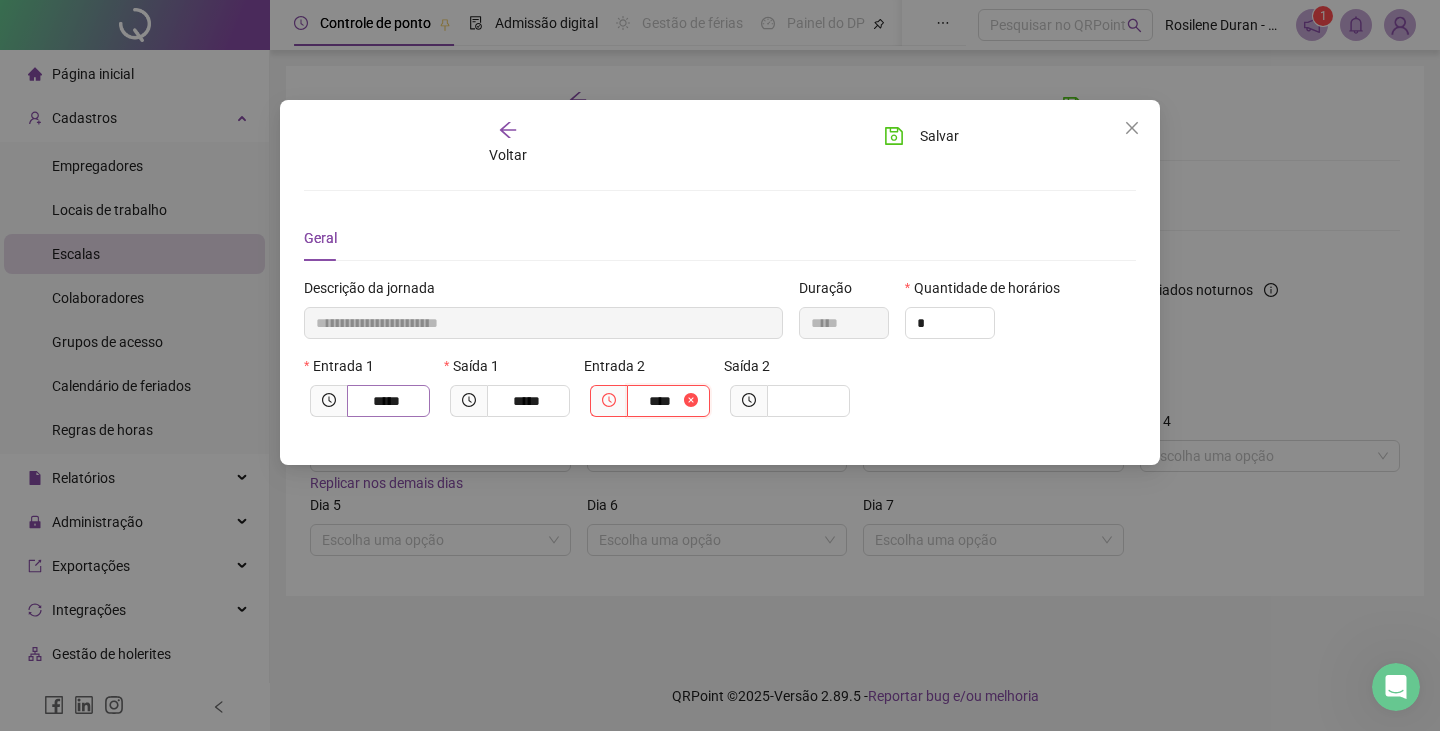 type on "**********" 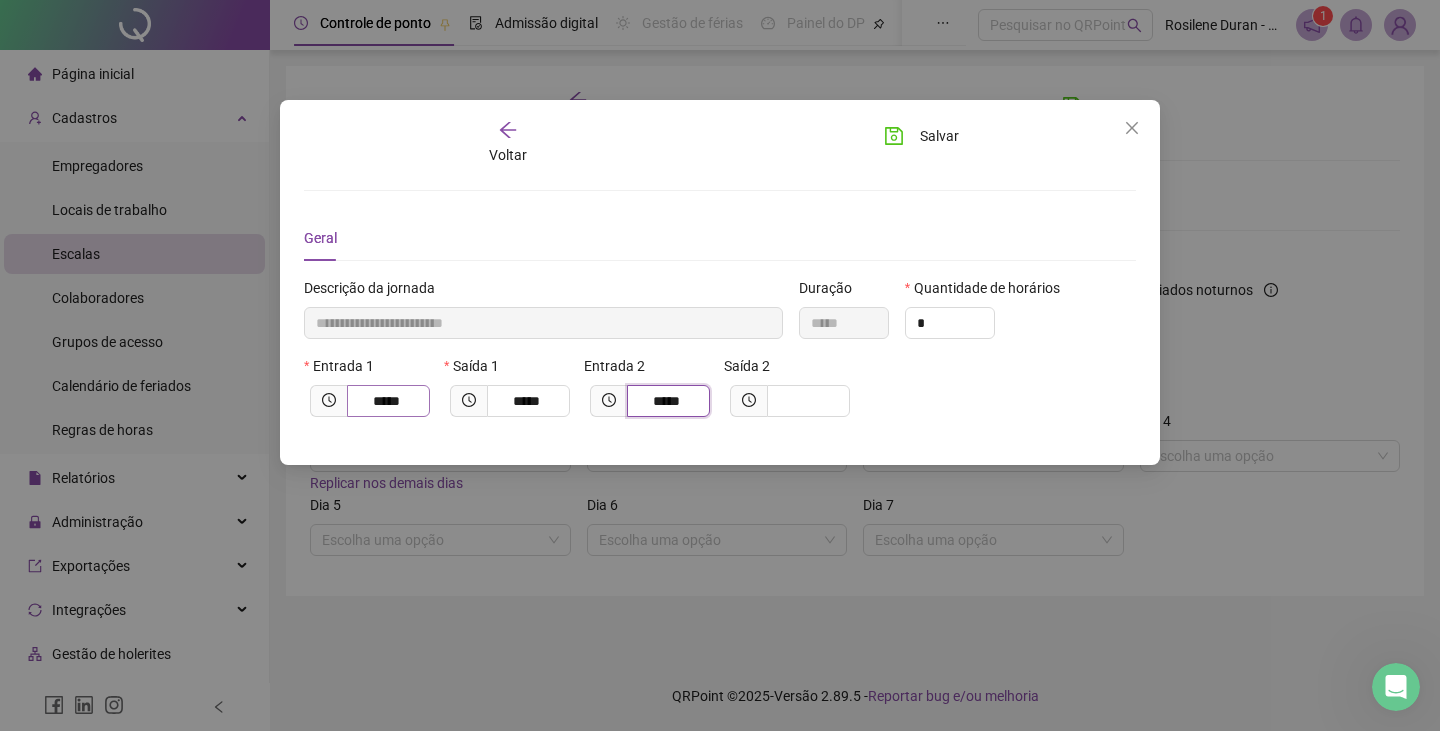 type on "*****" 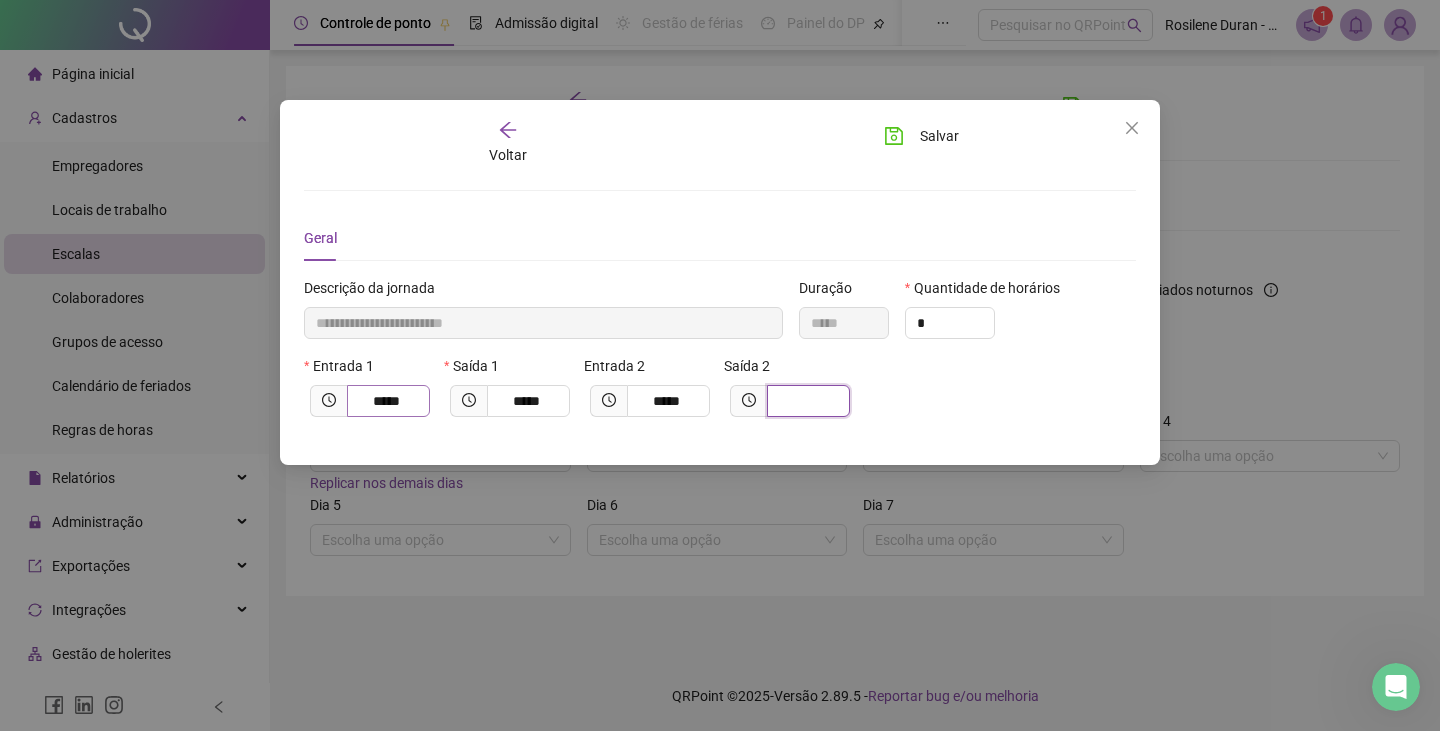 type on "**********" 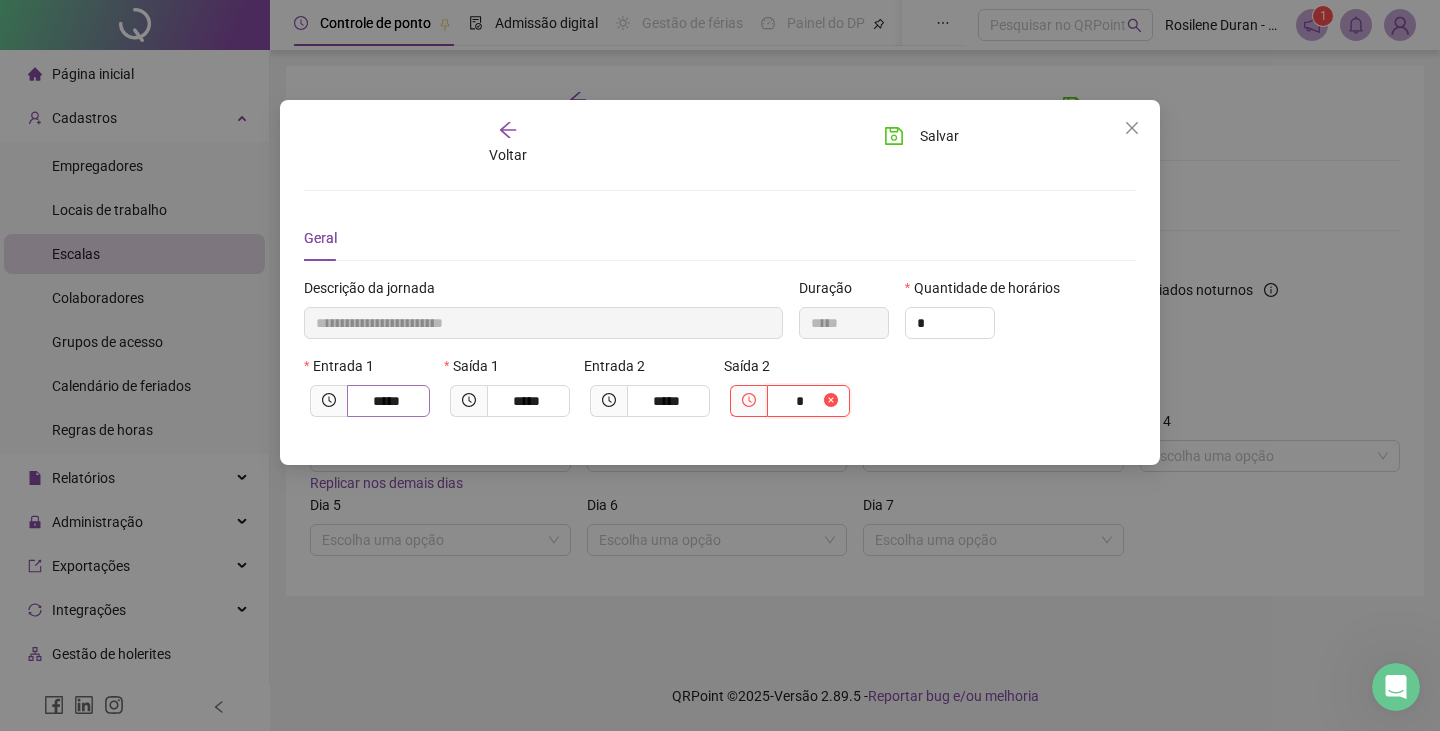 type on "**********" 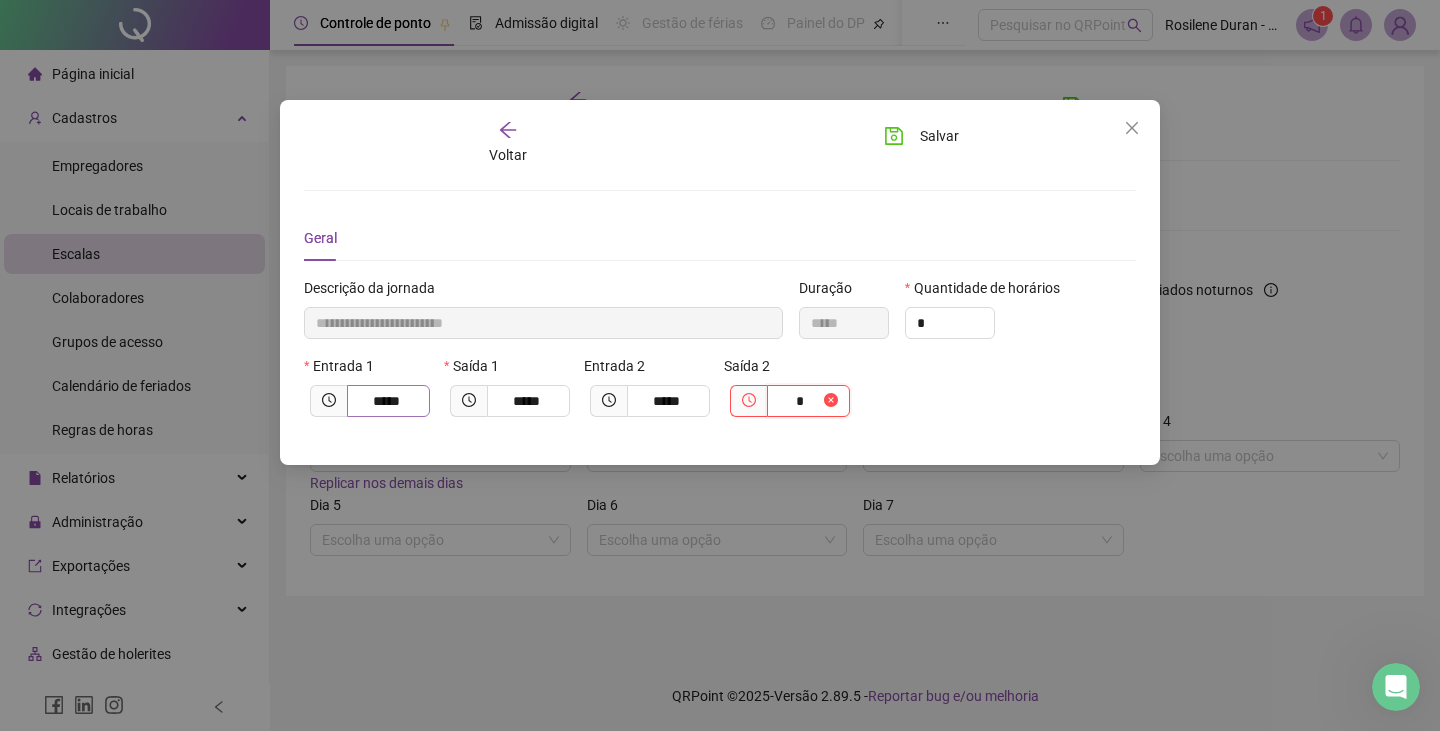 type on "**" 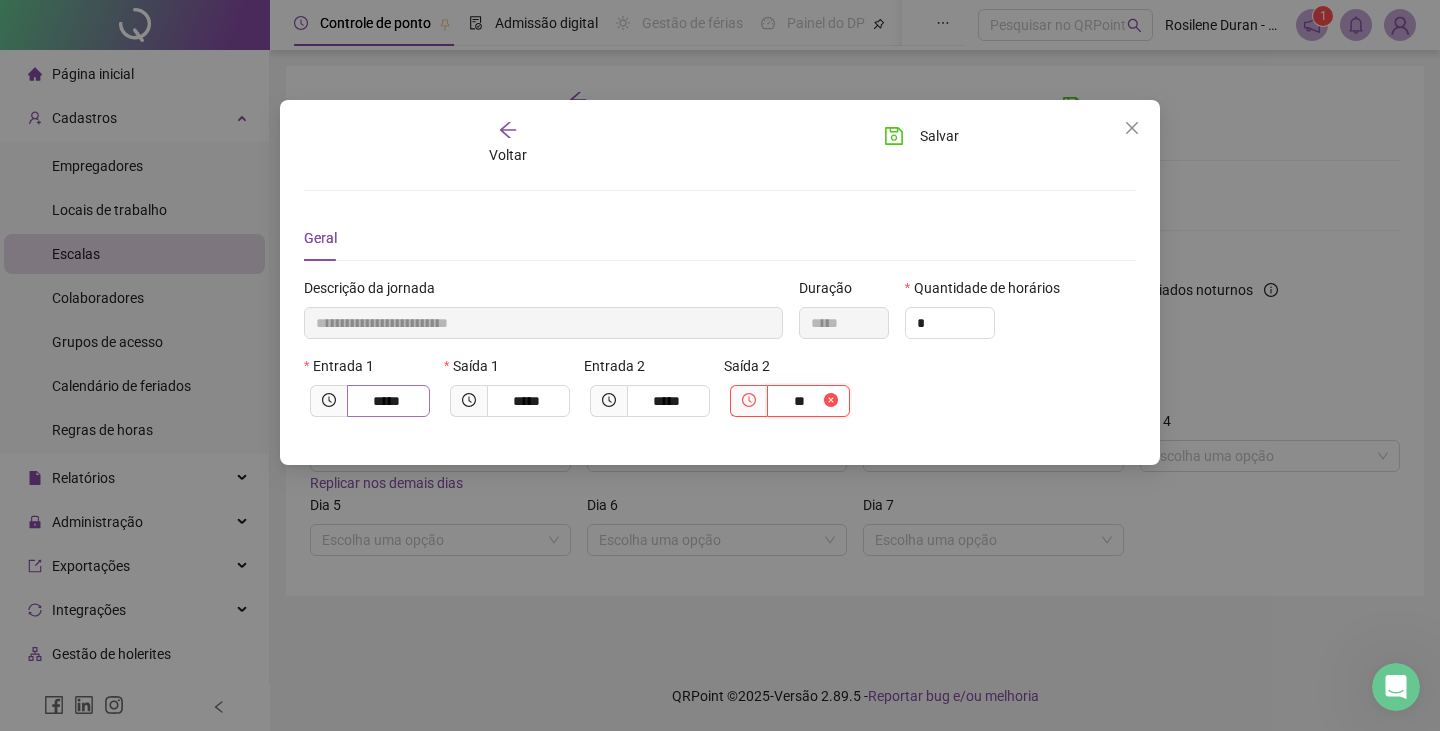 type on "**********" 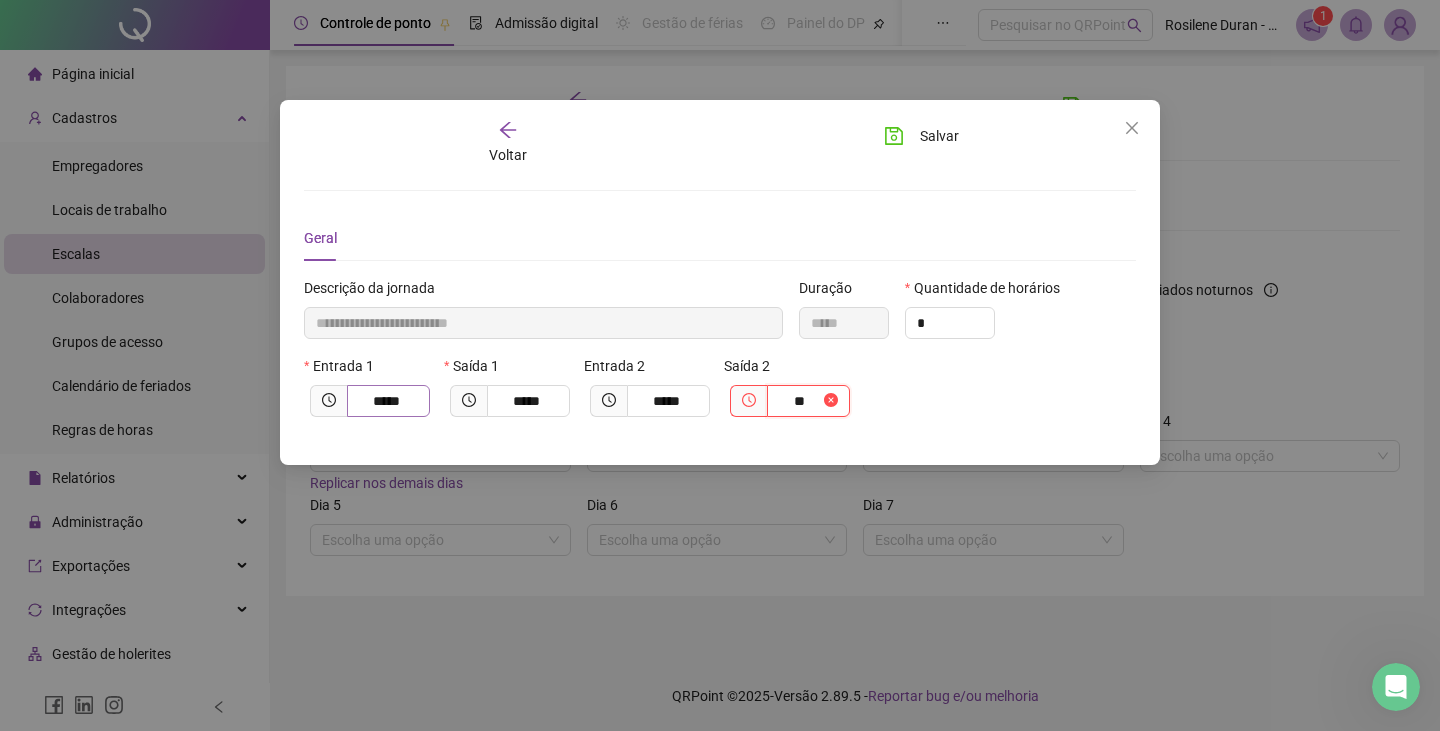 type on "*****" 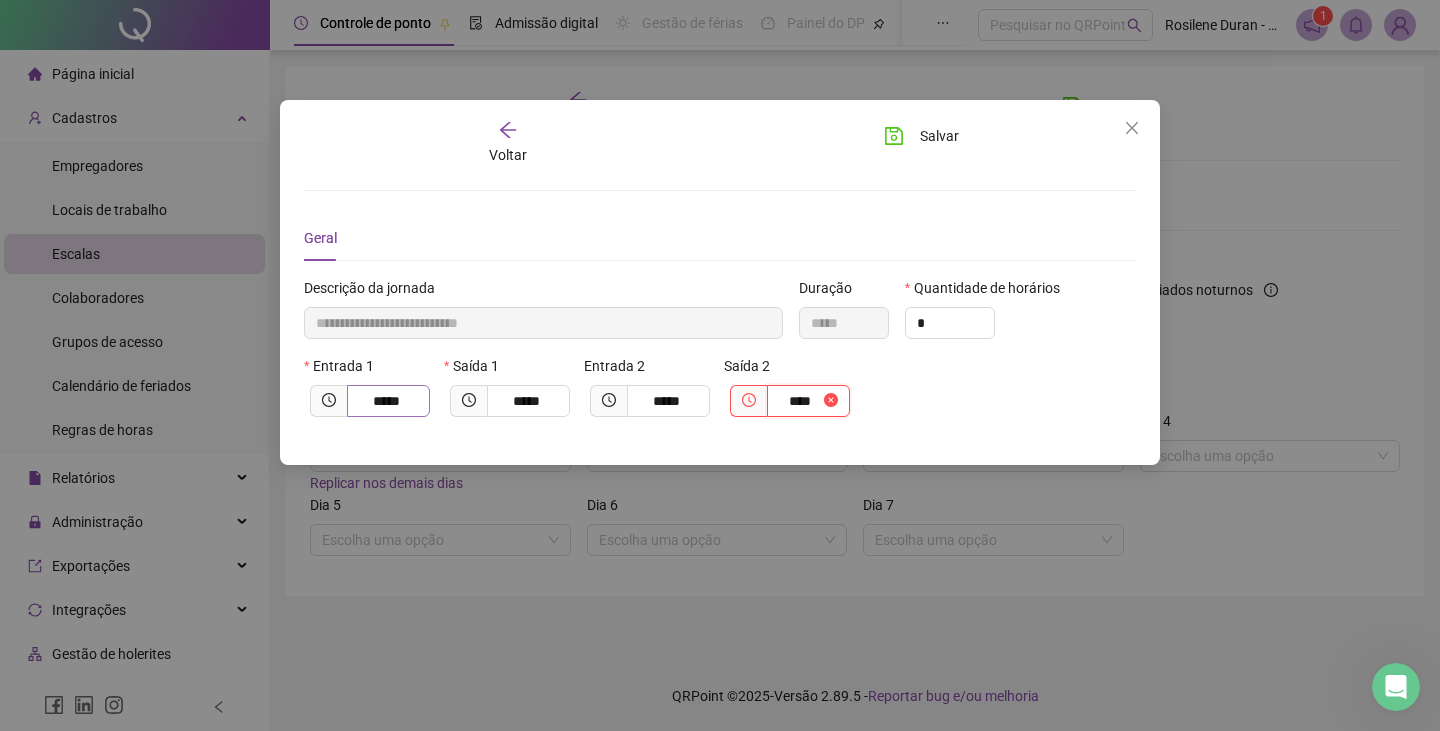 type on "**********" 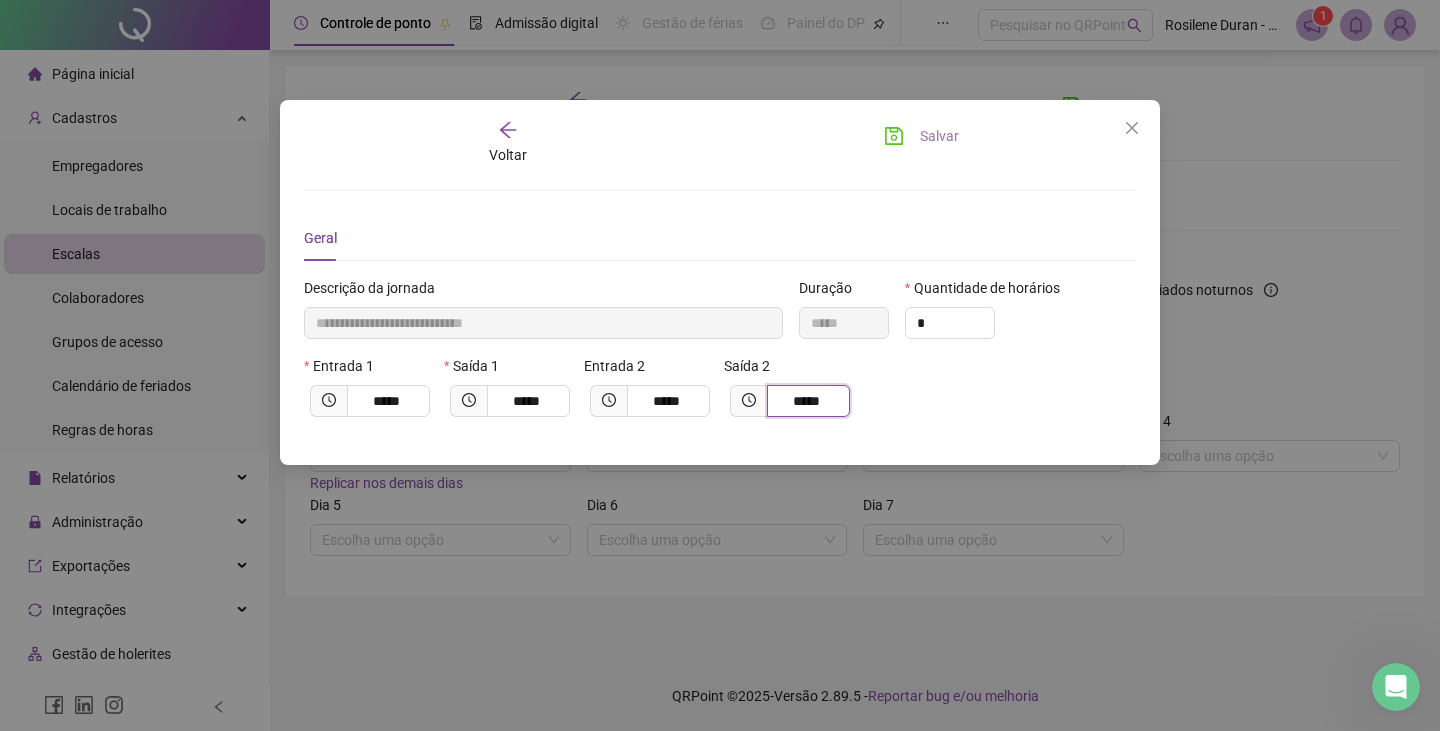 type on "*****" 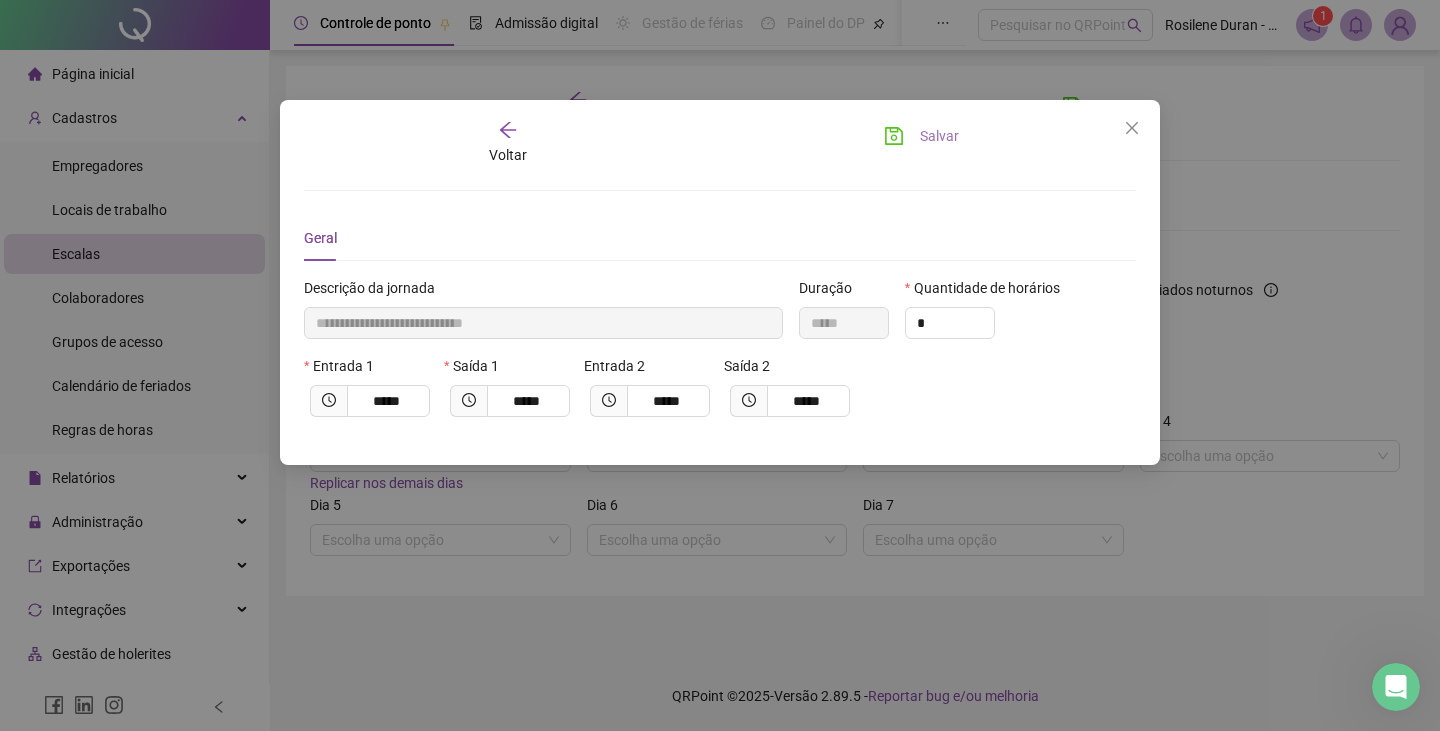 click on "Salvar" at bounding box center (921, 136) 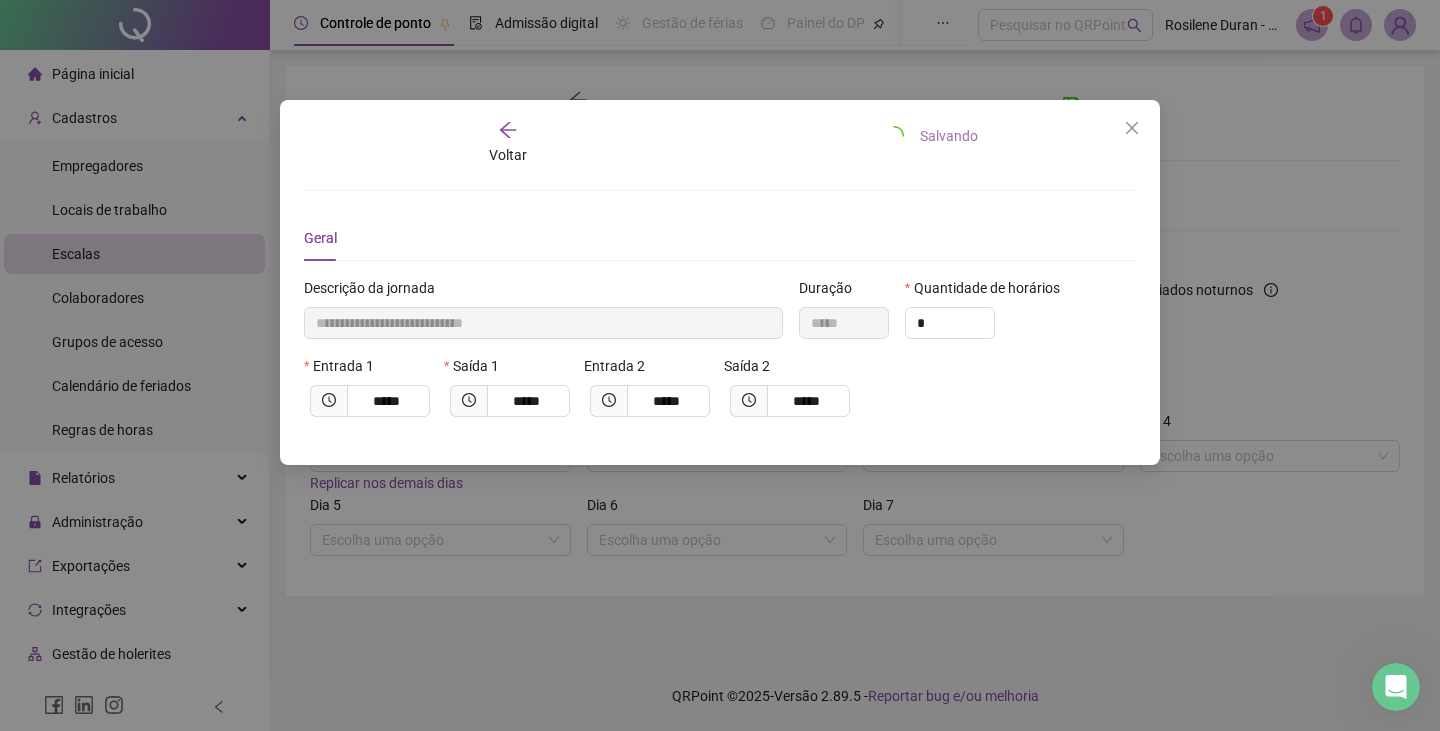 type 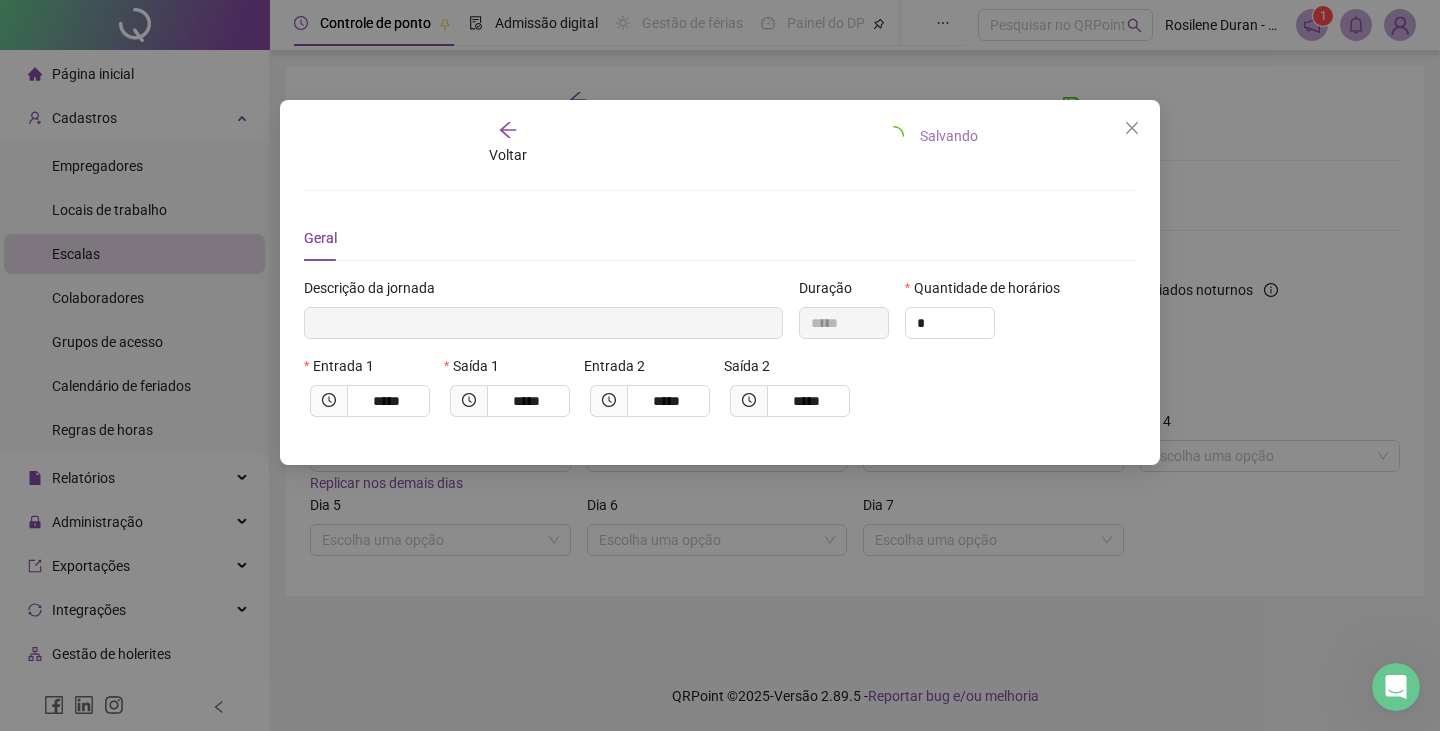 type 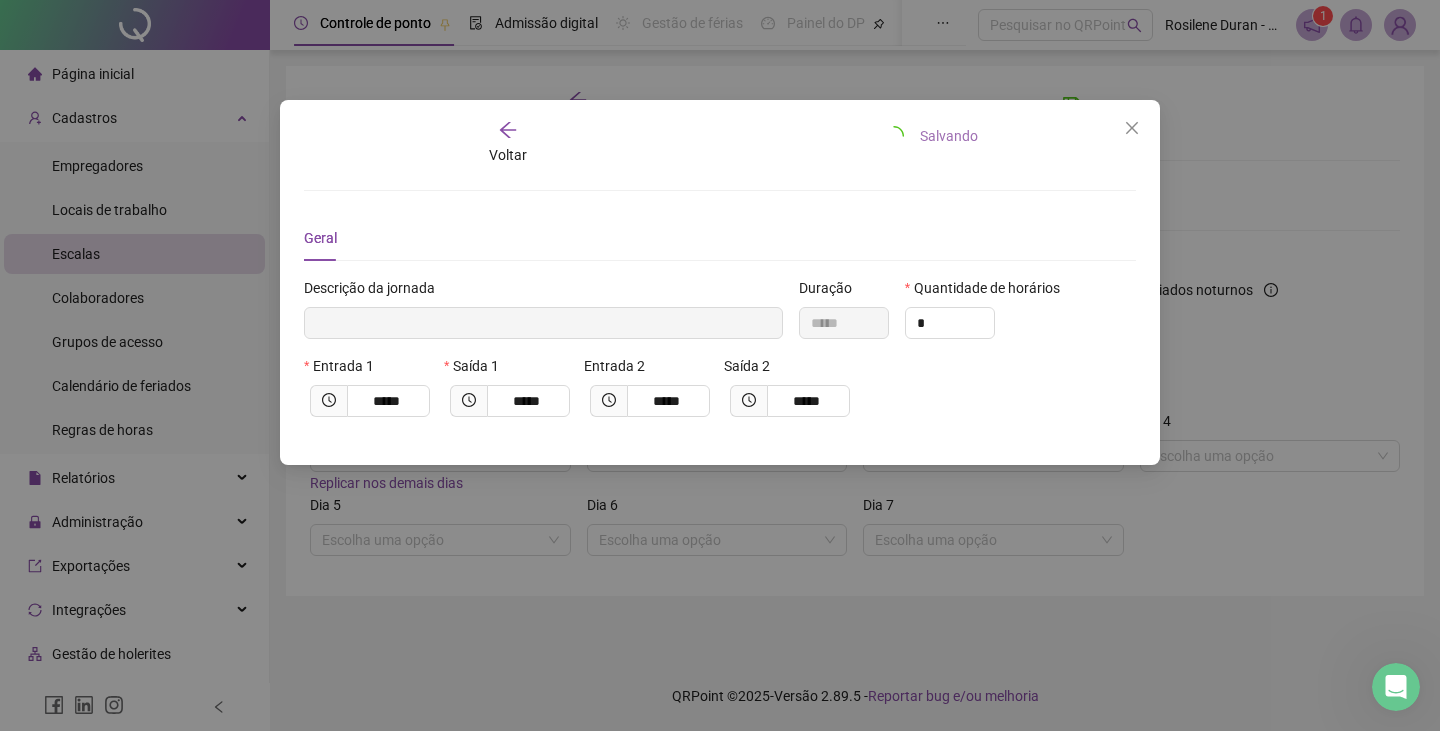 type 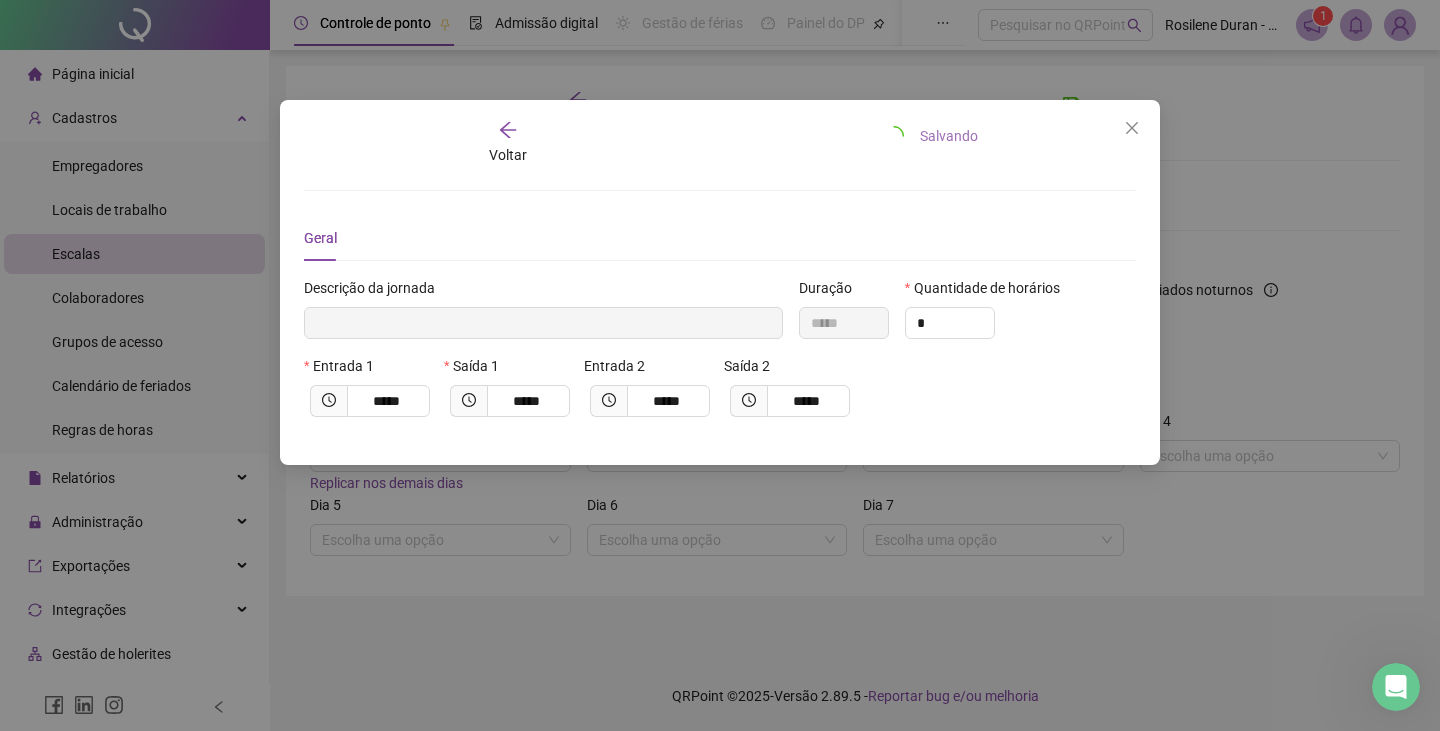 type 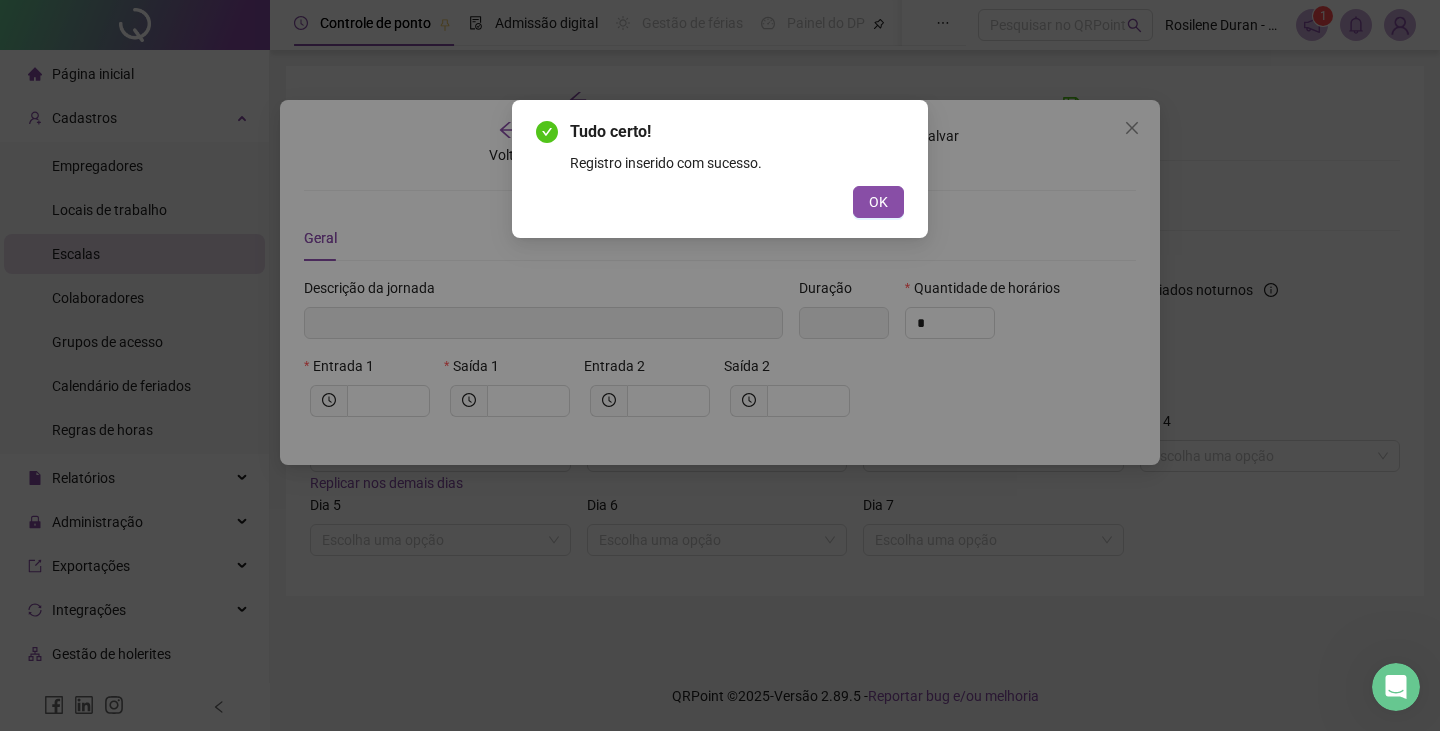 click on "OK" at bounding box center [878, 202] 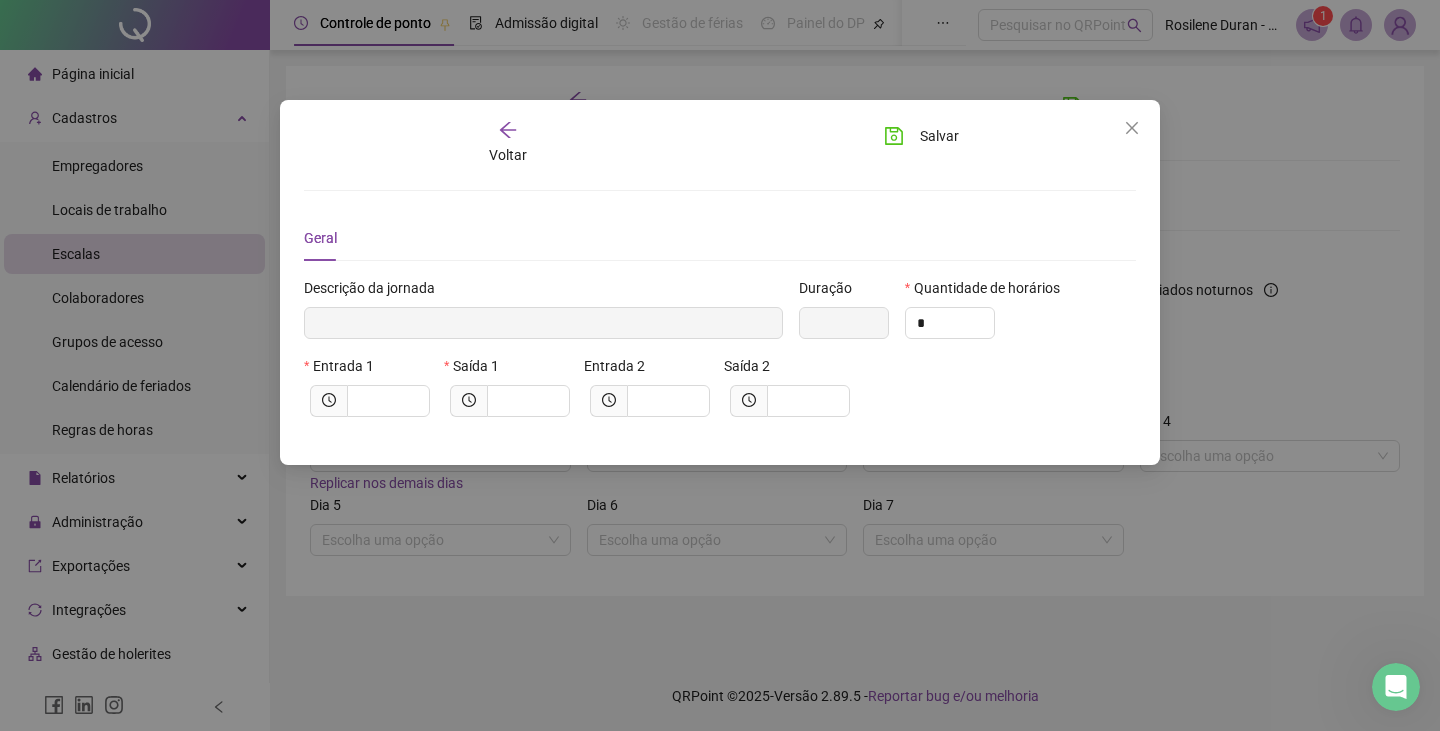 click on "Voltar Salvar" at bounding box center (720, 143) 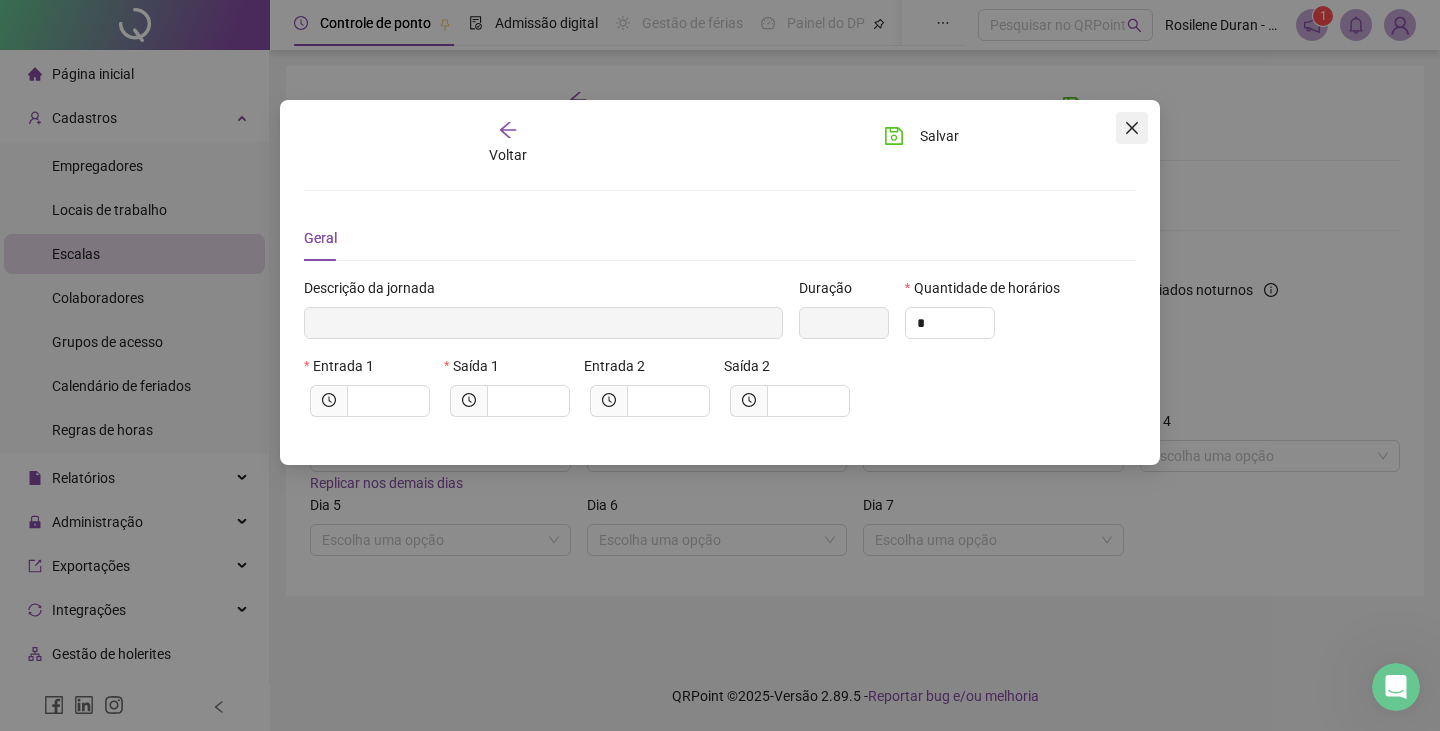 click 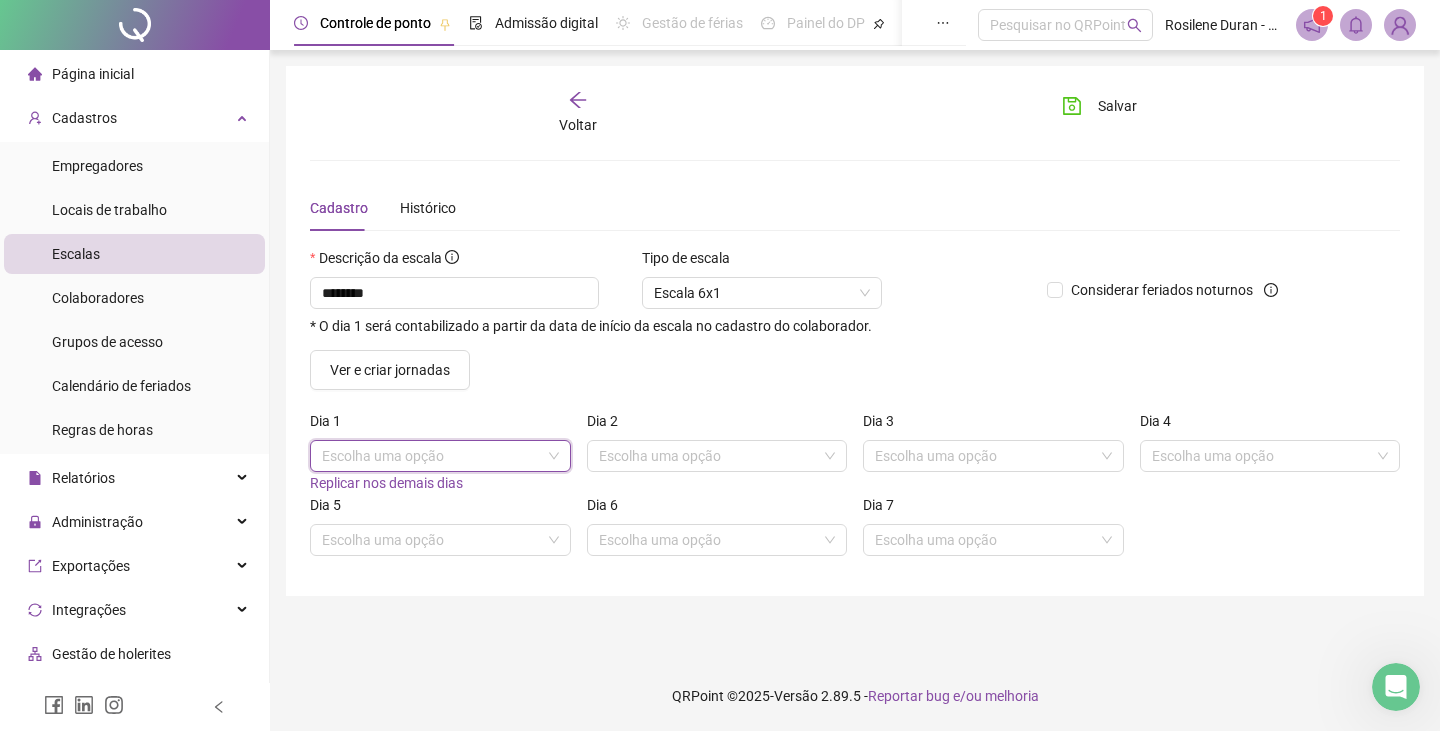 click at bounding box center (431, 456) 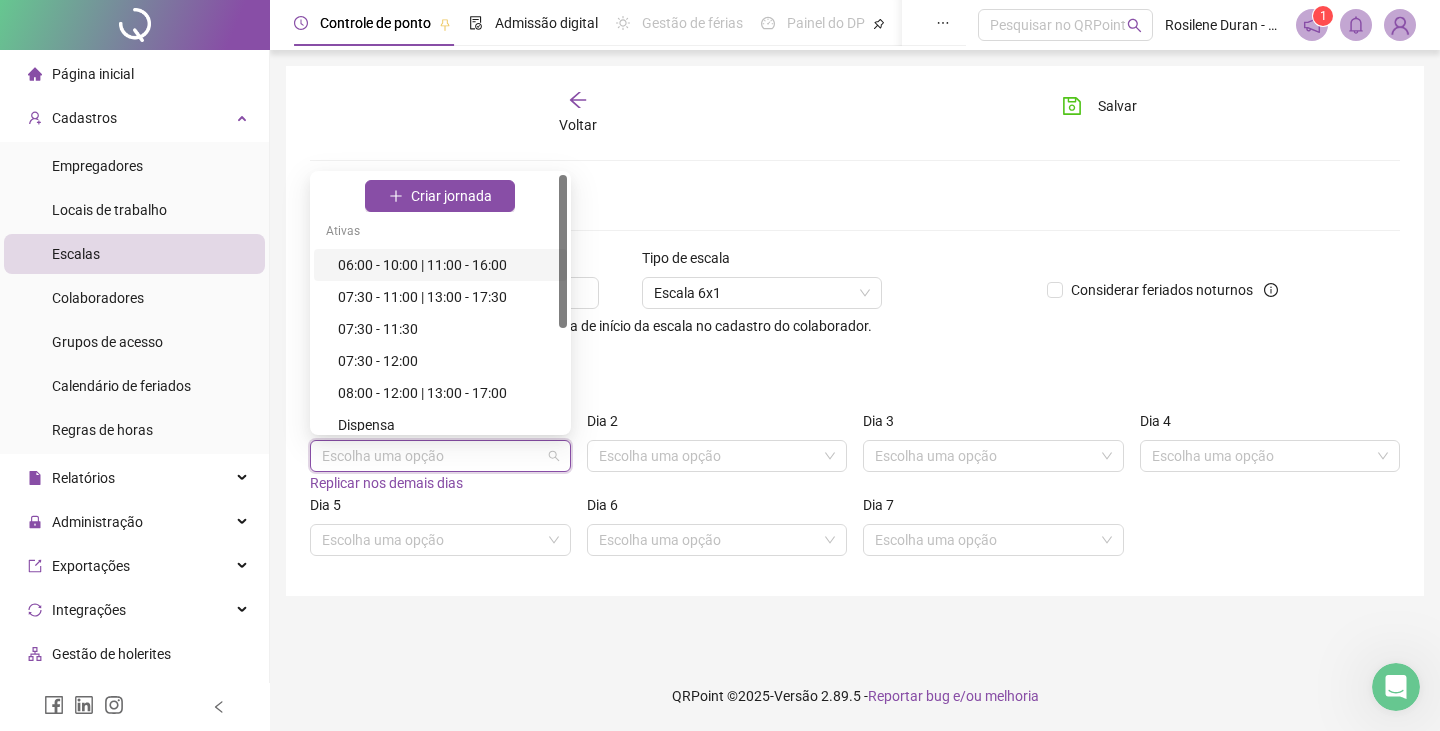 click on "06:00 - 10:00 | 11:00 - 16:00" at bounding box center (446, 265) 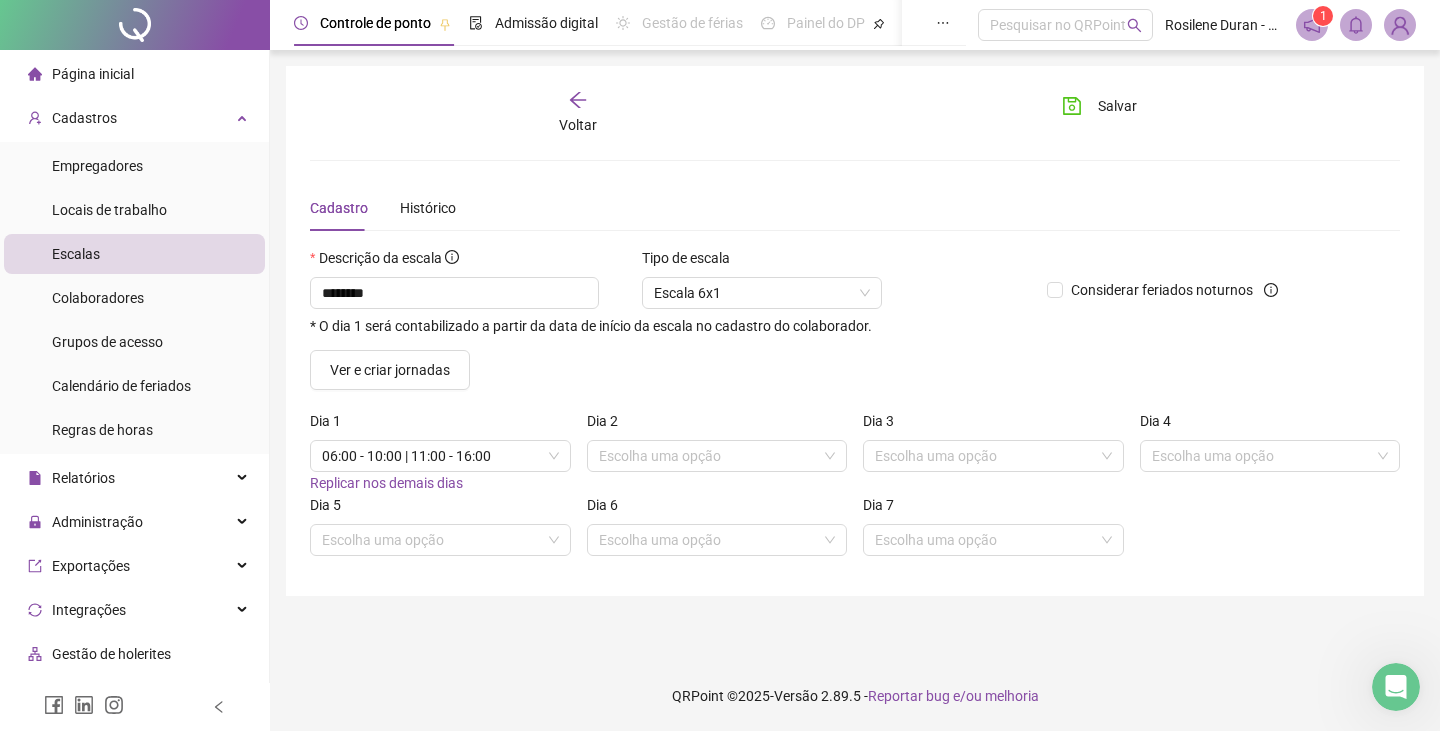 click on "Replicar nos demais dias" at bounding box center [386, 483] 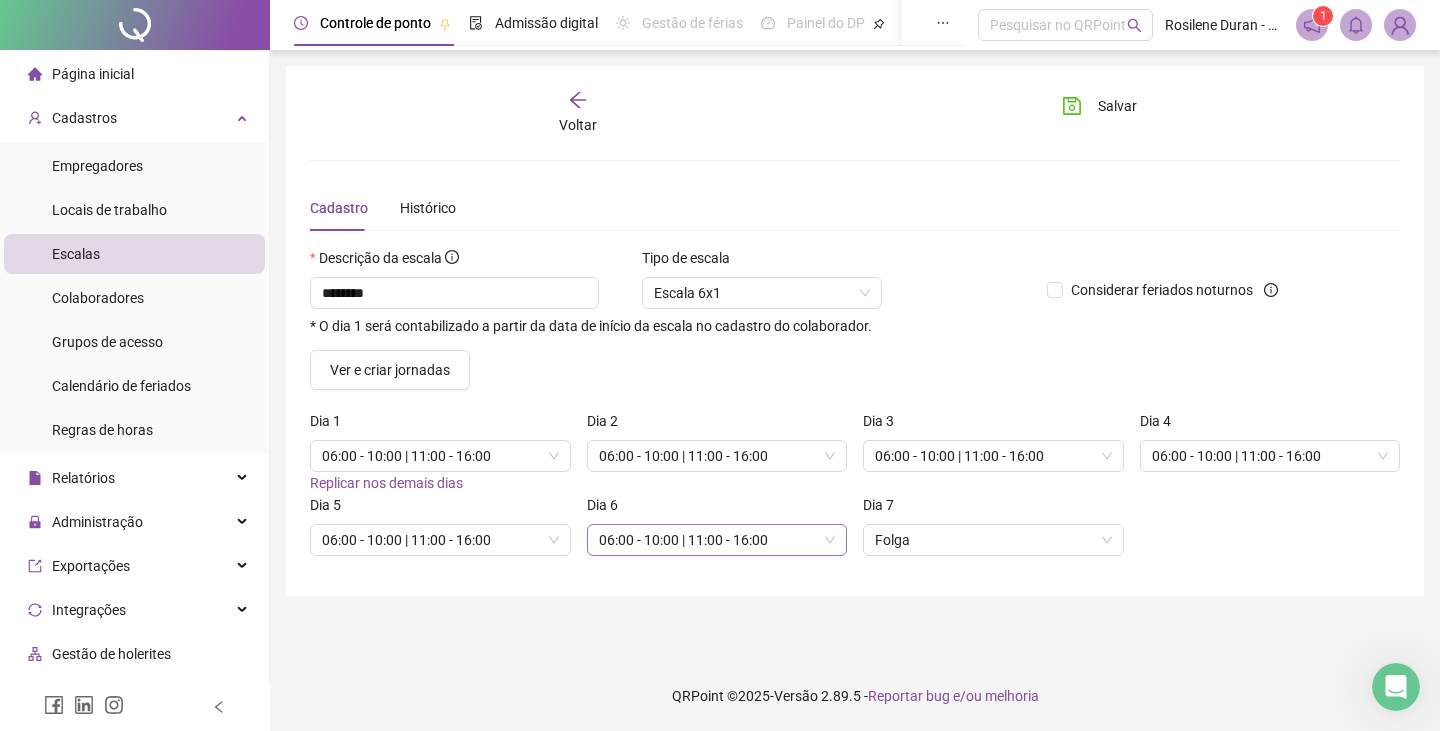 click on "06:00 - 10:00 | 11:00 - 16:00" at bounding box center [717, 540] 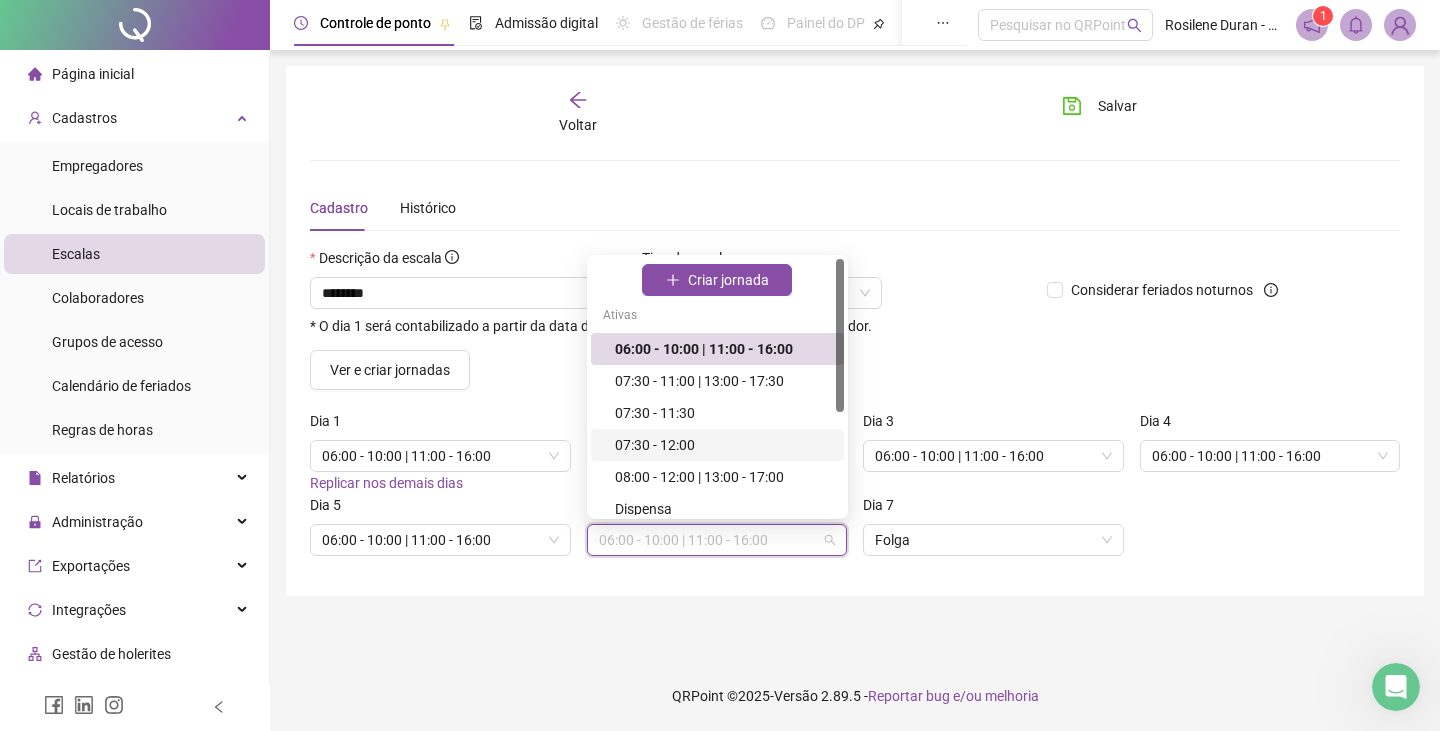 click on "07:30 - 12:00" at bounding box center [723, 445] 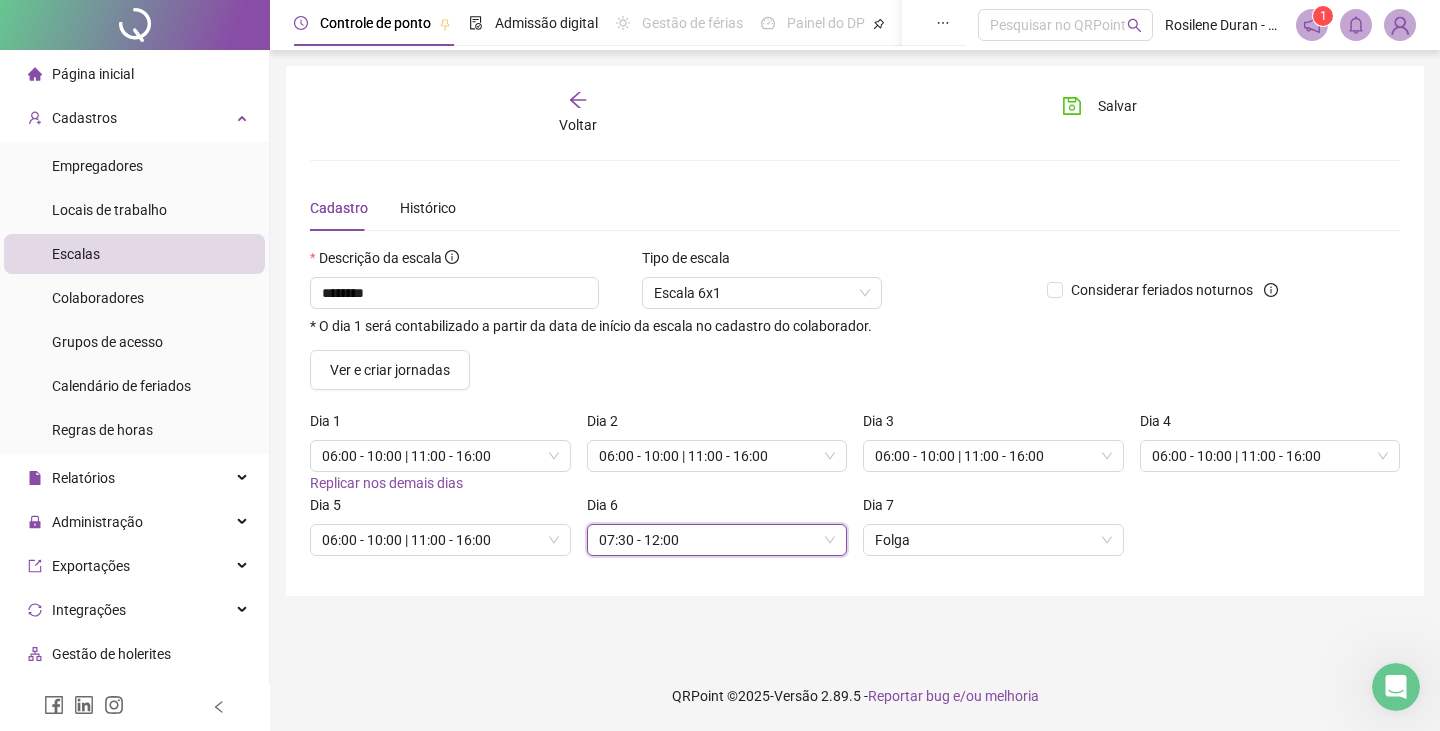click on "07:30 - 12:00" at bounding box center (717, 540) 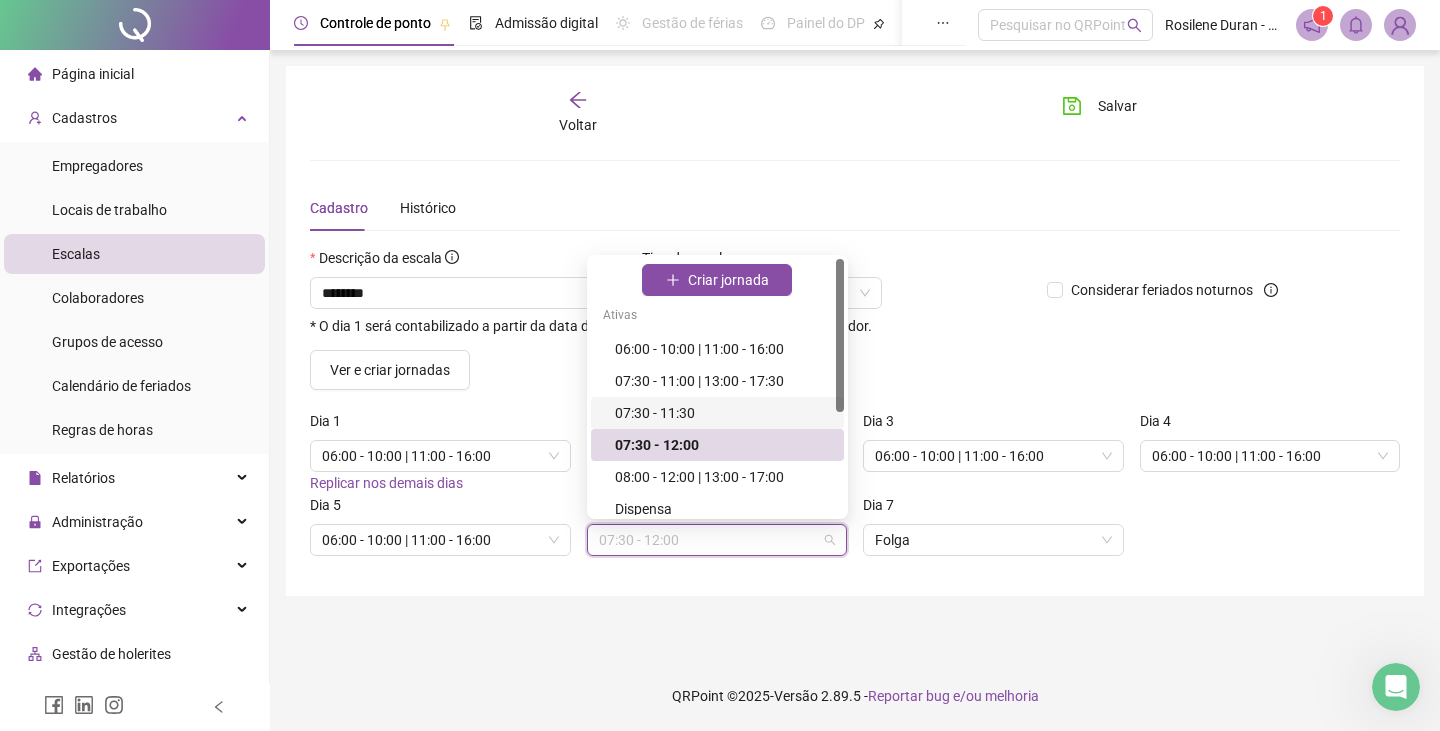 click on "07:30 - 11:30" at bounding box center [723, 413] 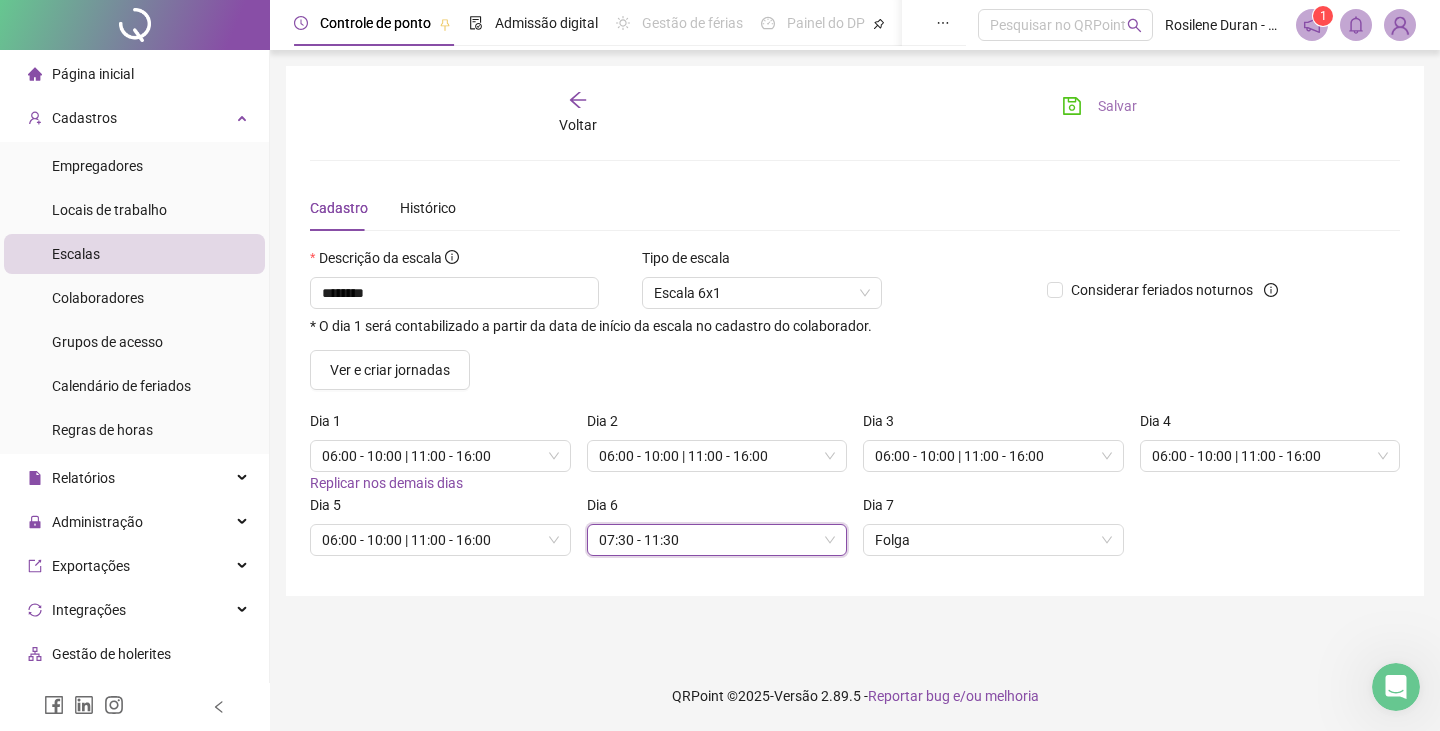 click on "Salvar" at bounding box center (1117, 106) 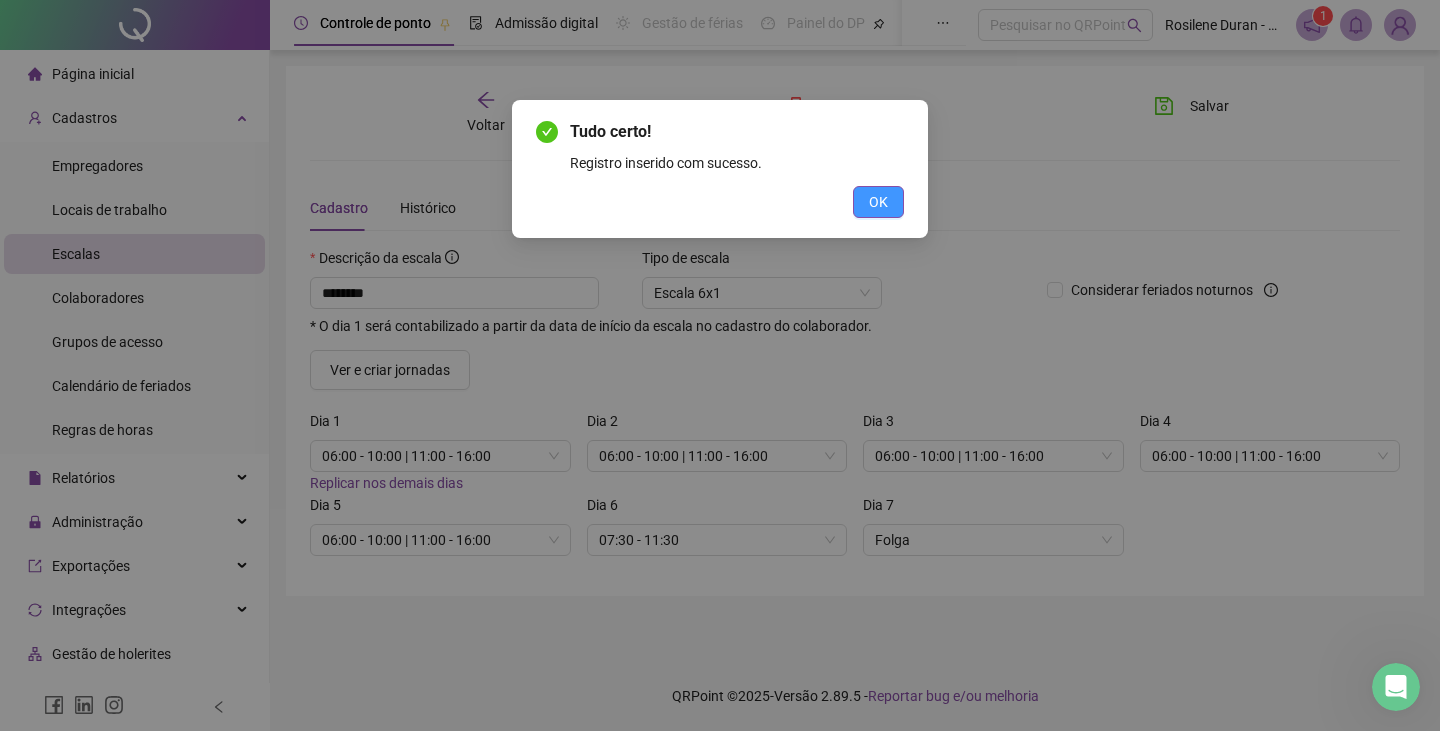 click on "OK" at bounding box center [878, 202] 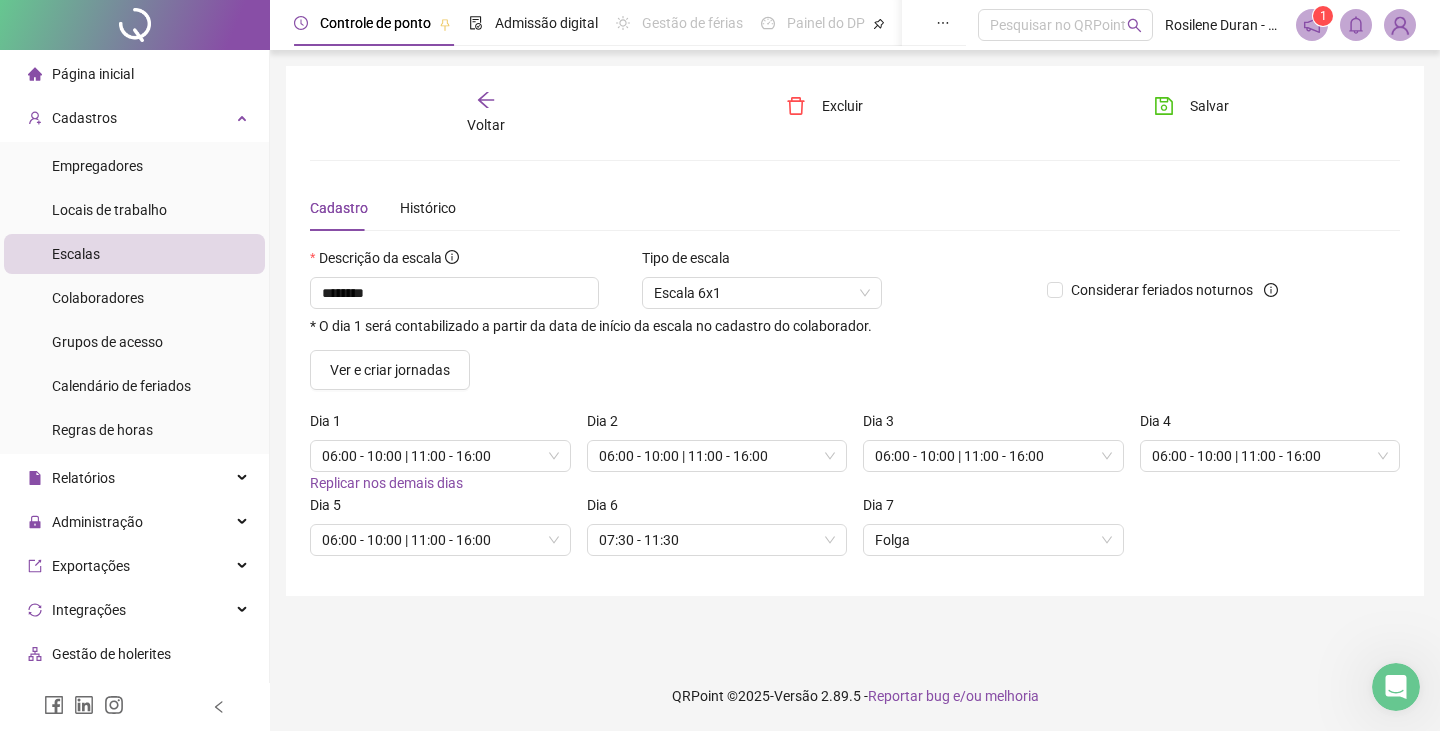 click on "Voltar" at bounding box center (486, 113) 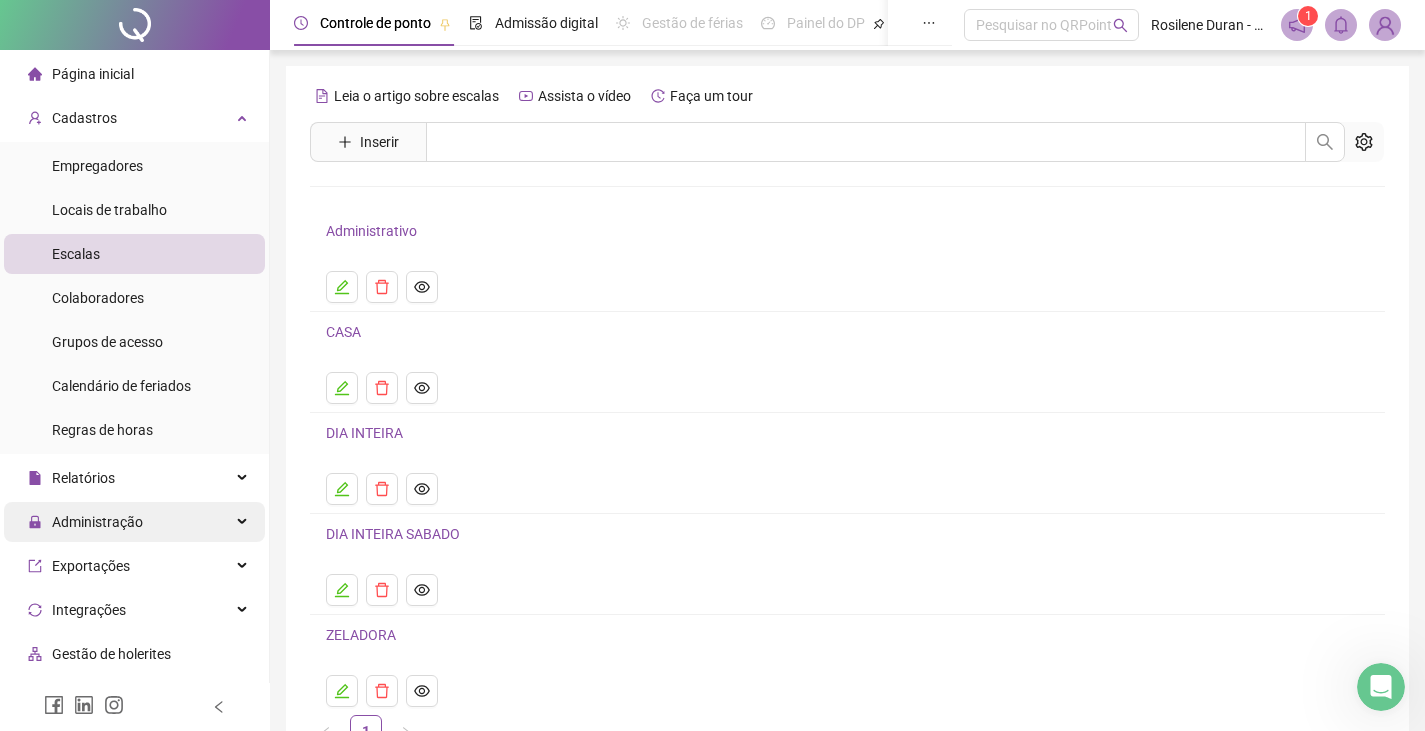 click on "Administração" at bounding box center [134, 522] 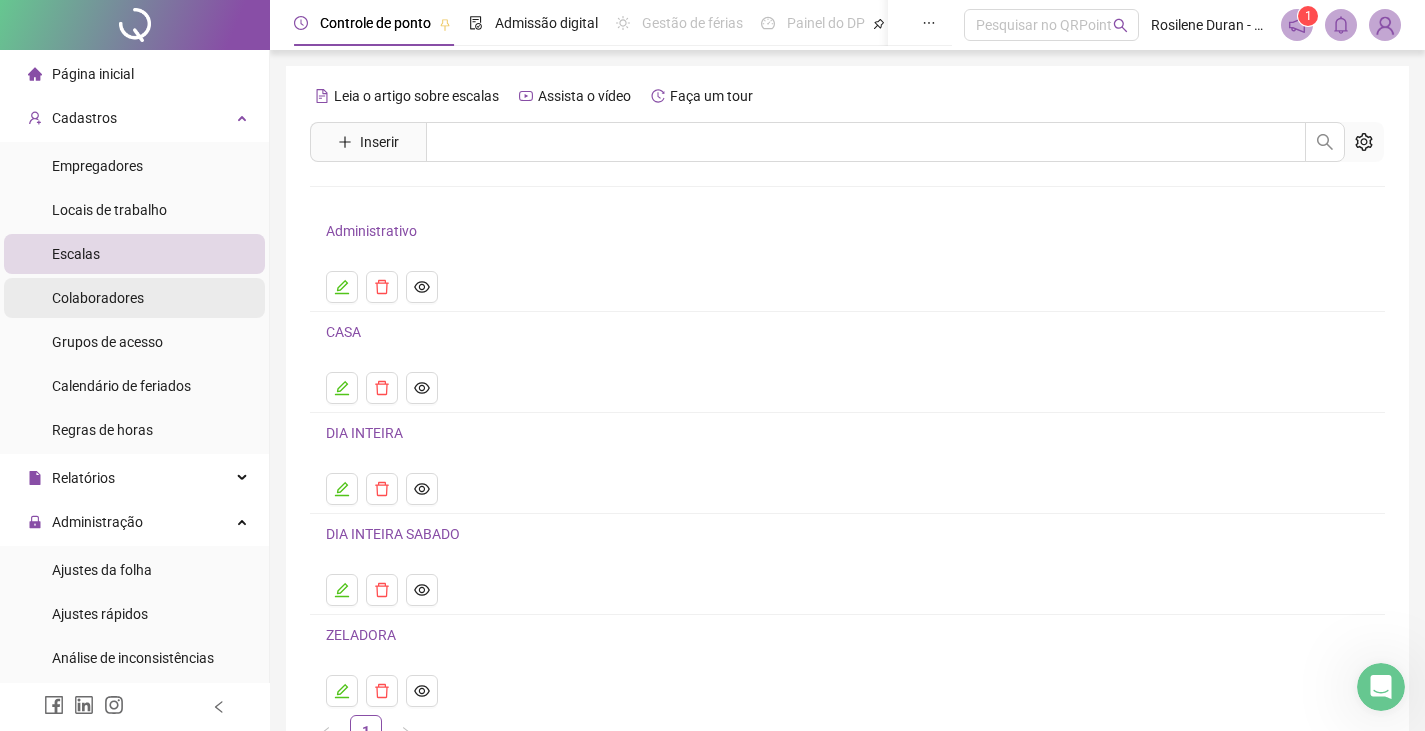 click on "Colaboradores" at bounding box center [98, 298] 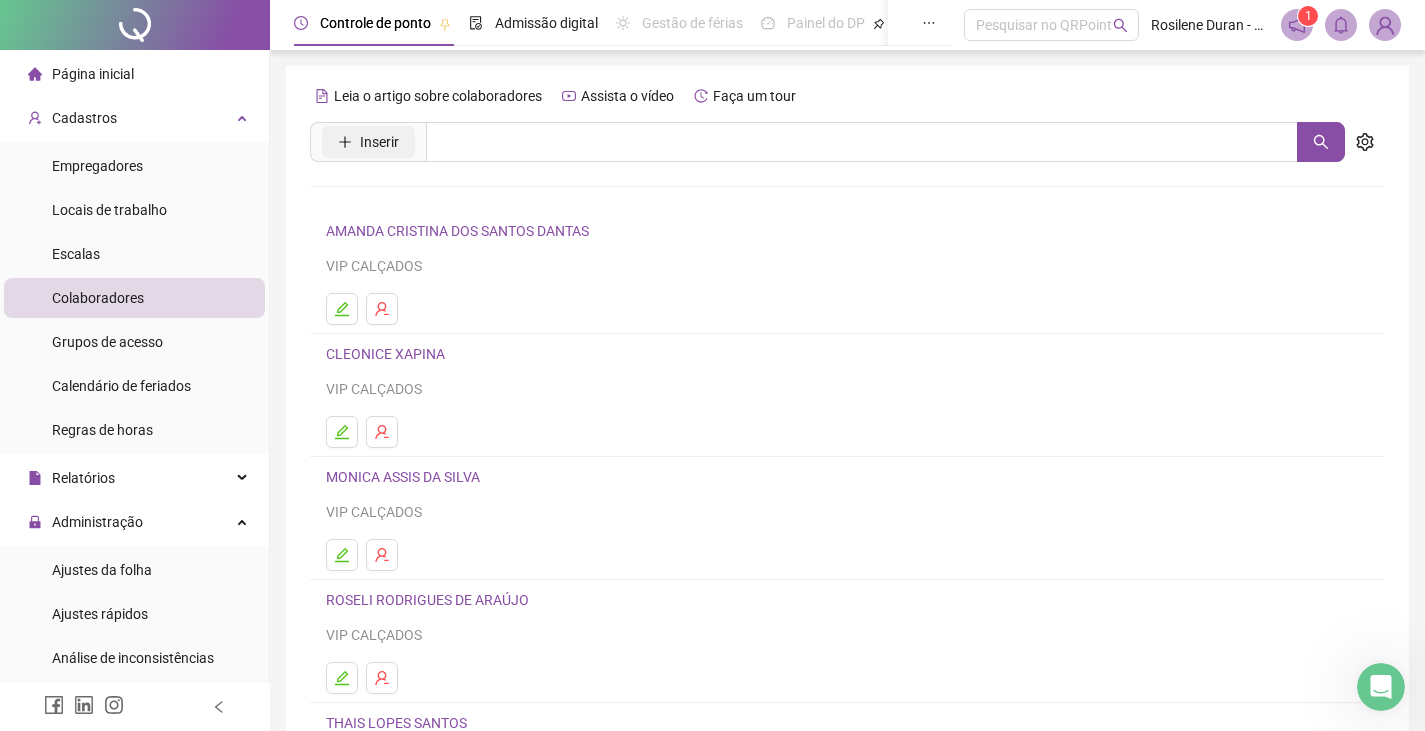 click on "Inserir" at bounding box center [379, 142] 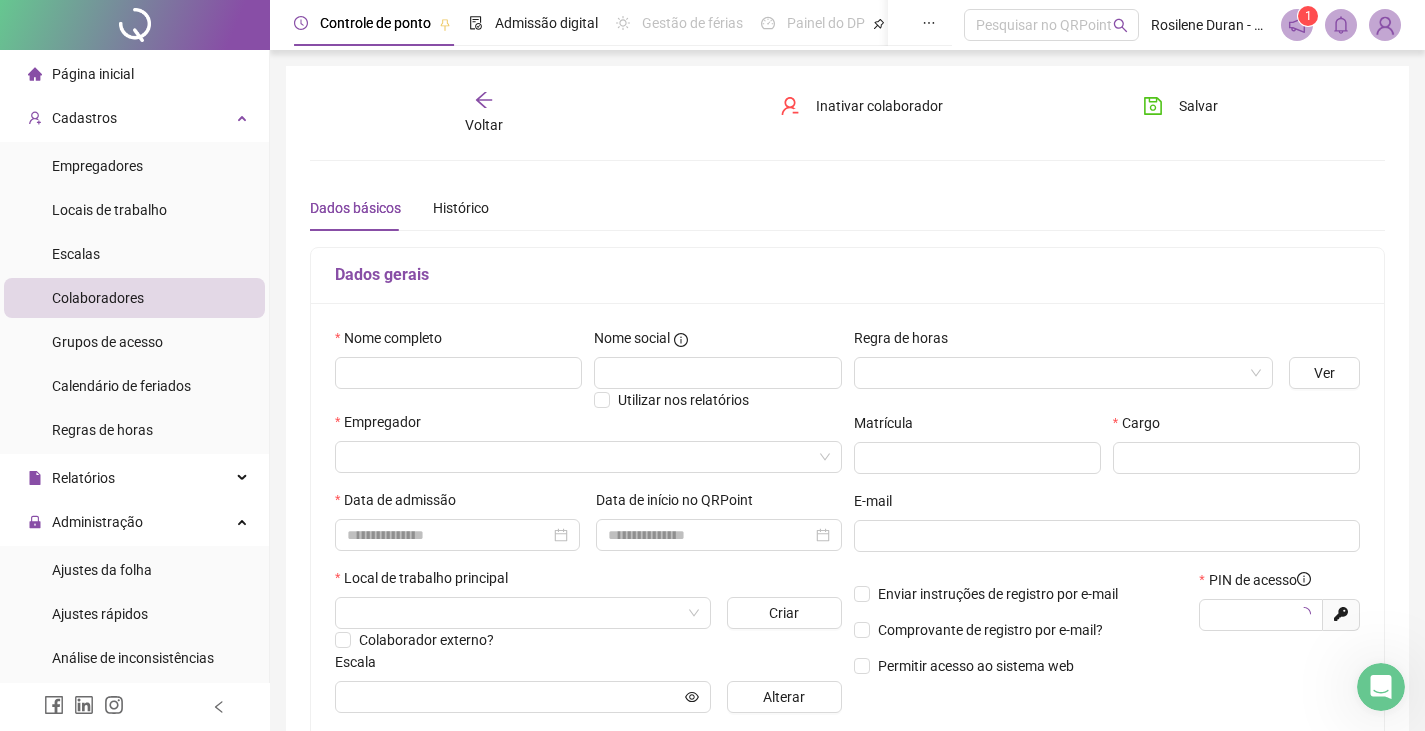 type on "*****" 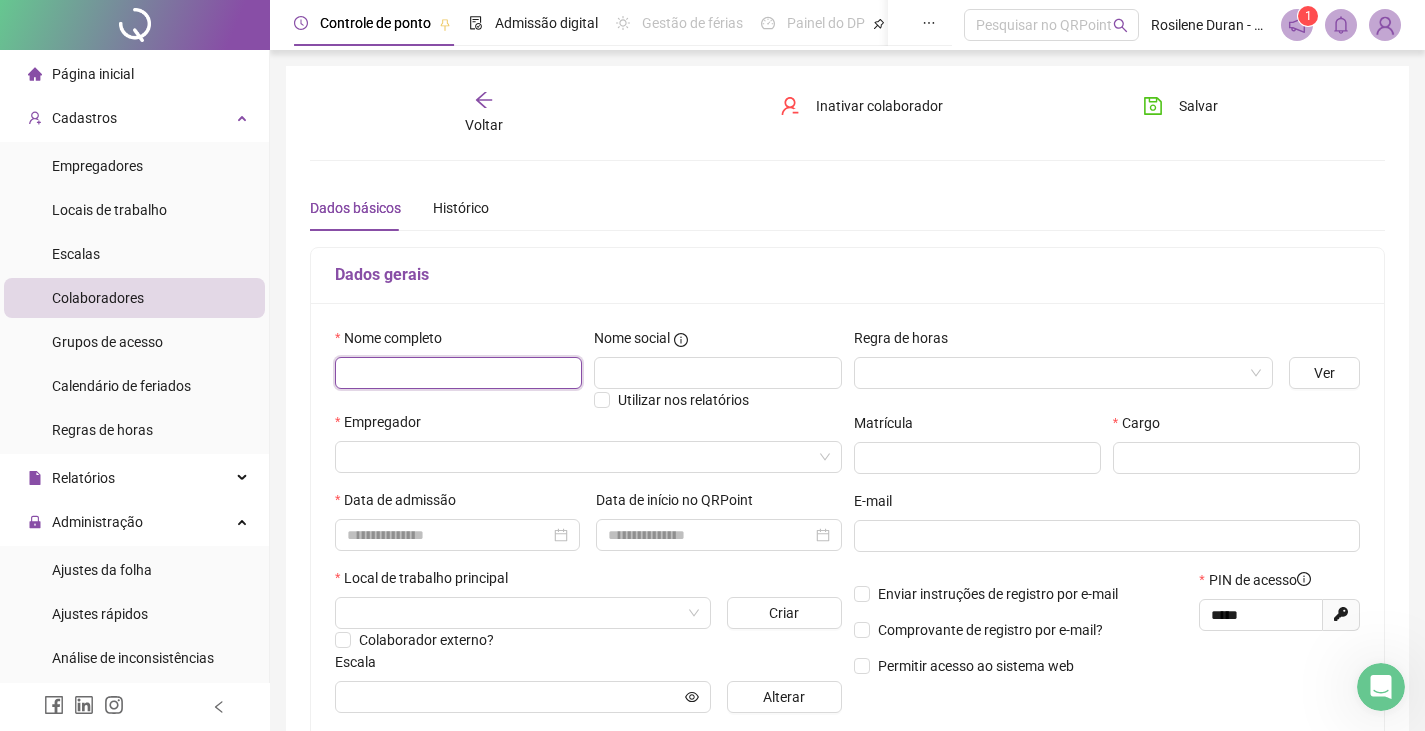 click at bounding box center (458, 373) 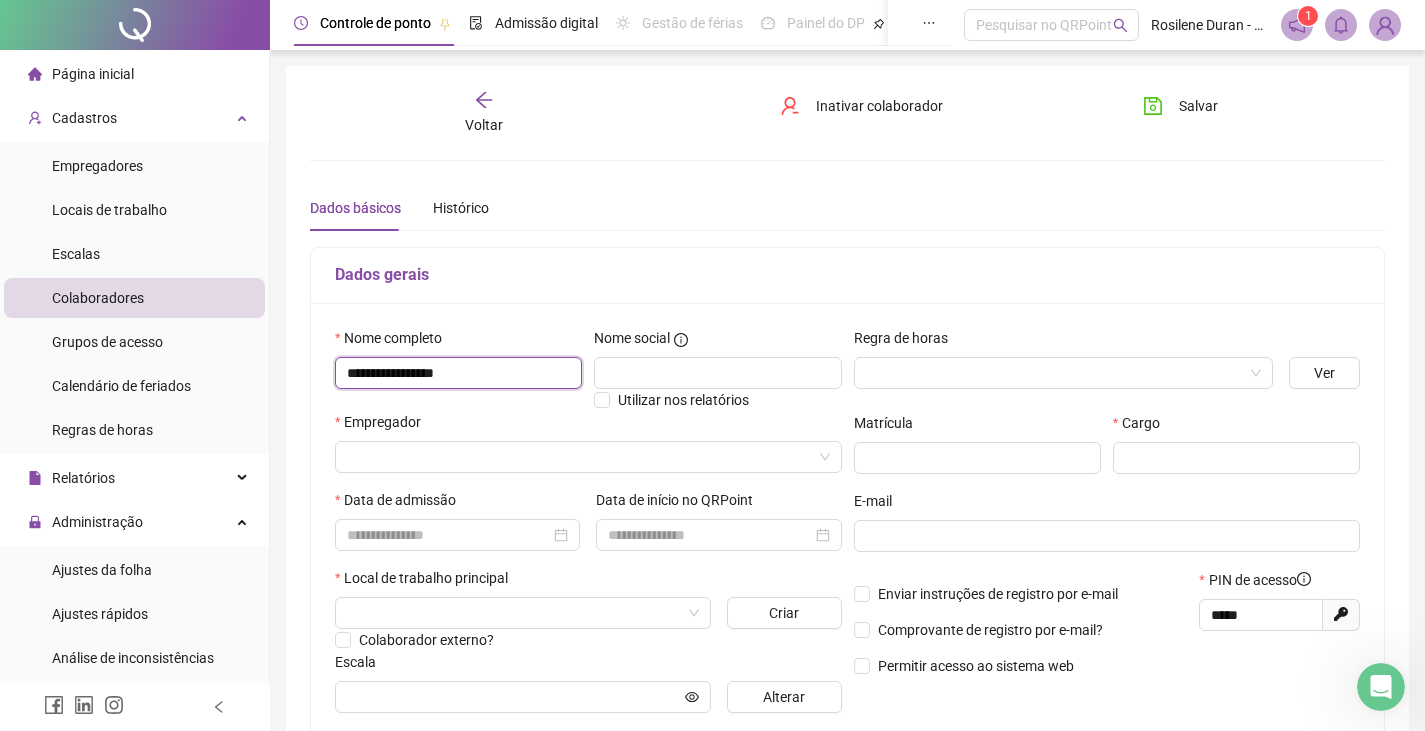 type on "**********" 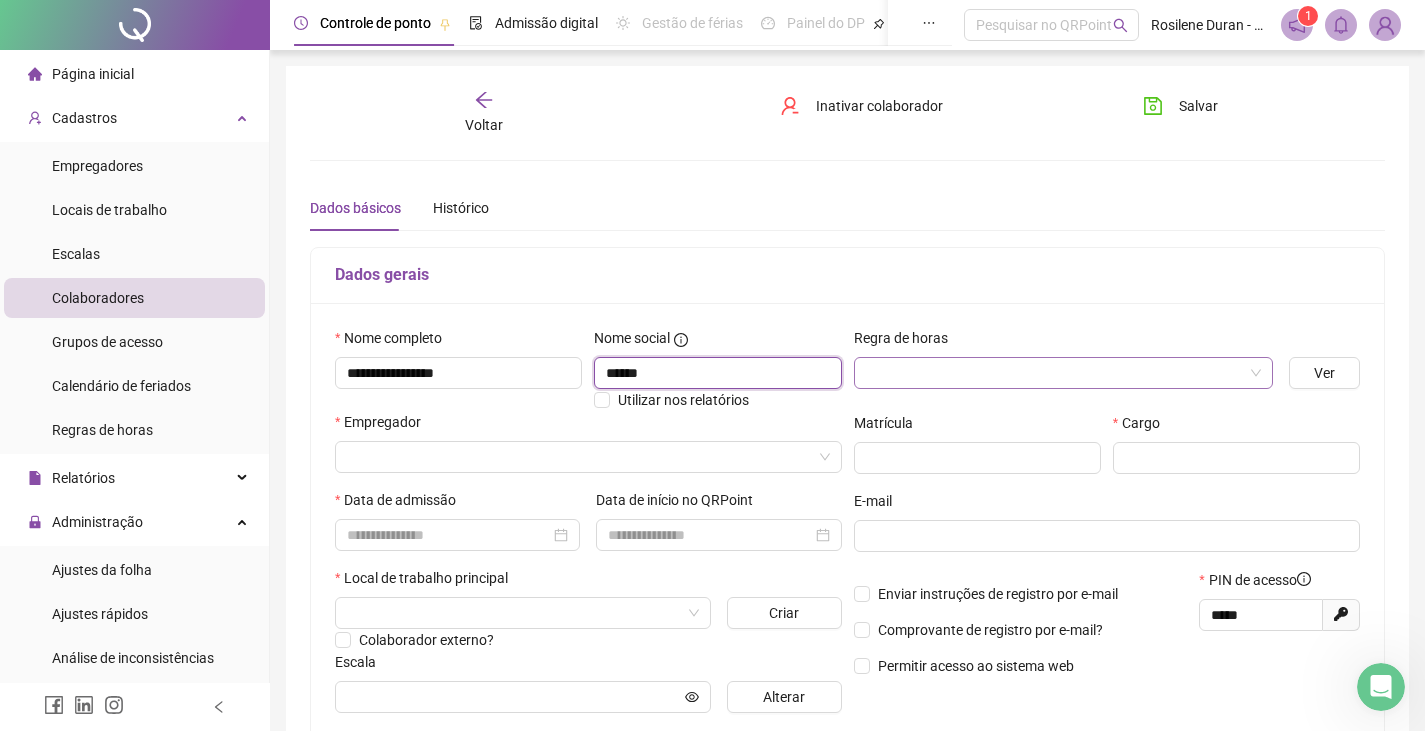 type on "******" 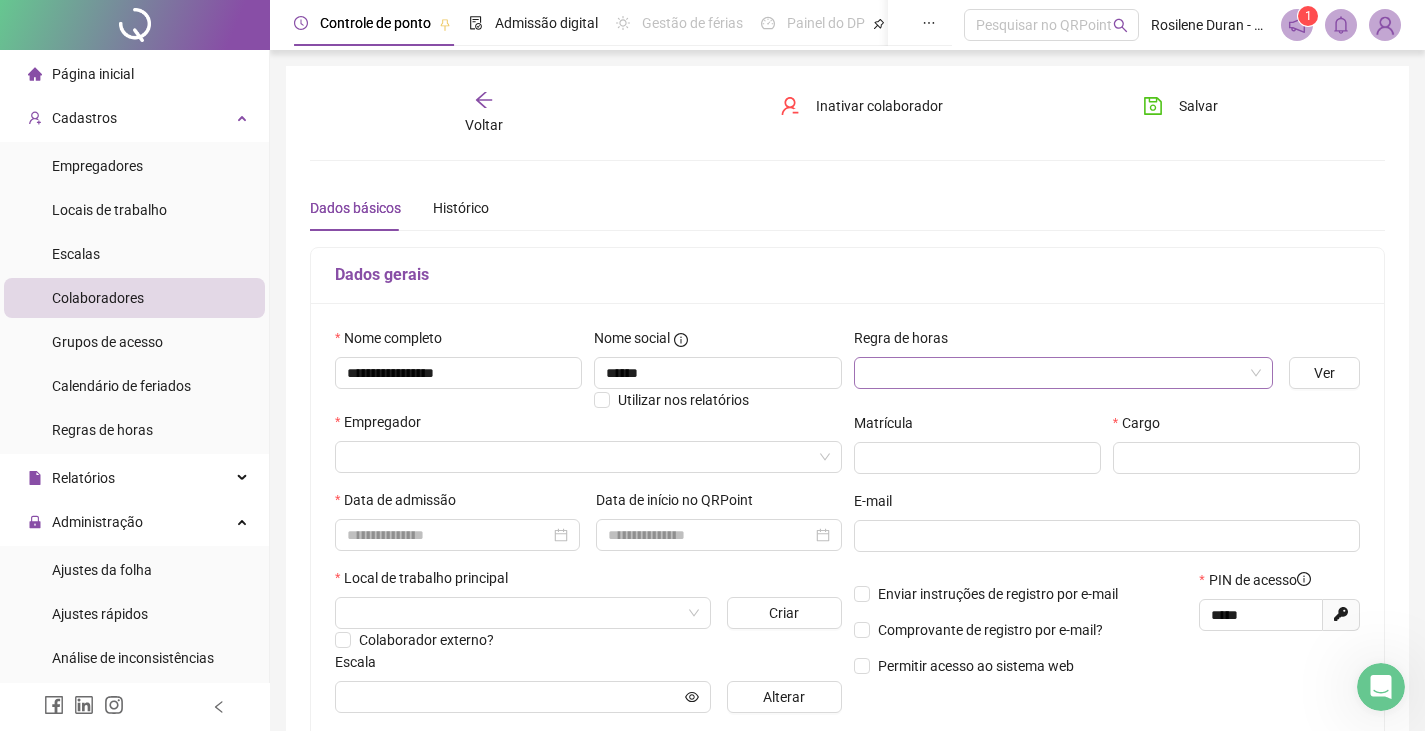 click at bounding box center (1054, 373) 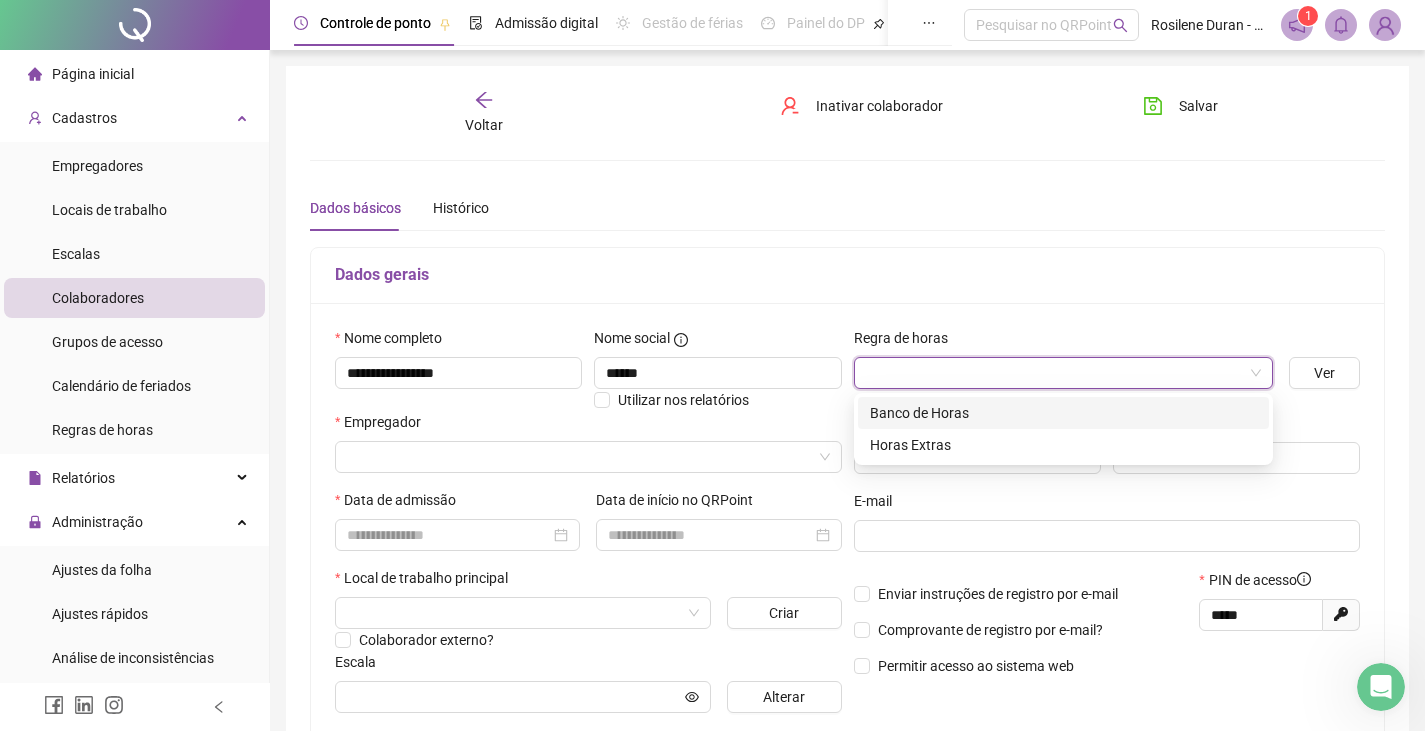 drag, startPoint x: 897, startPoint y: 415, endPoint x: 870, endPoint y: 429, distance: 30.413813 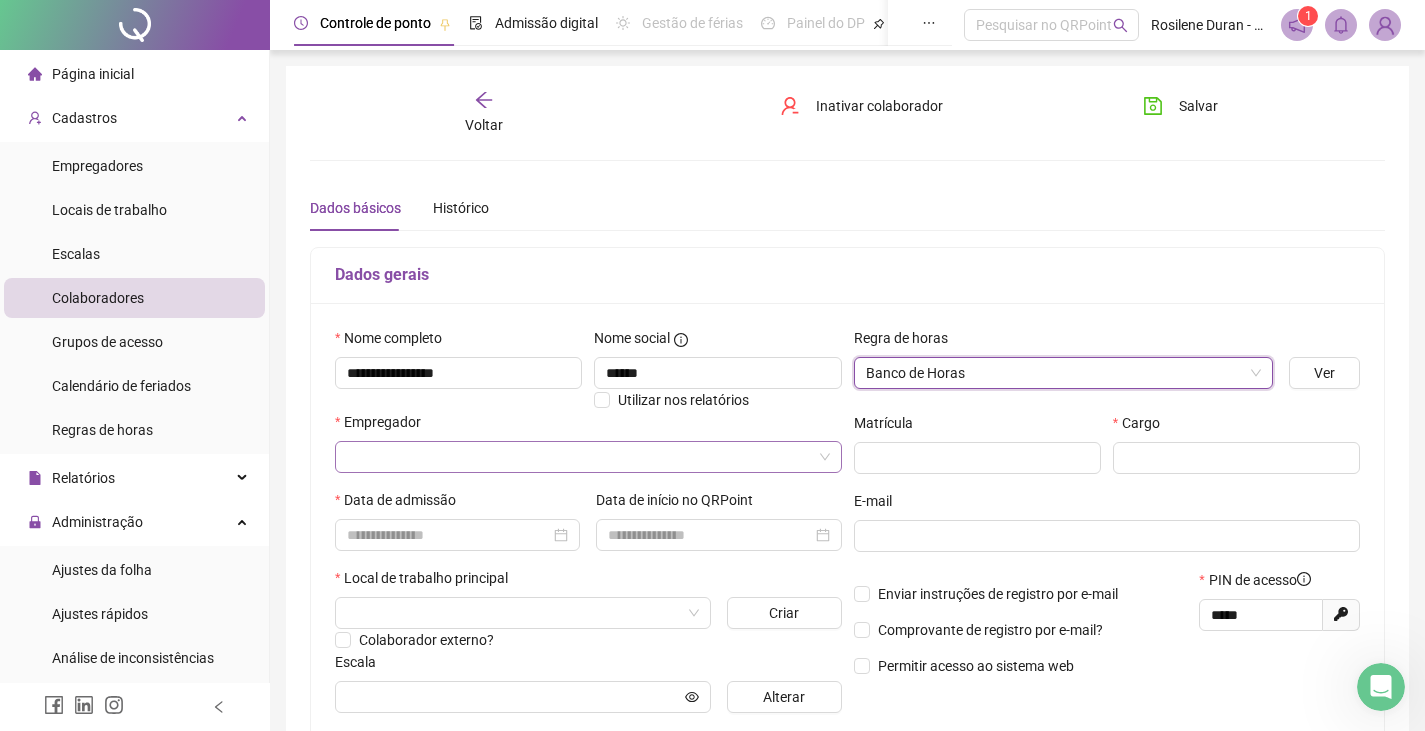 click at bounding box center [579, 457] 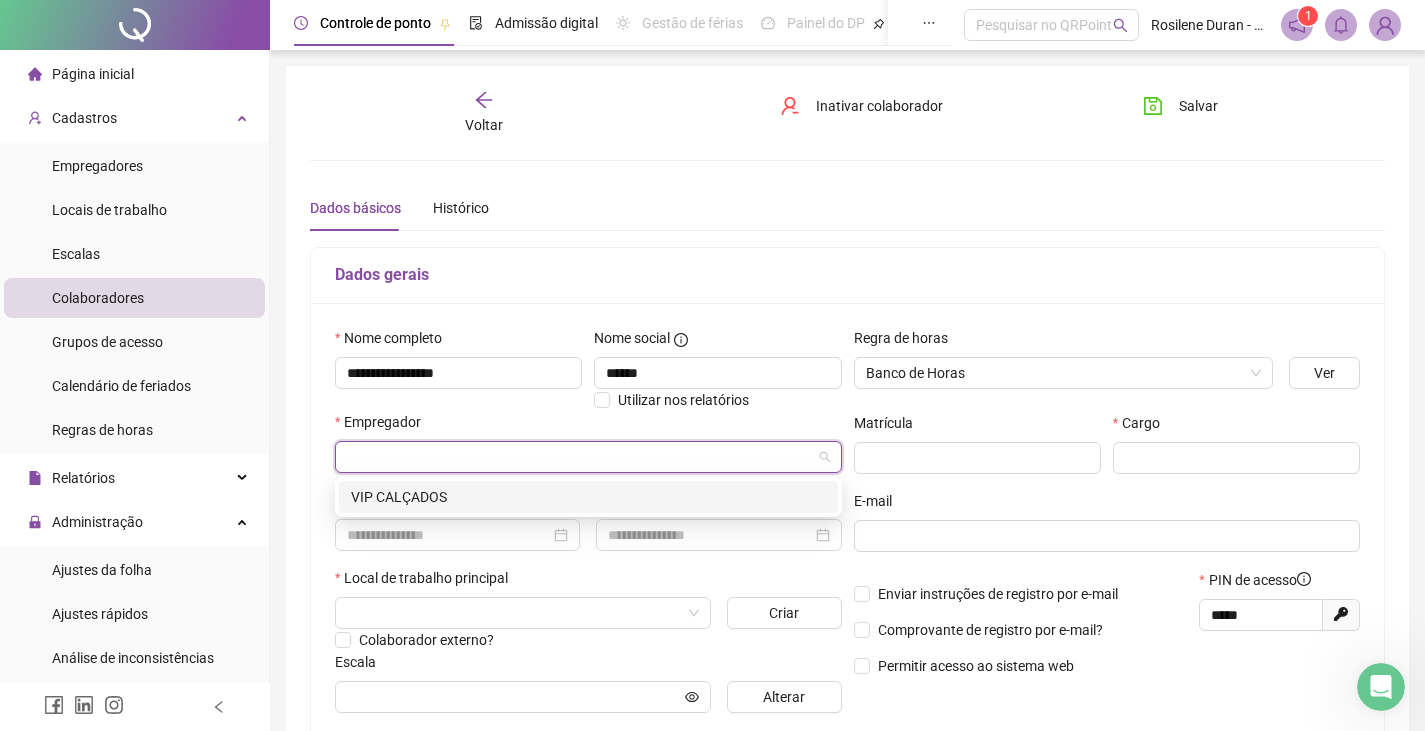 click on "VIP CALÇADOS" at bounding box center (588, 497) 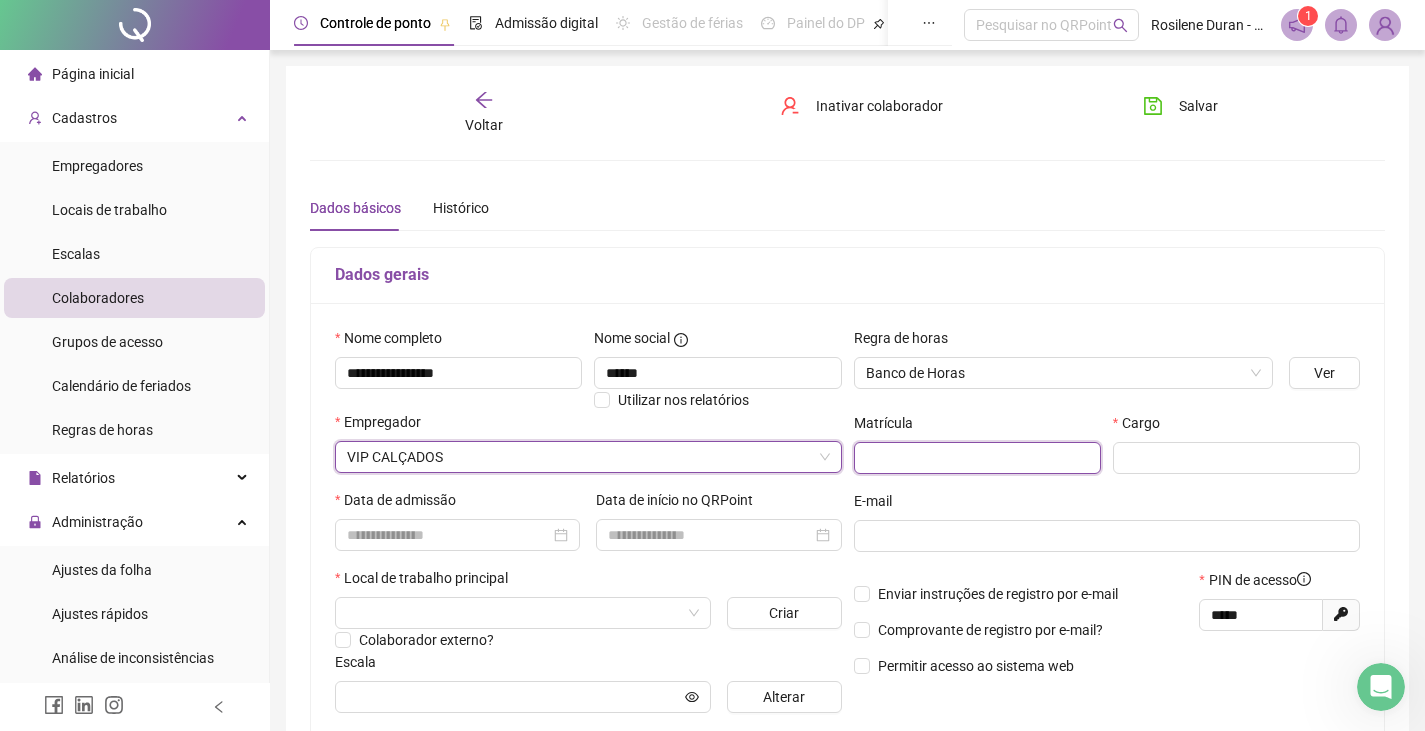 click at bounding box center (977, 458) 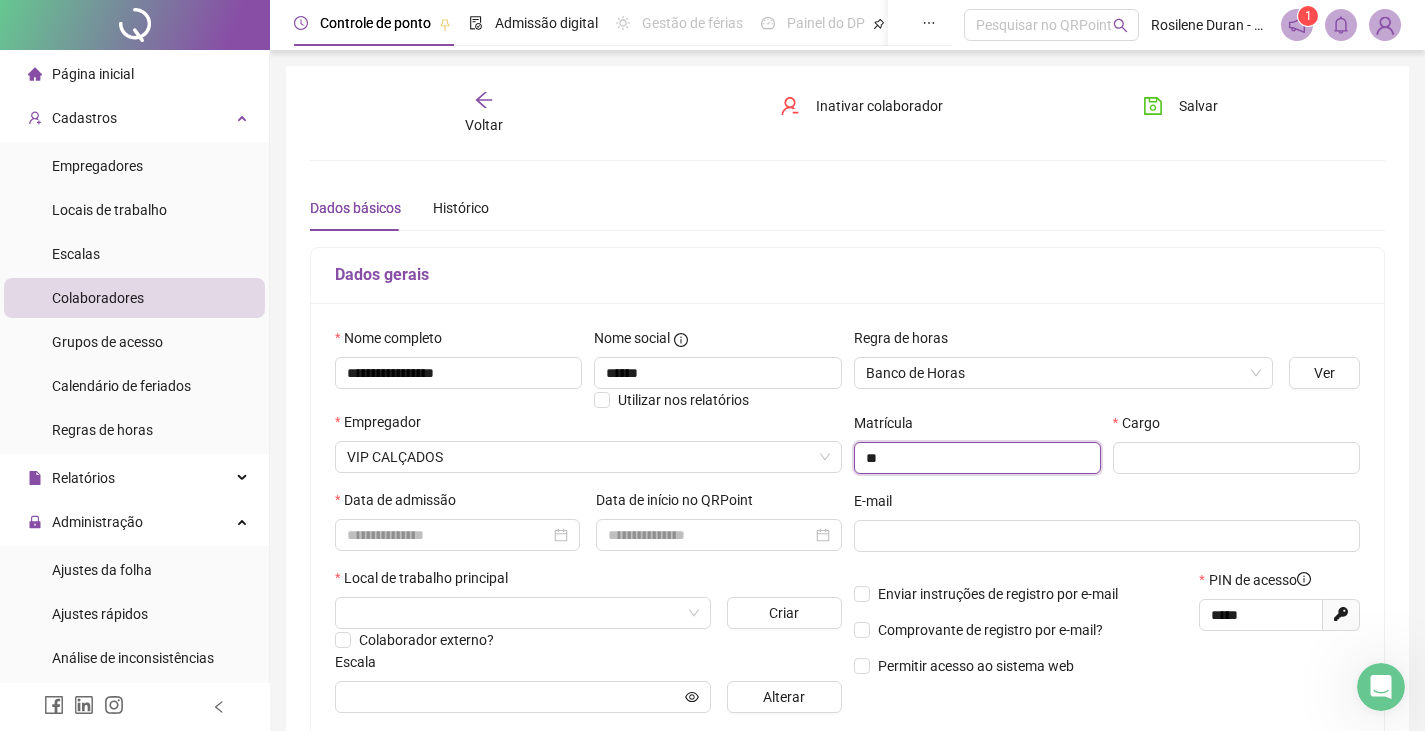 type on "**" 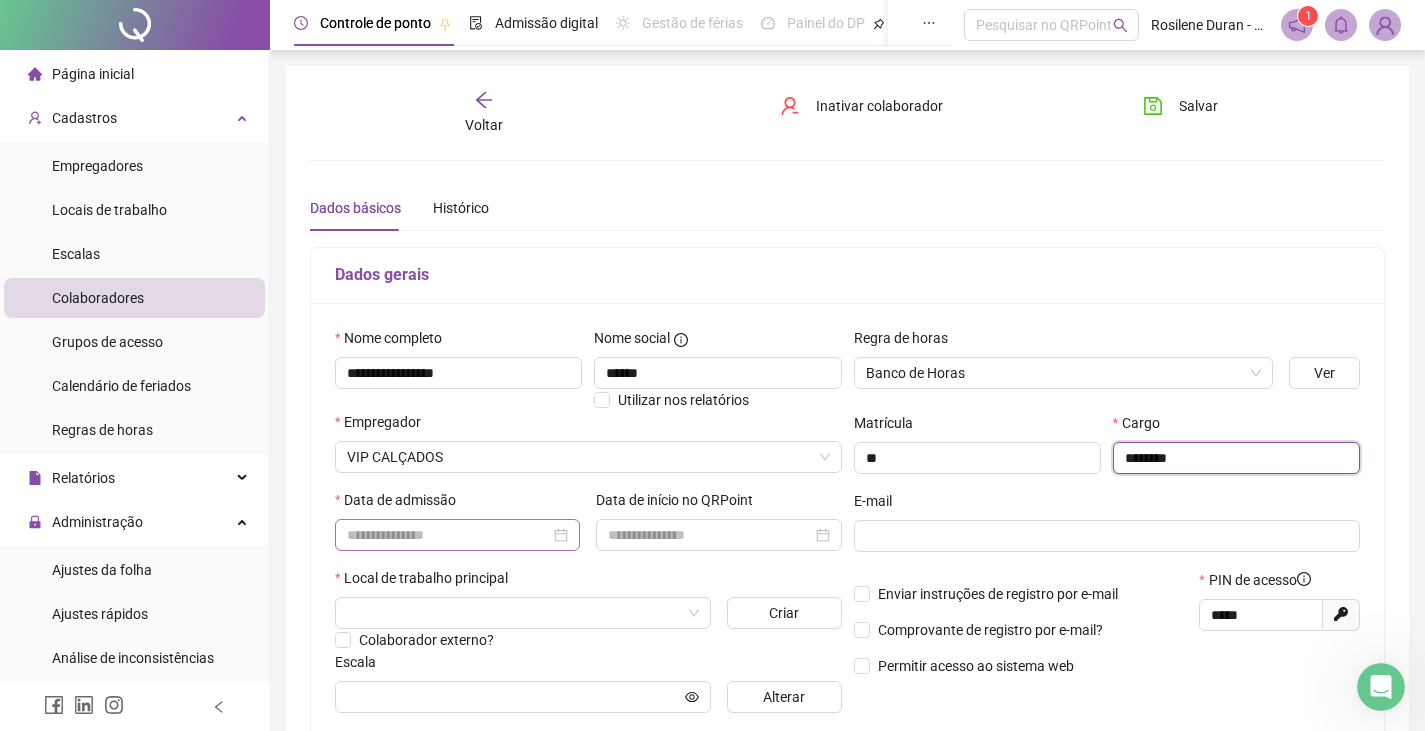 type on "********" 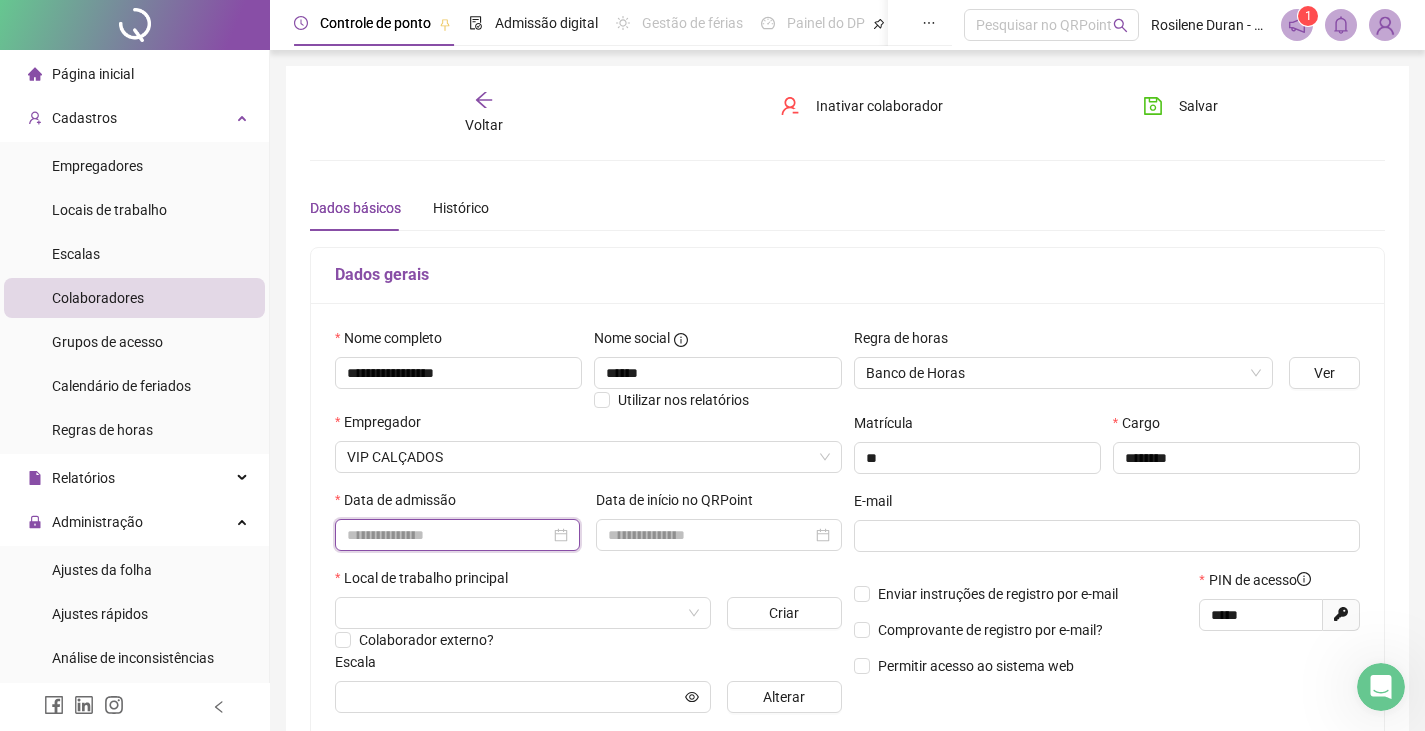 click at bounding box center [448, 535] 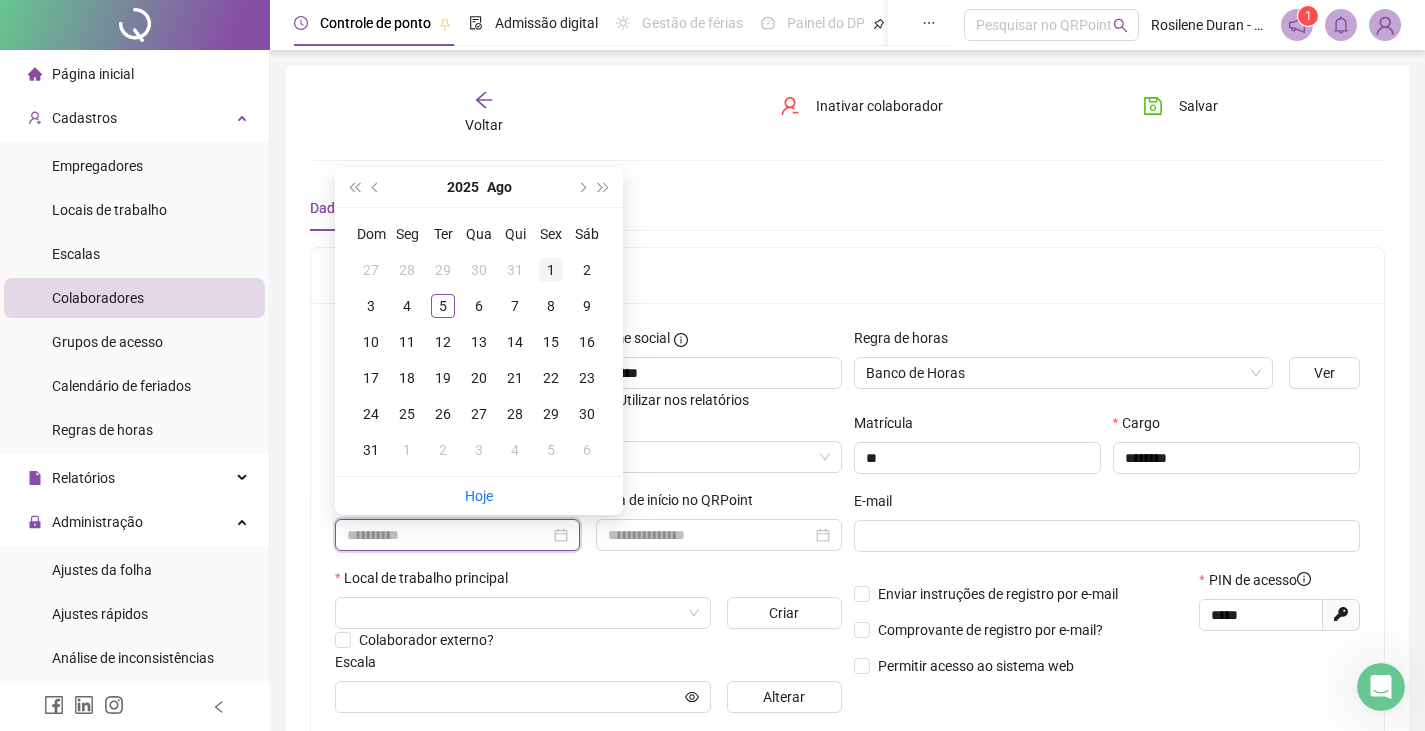 type on "**********" 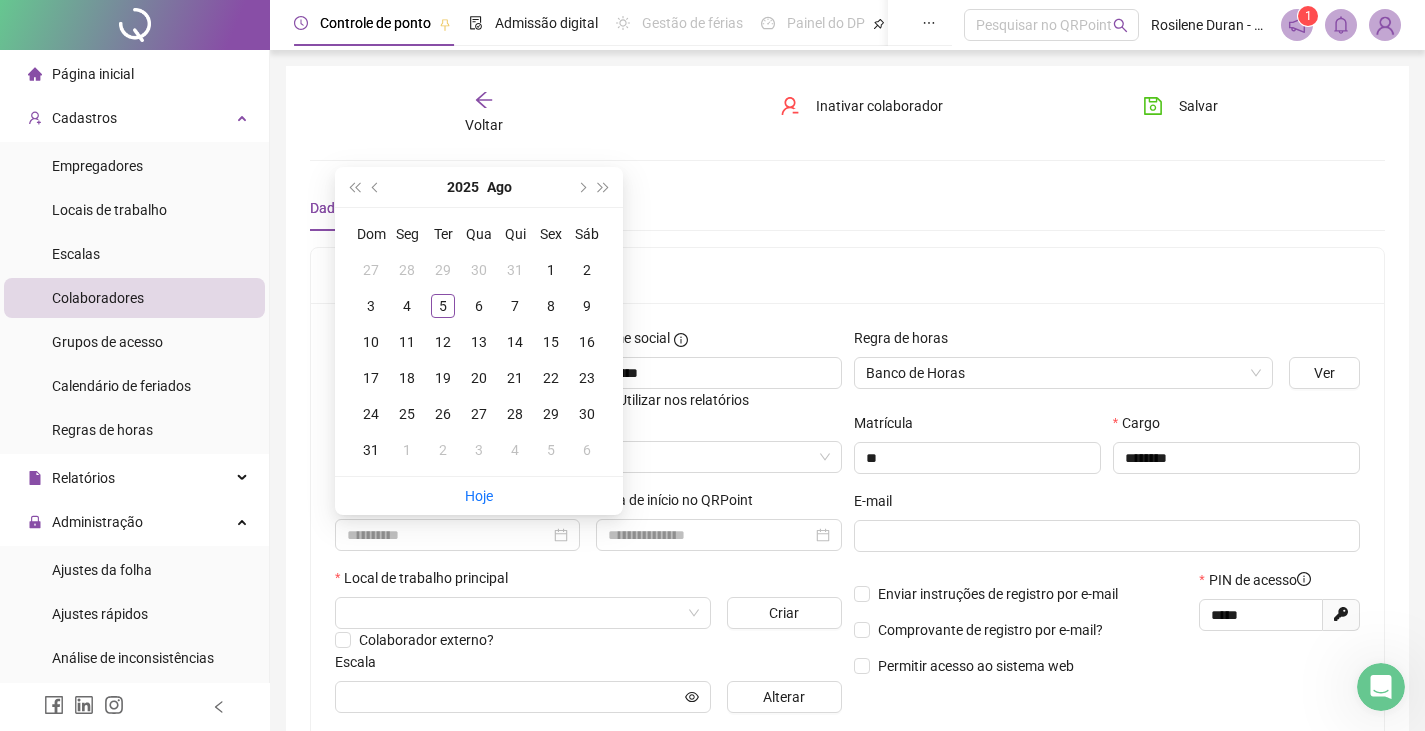 click on "1" at bounding box center (551, 270) 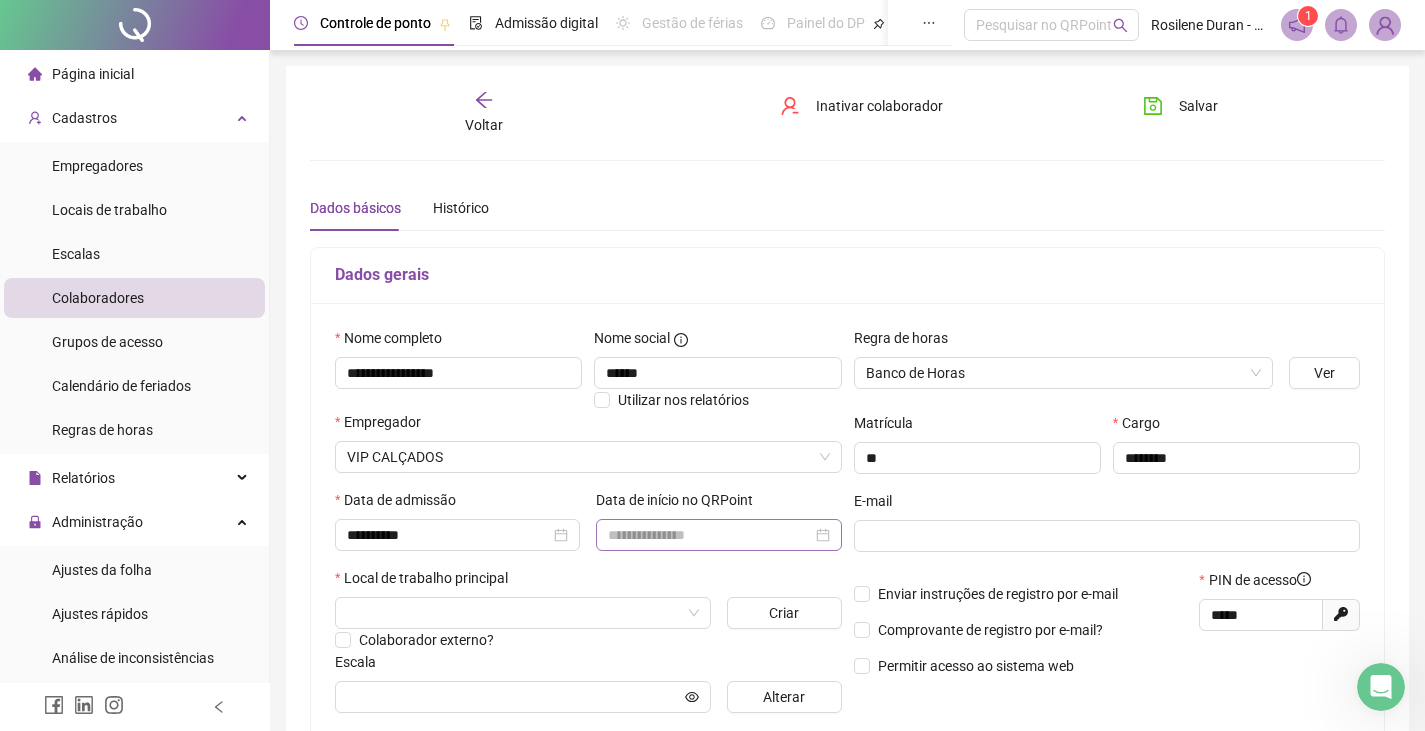 click at bounding box center (718, 535) 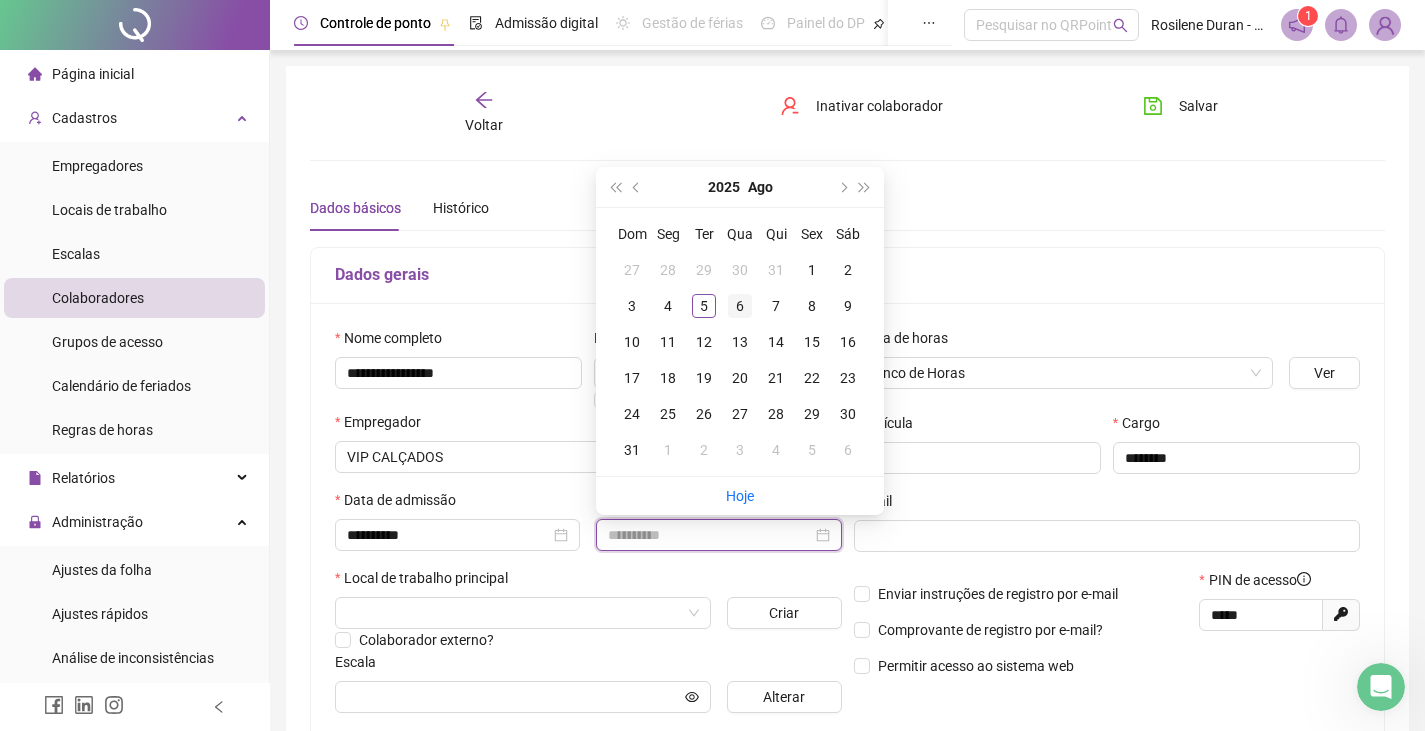 type on "**********" 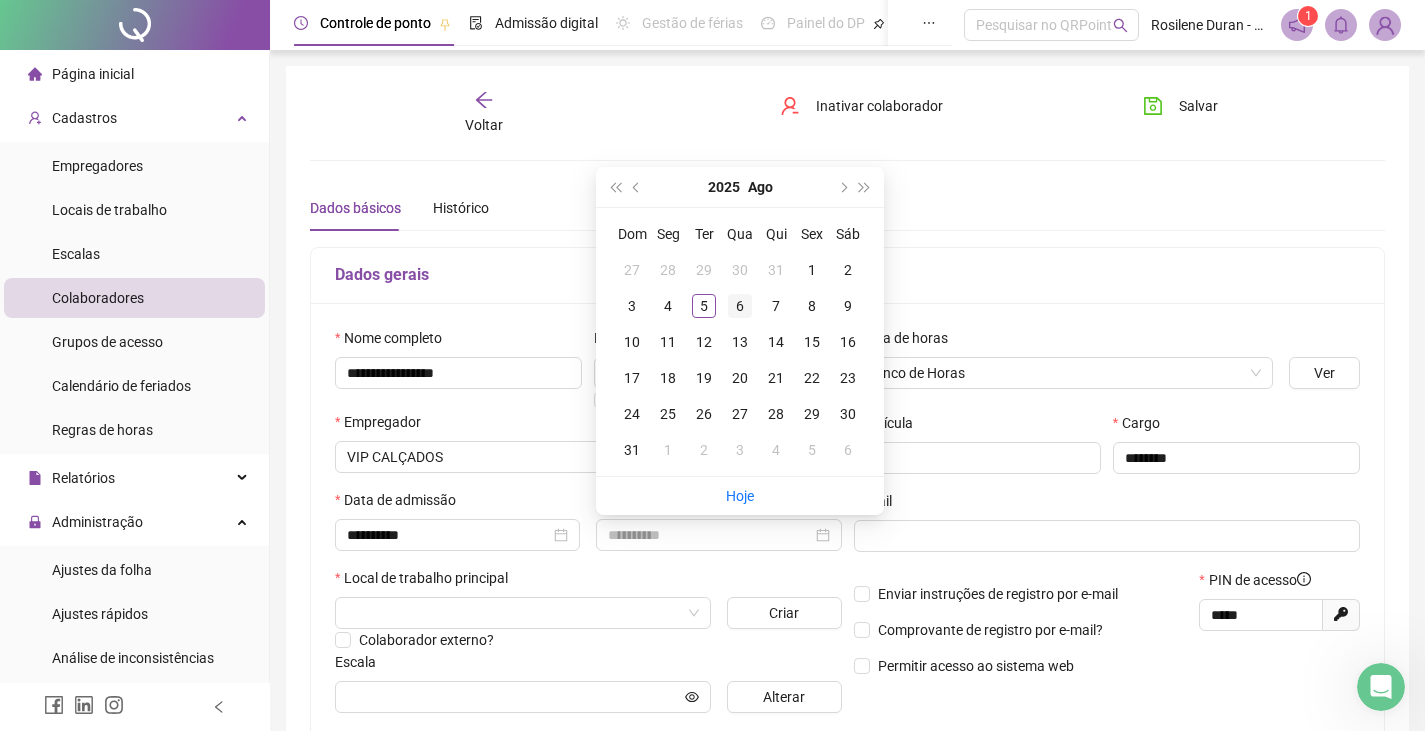 click on "6" at bounding box center (740, 306) 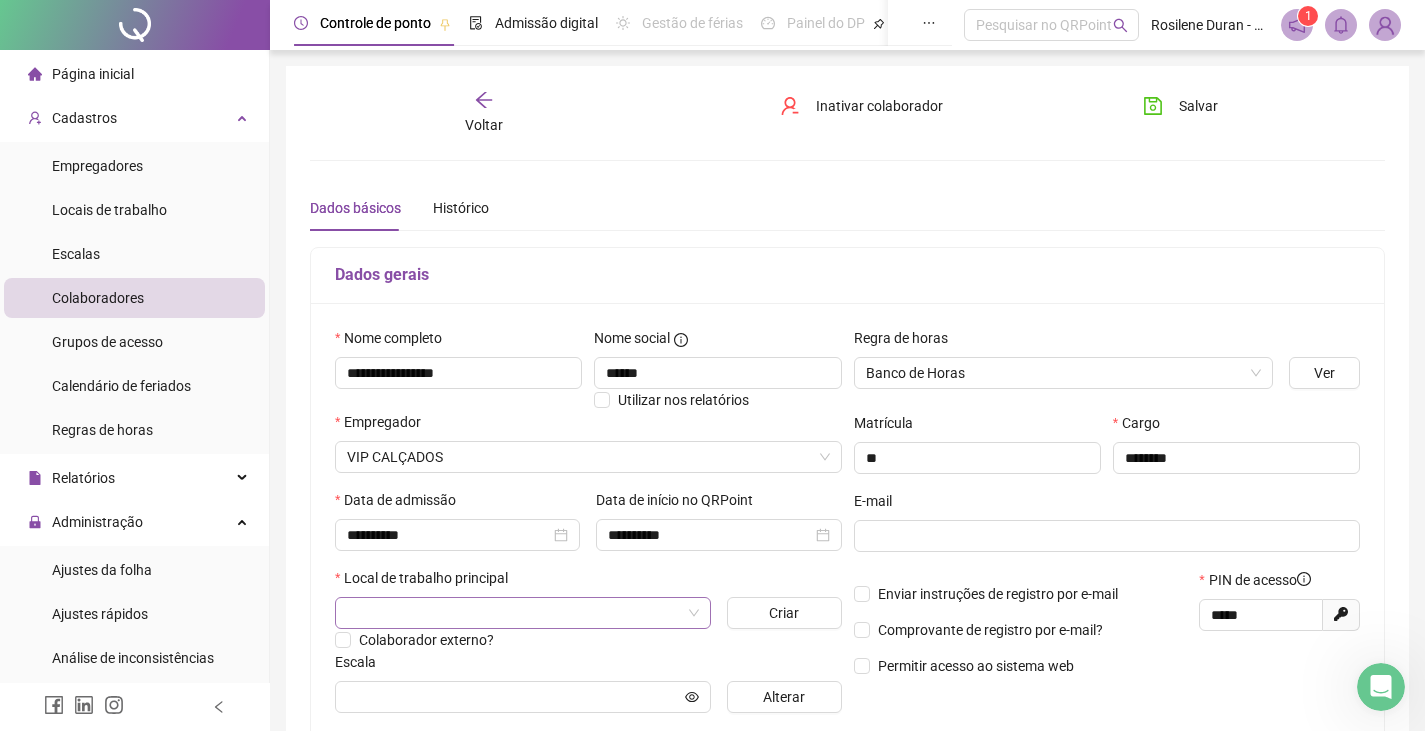 scroll, scrollTop: 200, scrollLeft: 0, axis: vertical 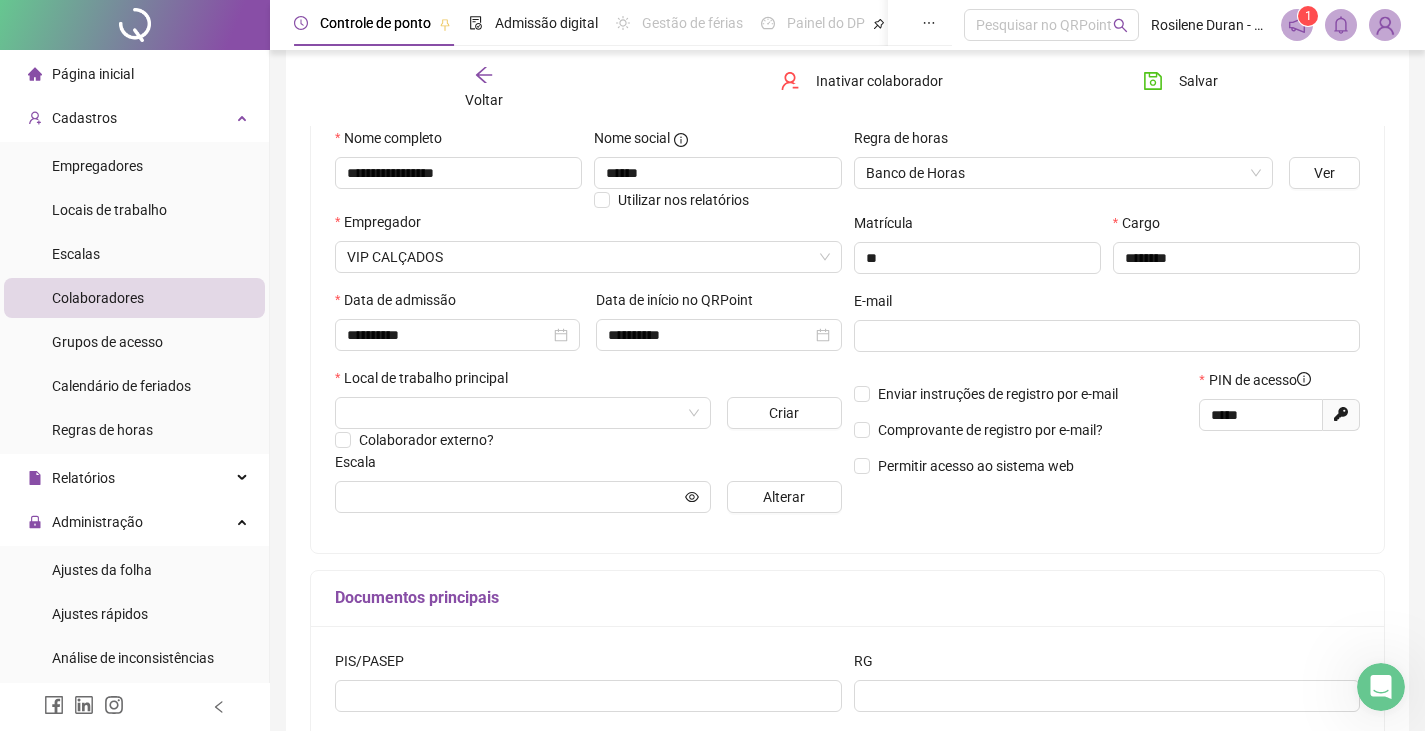click on "Local de trabalho principal" at bounding box center [588, 382] 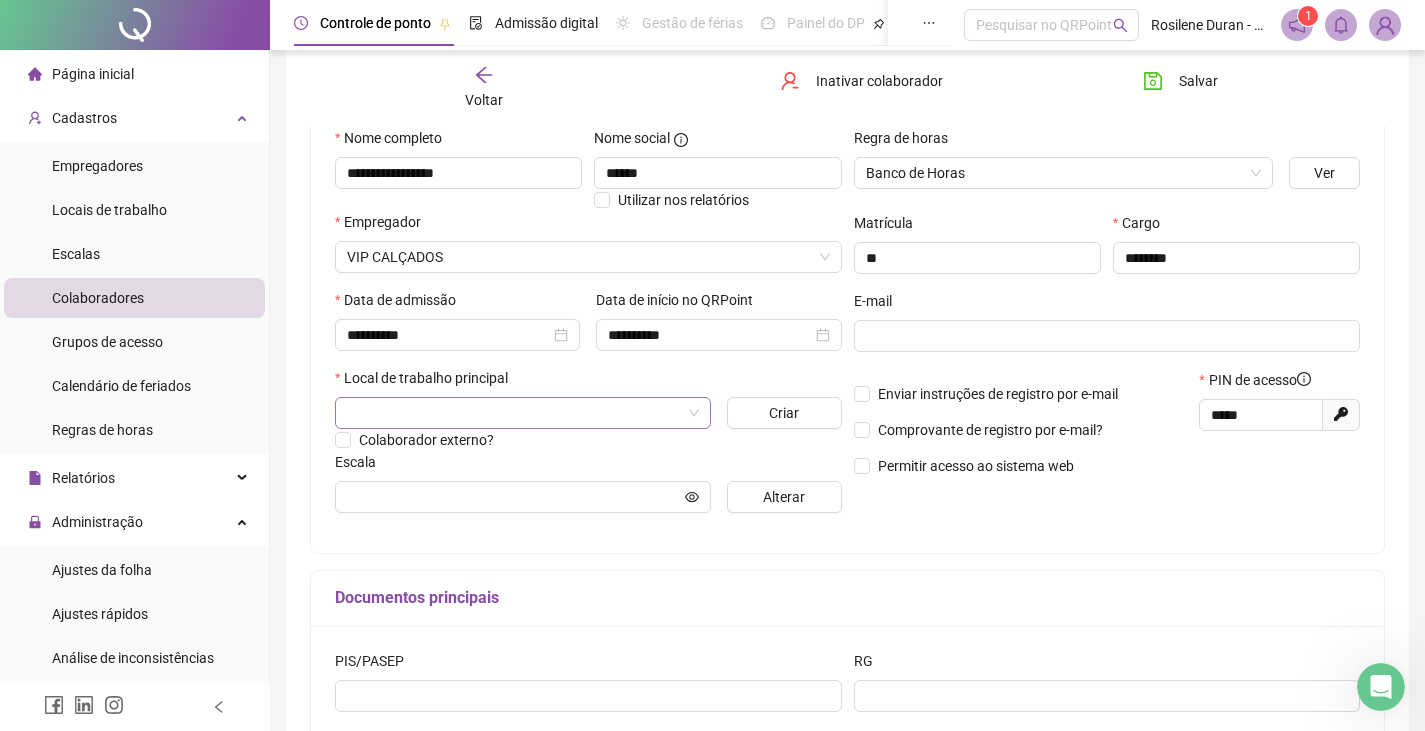 click at bounding box center [514, 413] 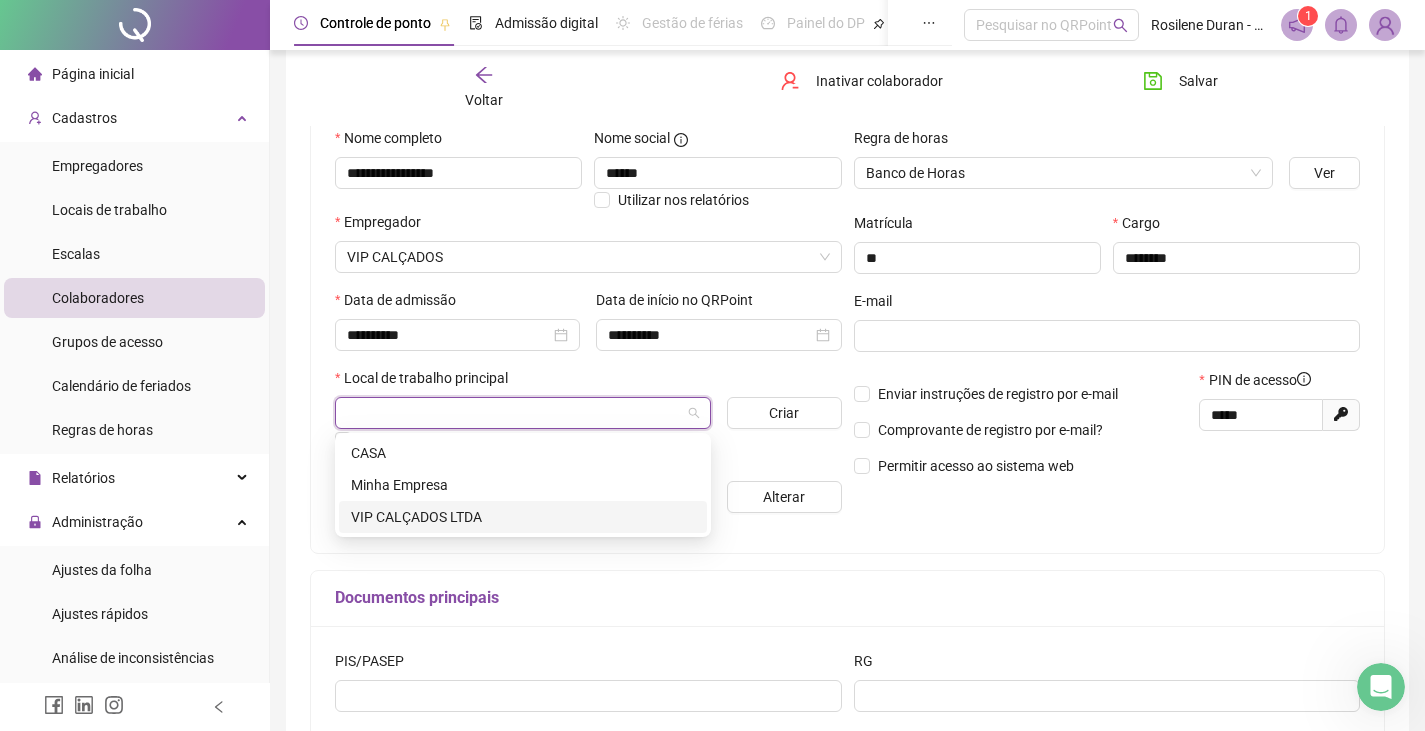 click on "VIP CALÇADOS LTDA" at bounding box center [523, 517] 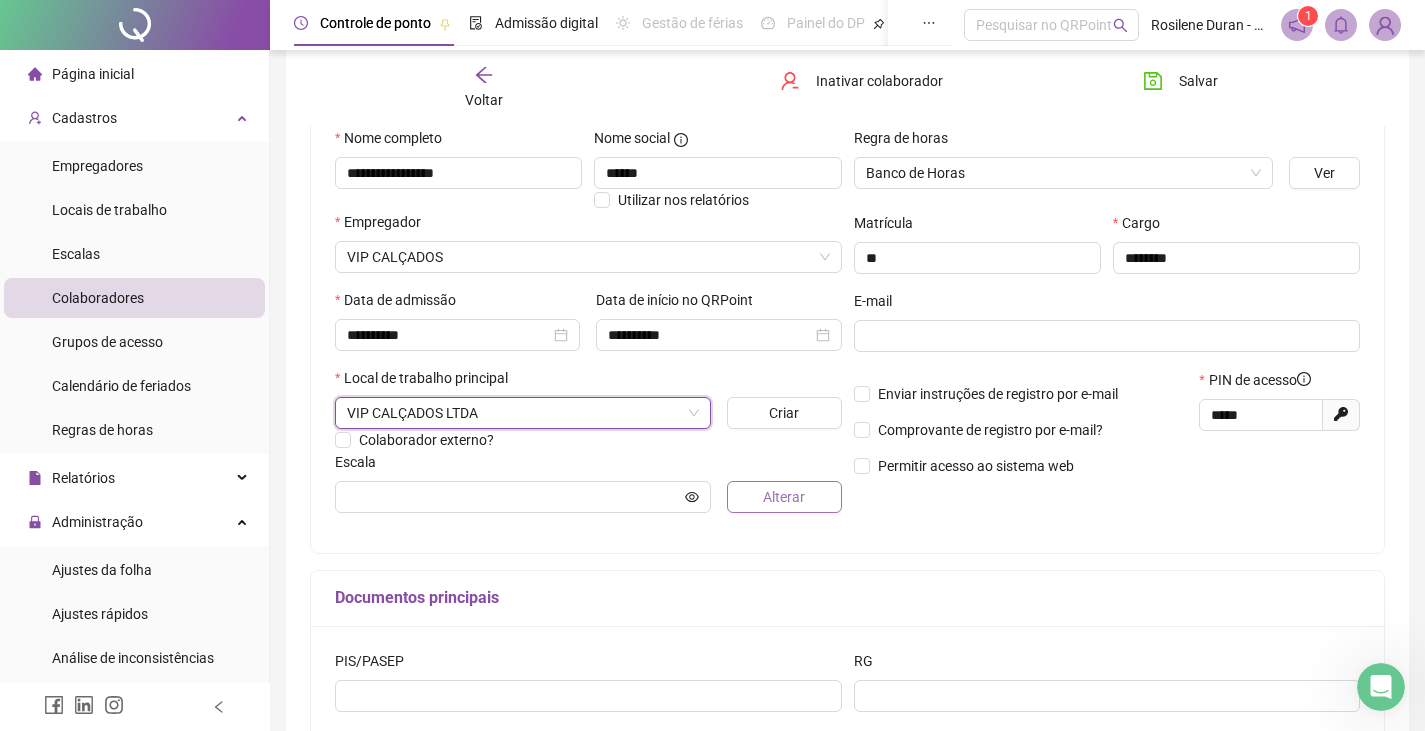 click on "Alterar" at bounding box center (784, 497) 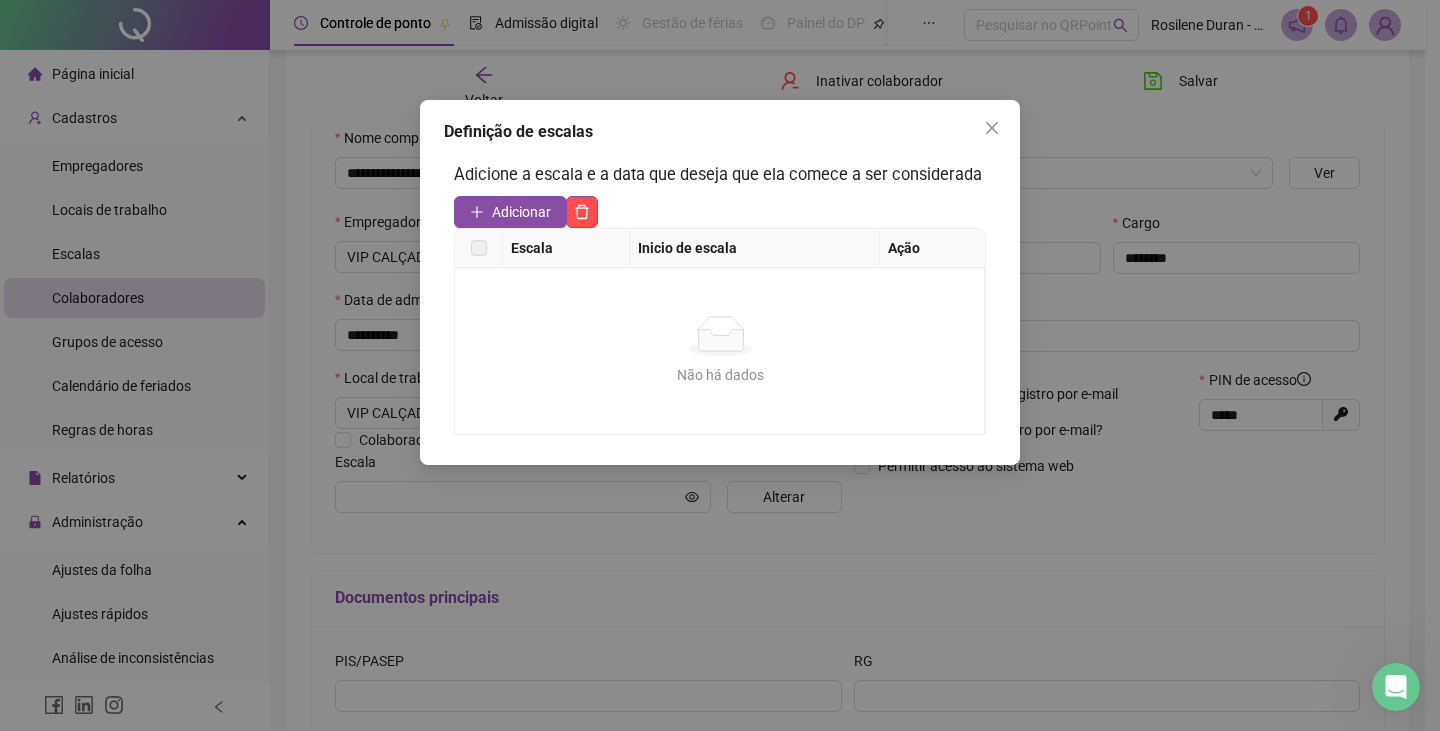click on "Adicionar" at bounding box center (521, 212) 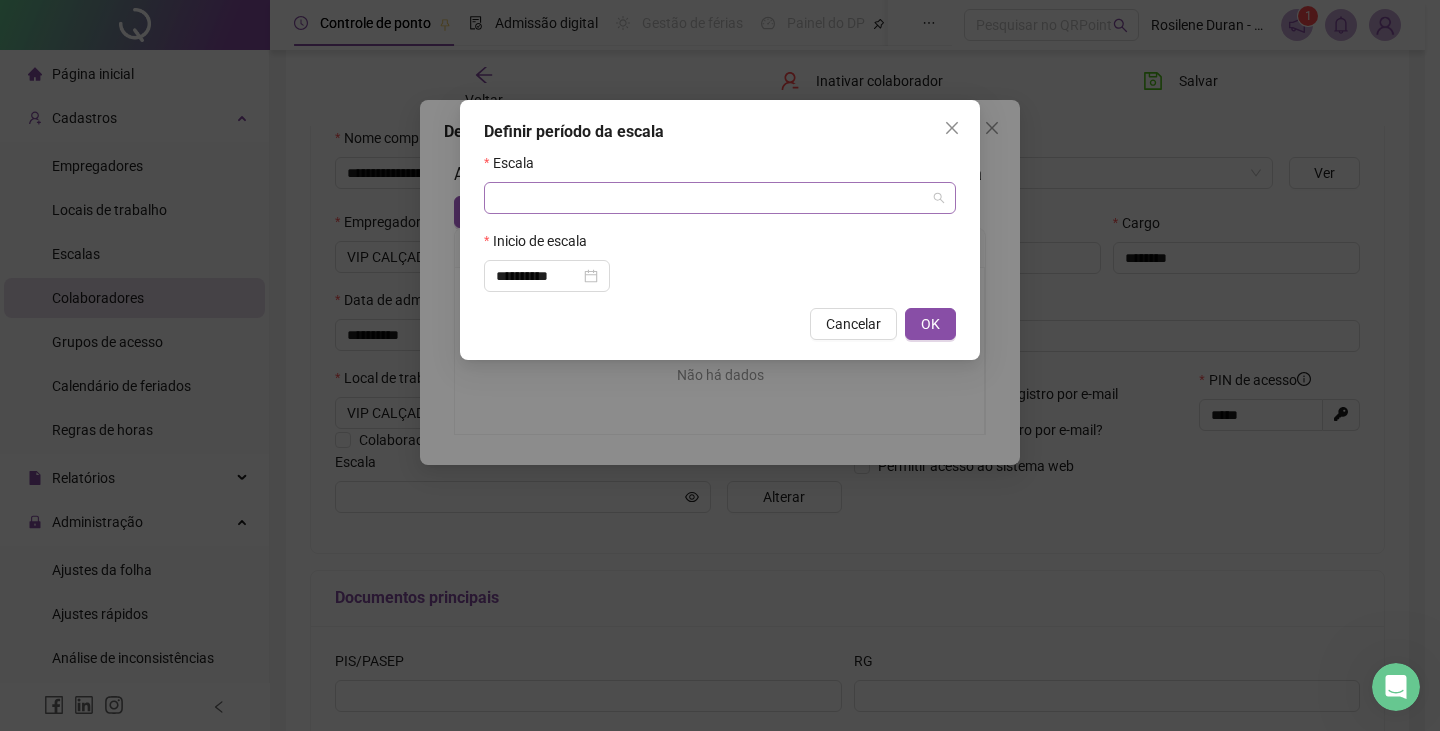 click at bounding box center (711, 198) 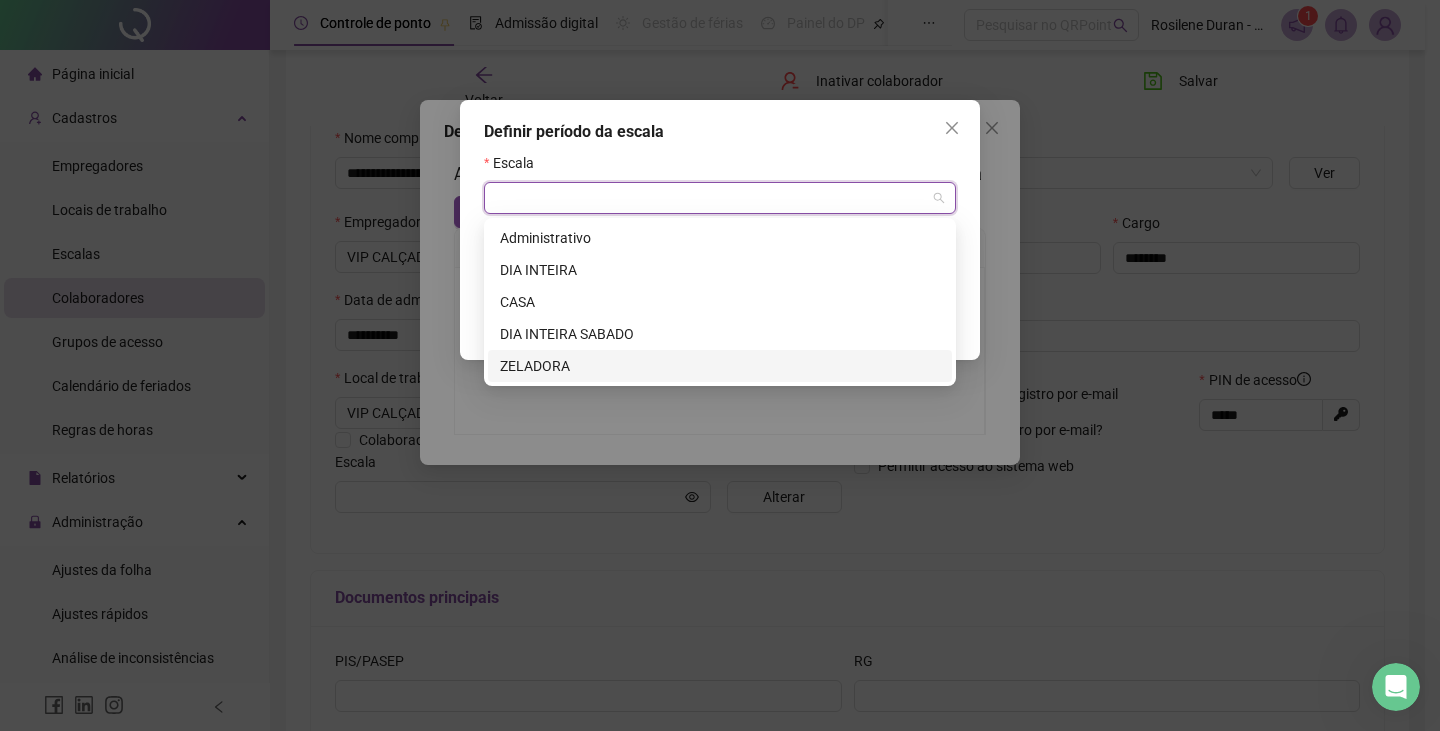 click on "ZELADORA" at bounding box center [720, 366] 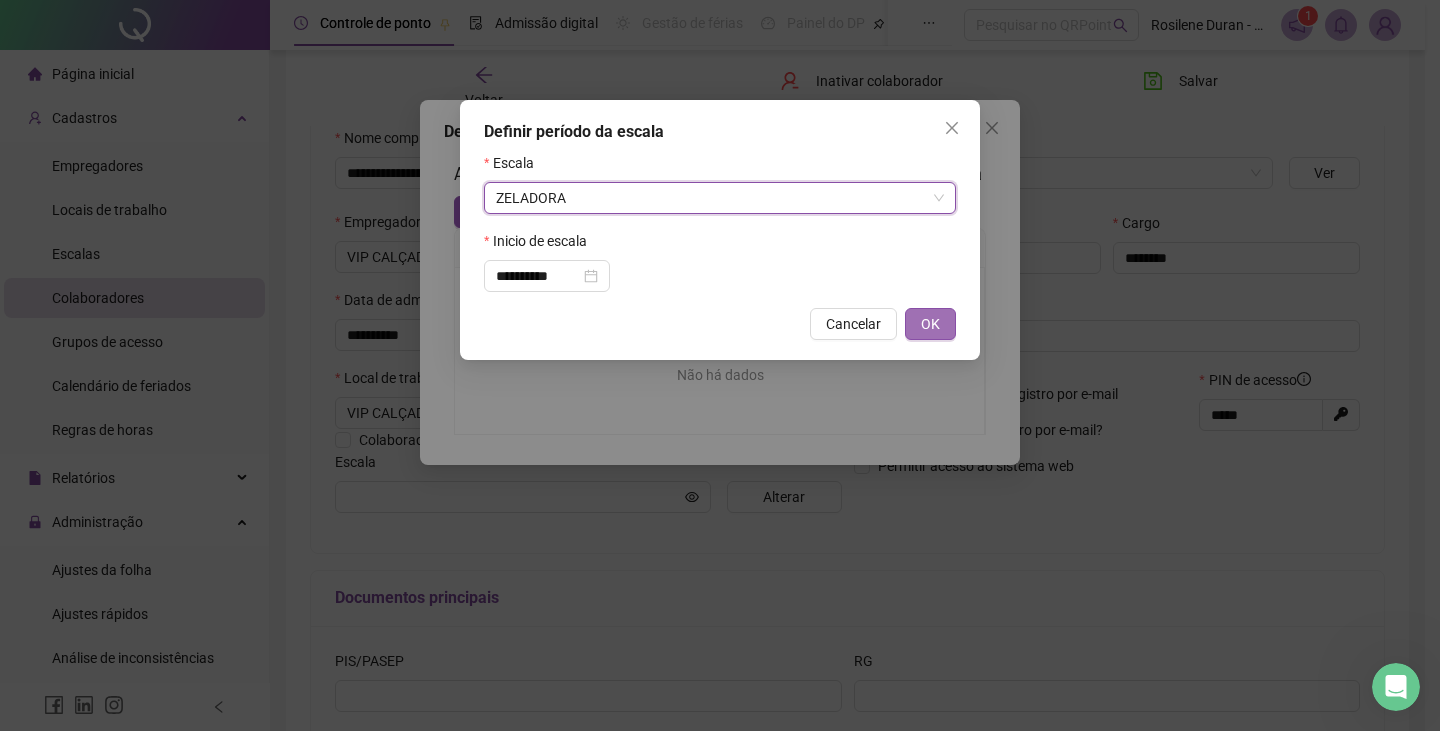 click on "OK" at bounding box center [930, 324] 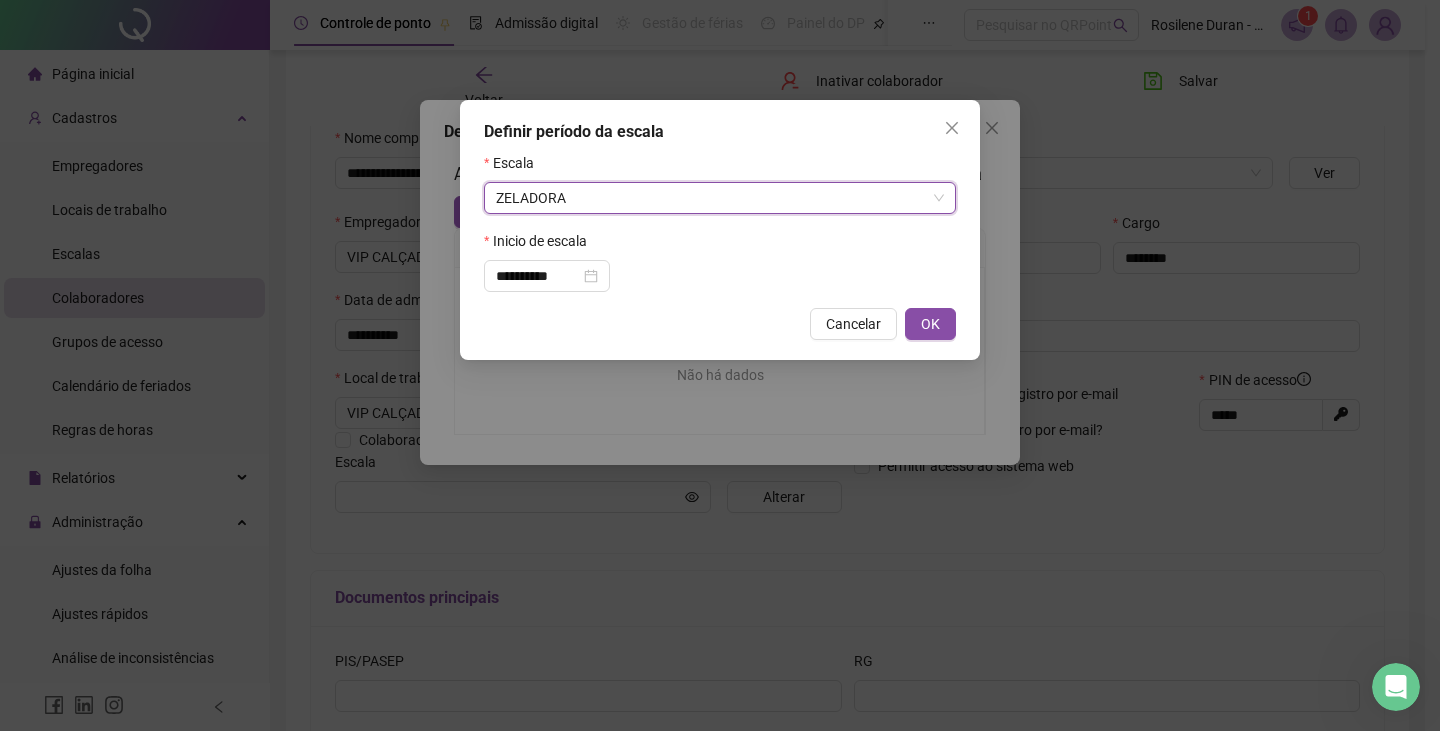 type on "********" 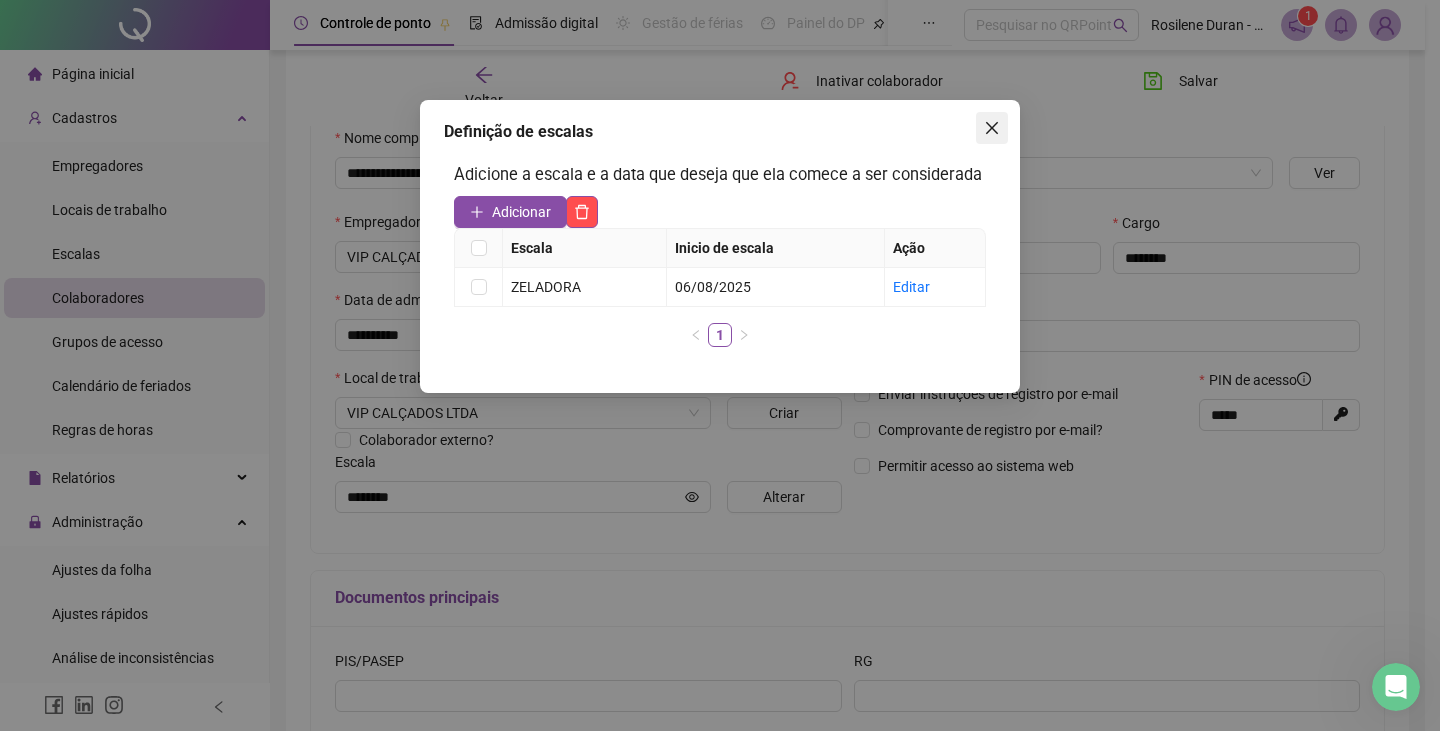 click 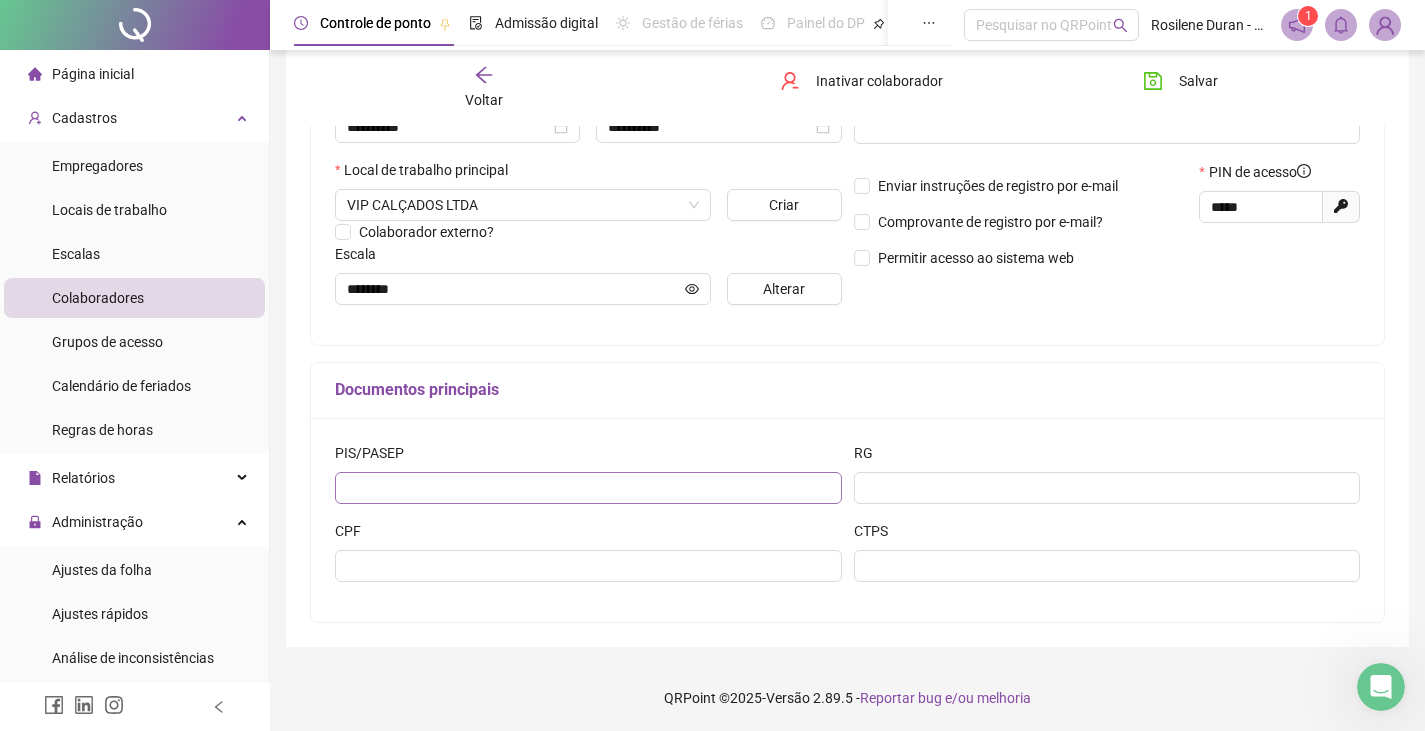 scroll, scrollTop: 410, scrollLeft: 0, axis: vertical 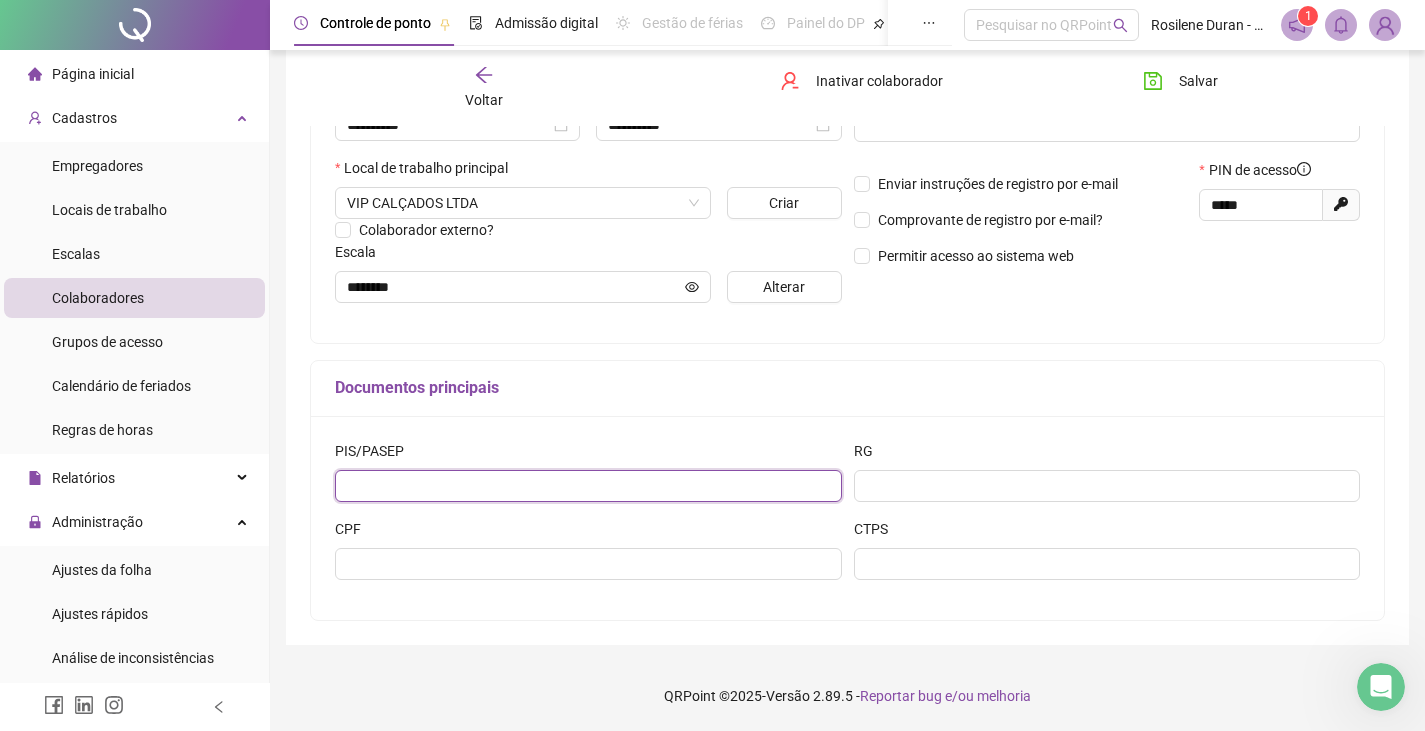 click at bounding box center (588, 486) 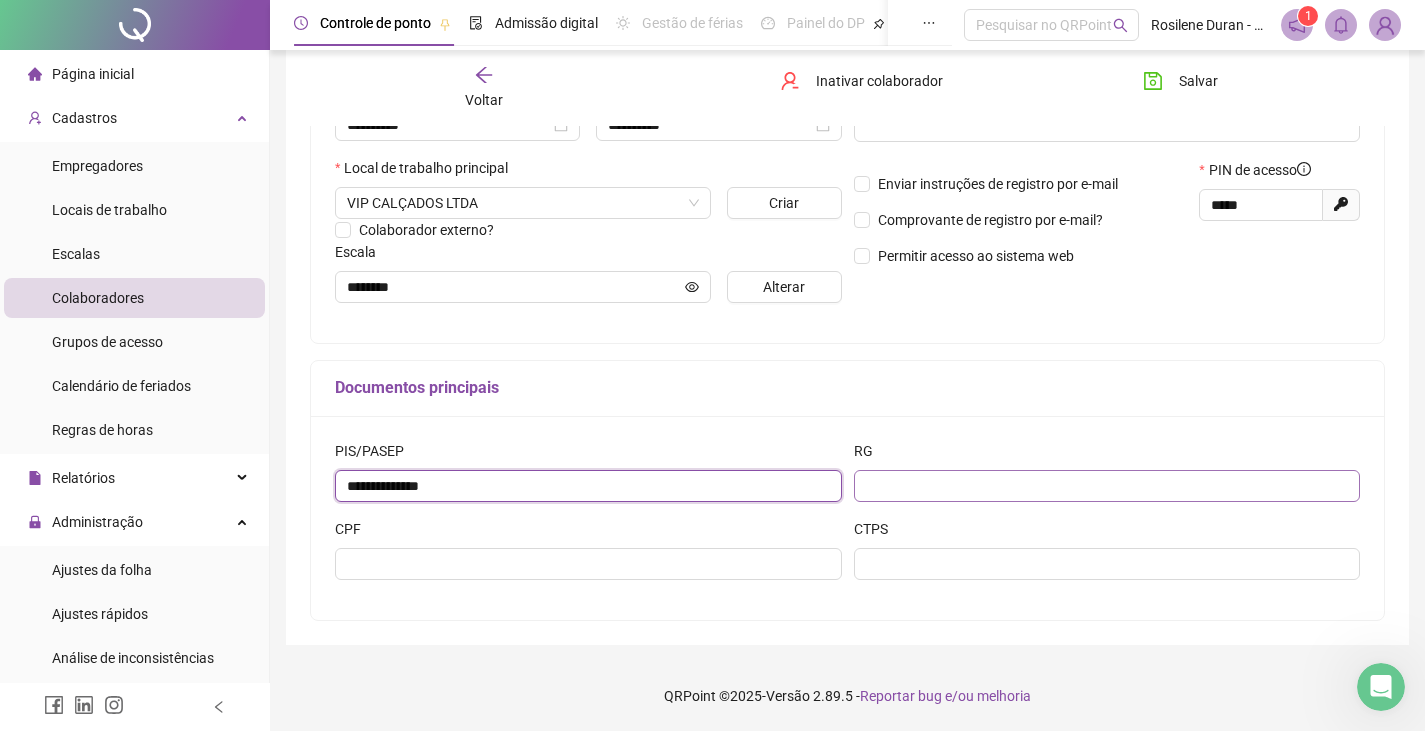 type on "**********" 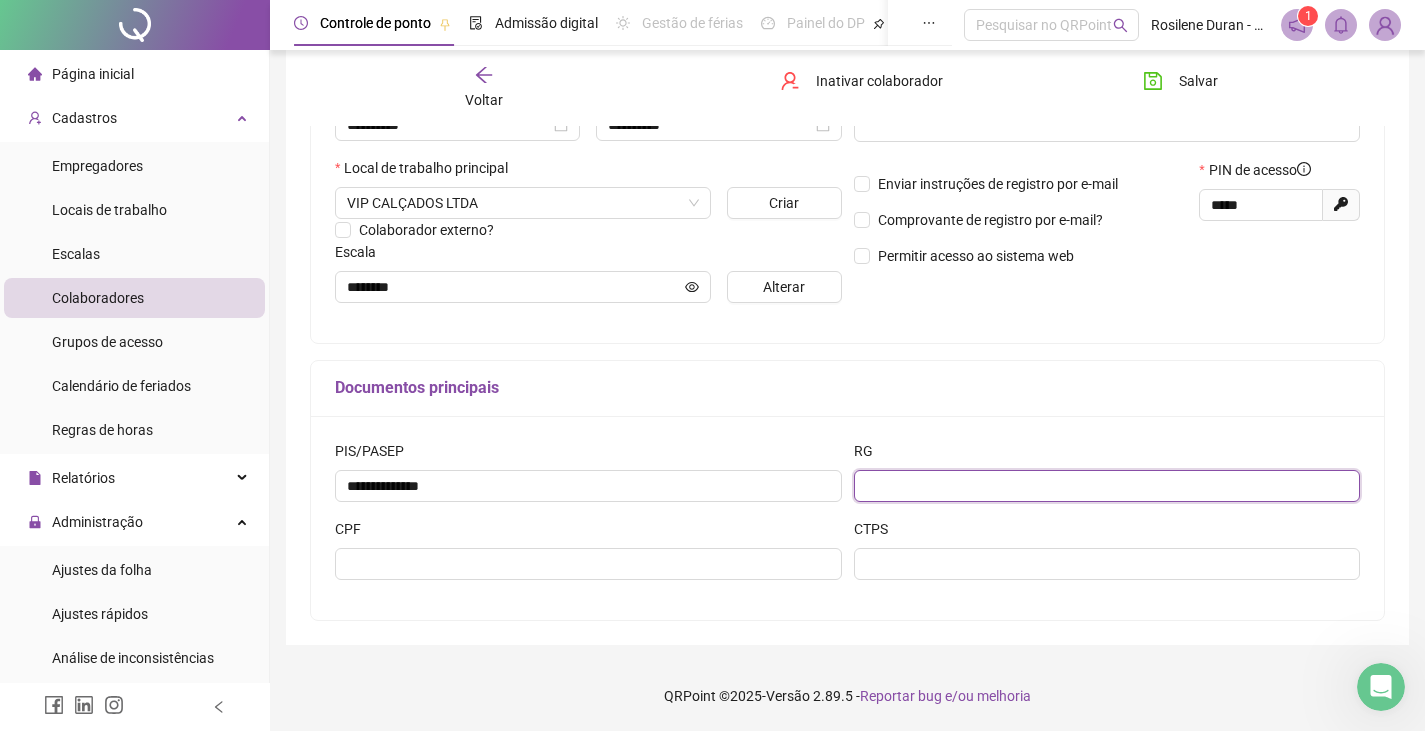 click at bounding box center [1107, 486] 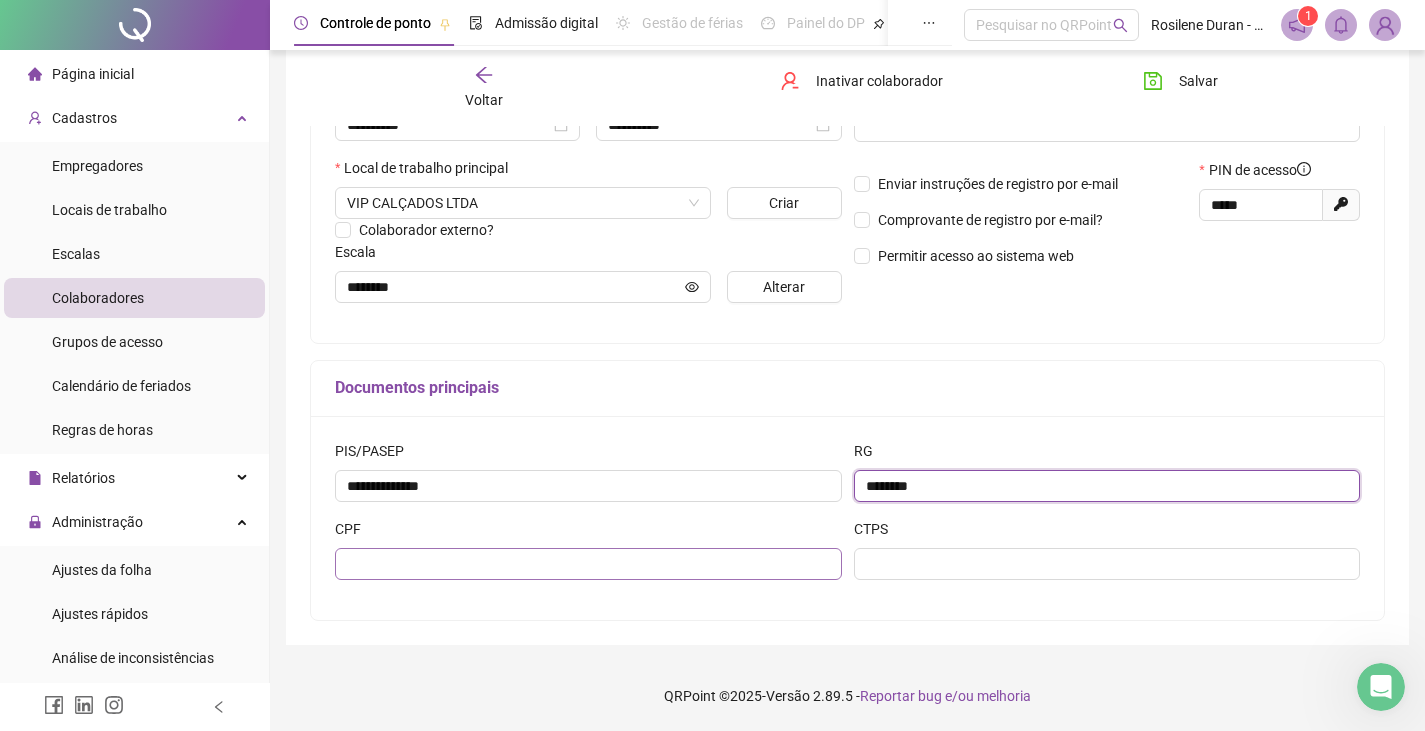 type on "********" 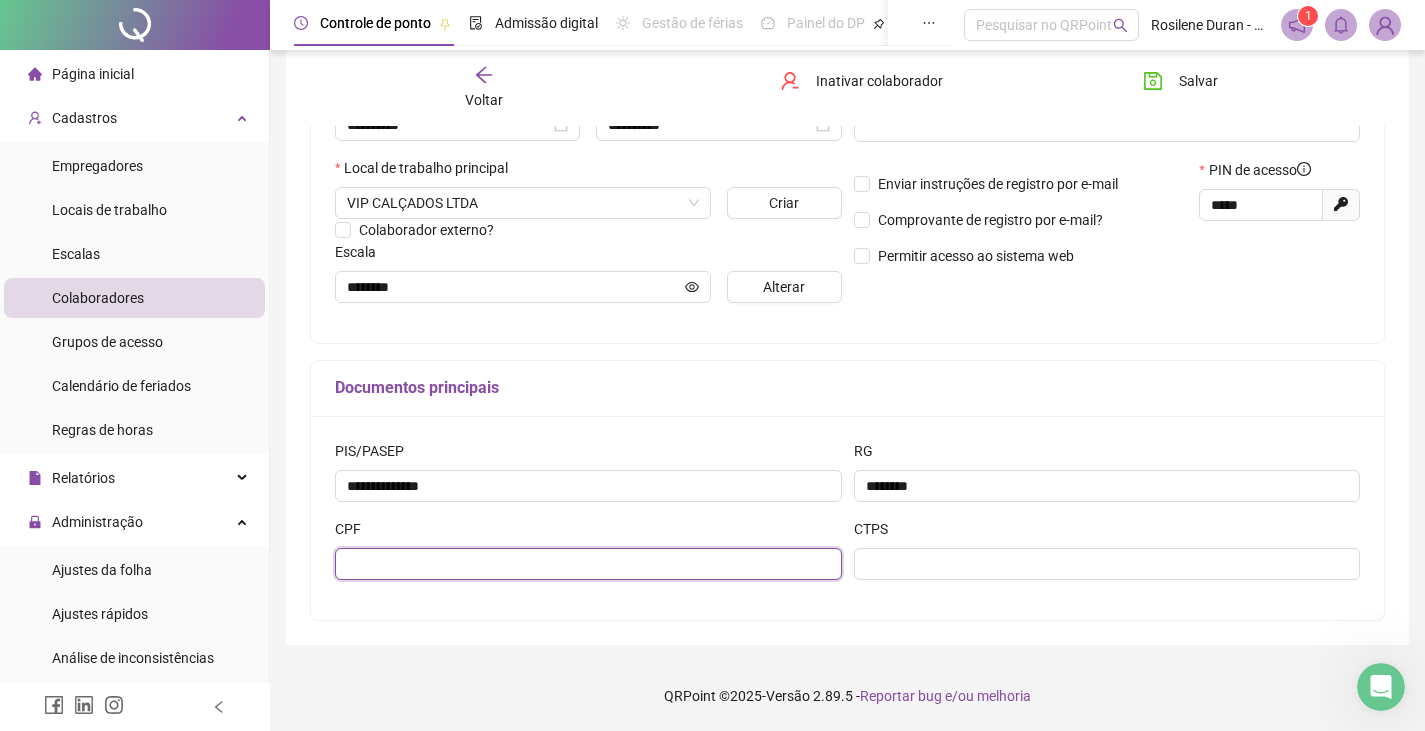 click at bounding box center [588, 564] 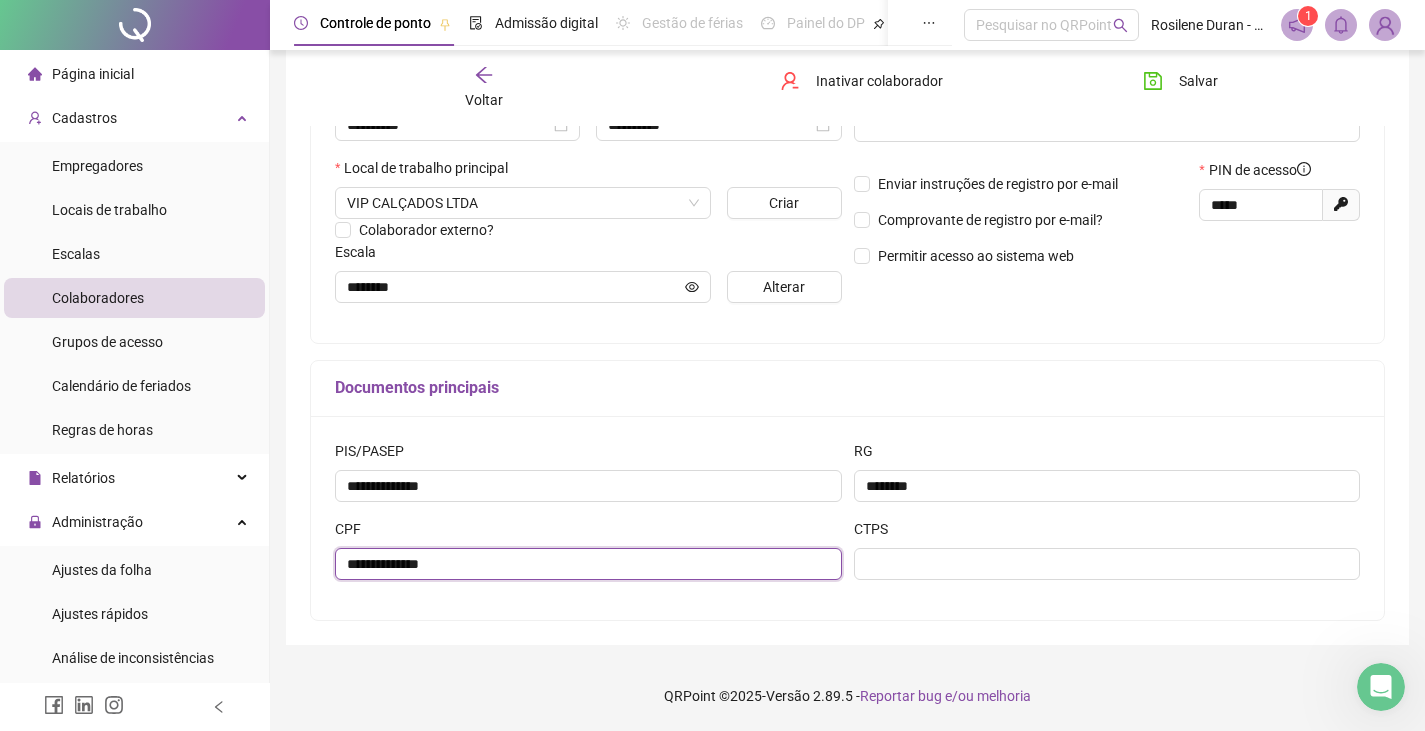 type on "**********" 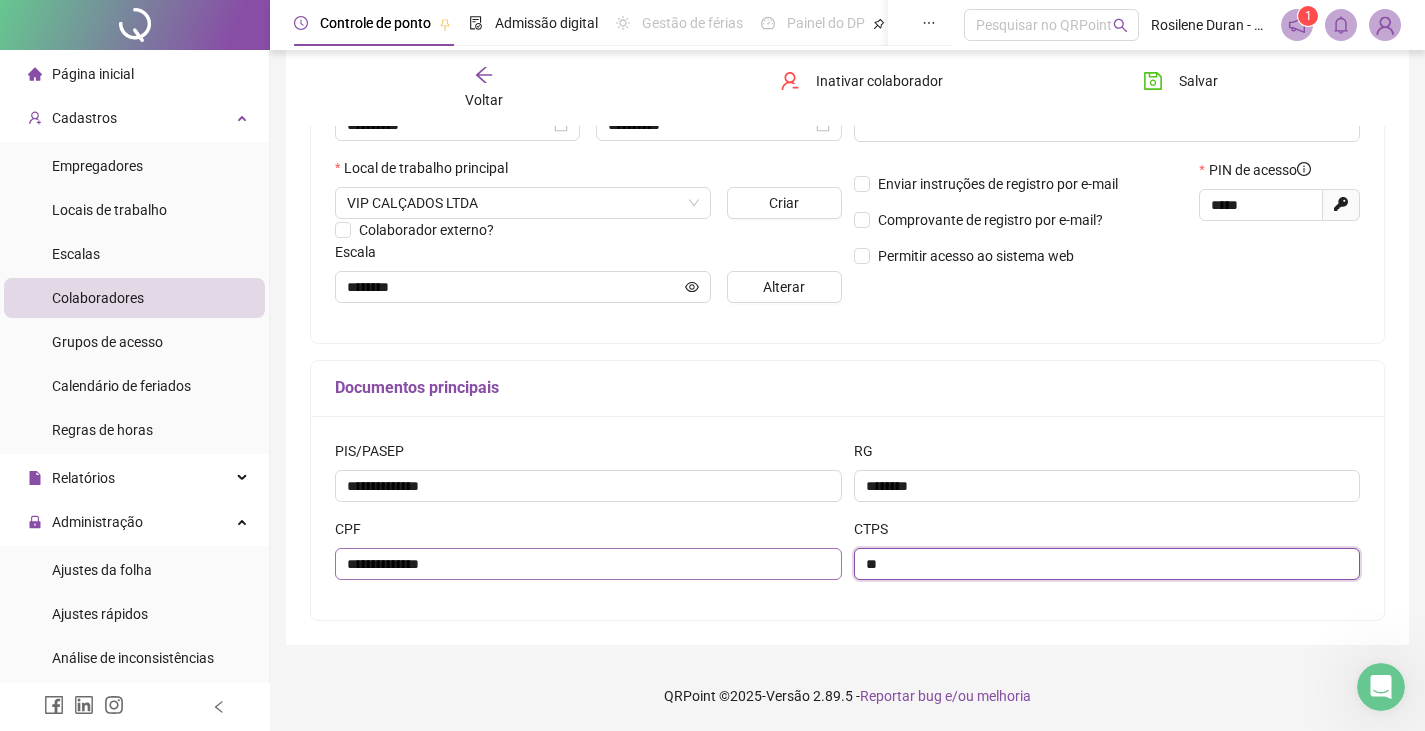 type on "*" 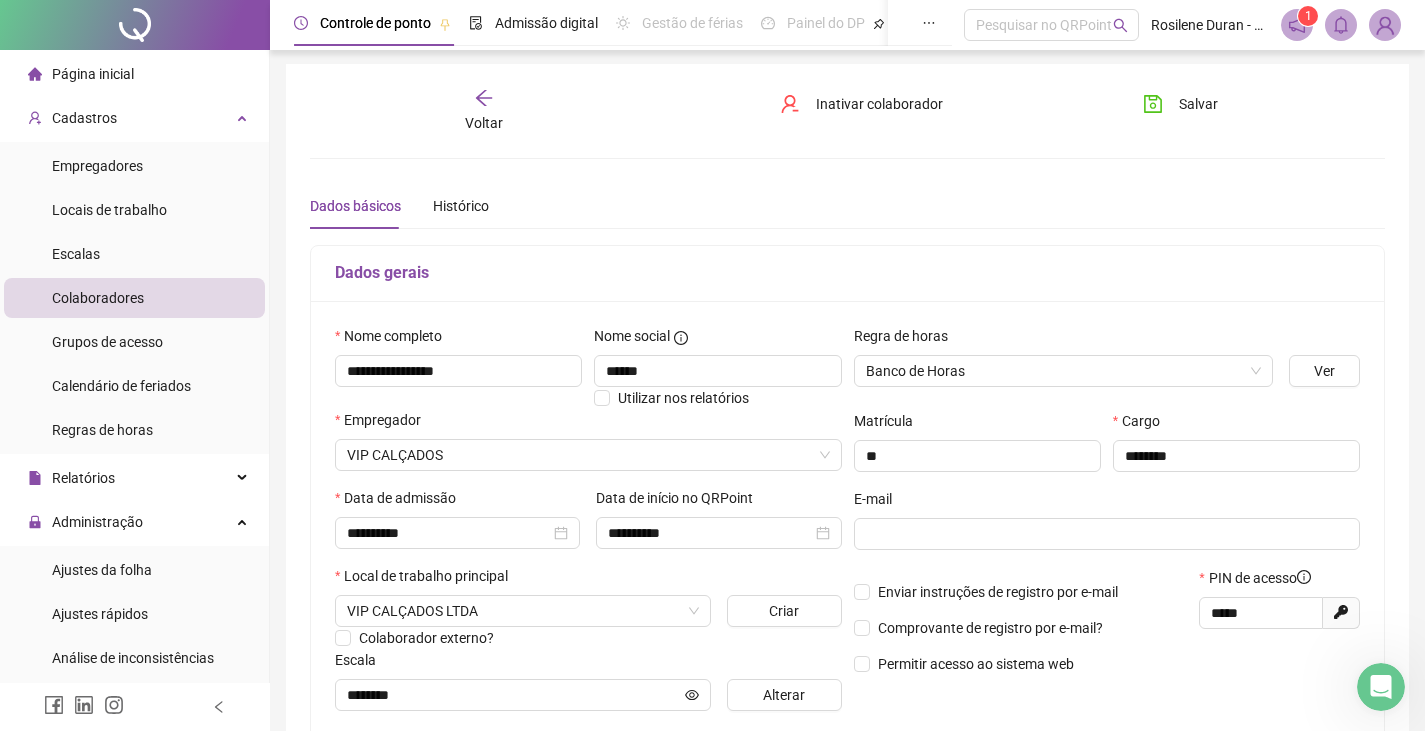 scroll, scrollTop: 0, scrollLeft: 0, axis: both 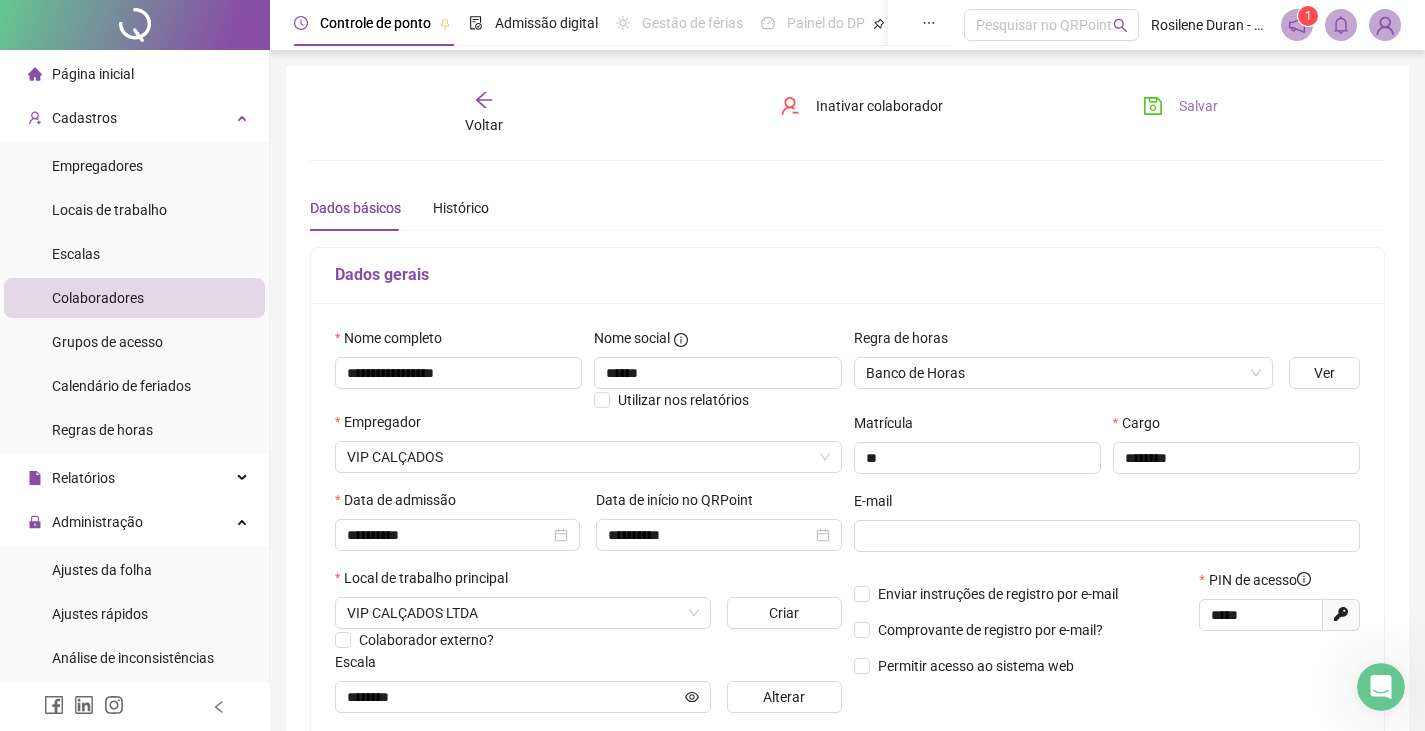 type on "**********" 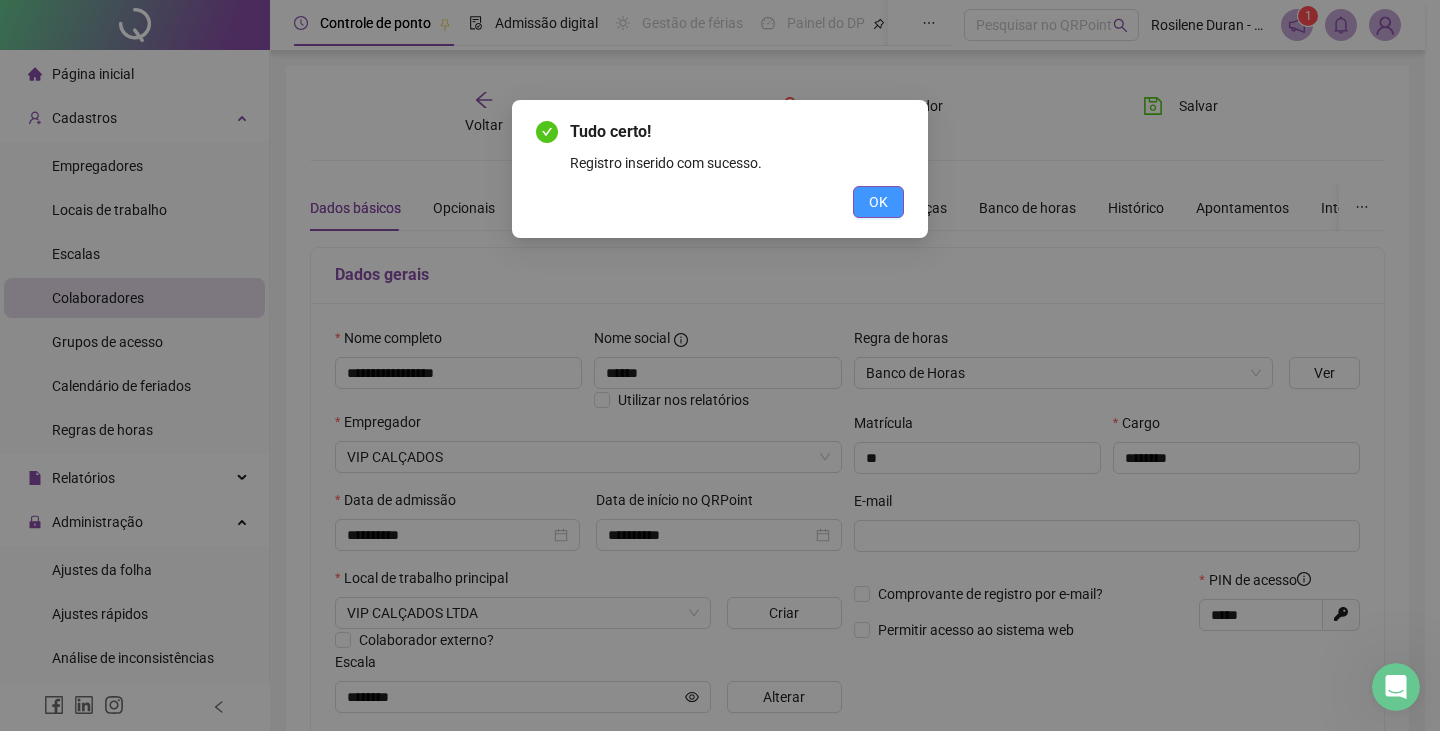 click on "OK" at bounding box center [878, 202] 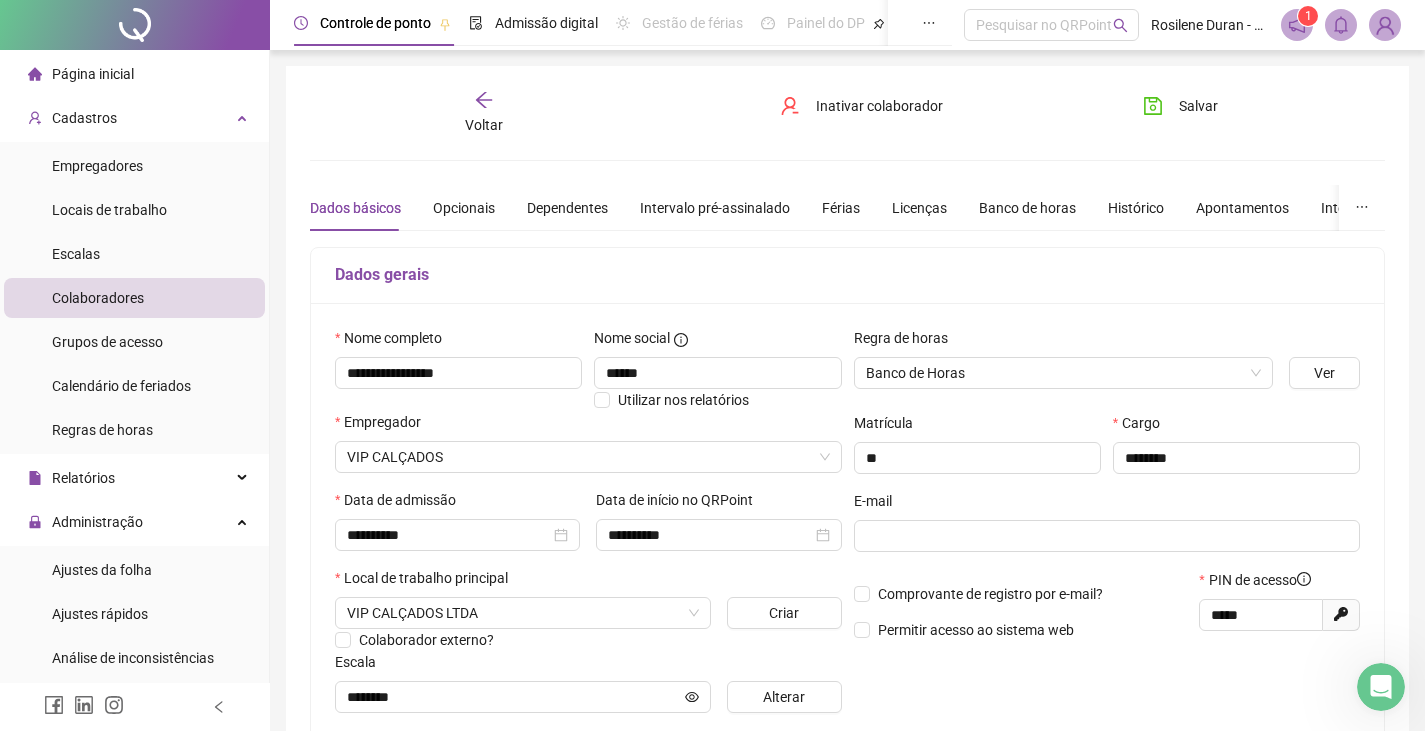 click 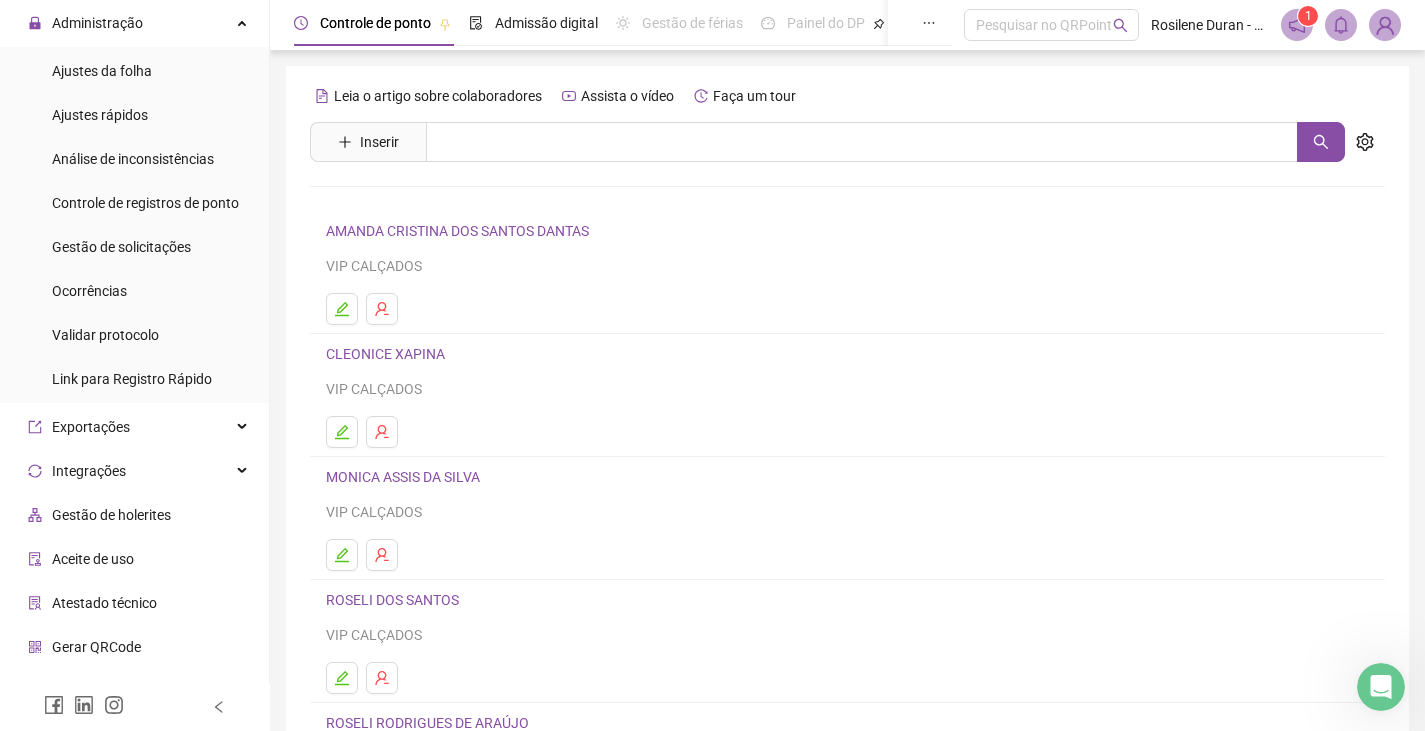 scroll, scrollTop: 500, scrollLeft: 0, axis: vertical 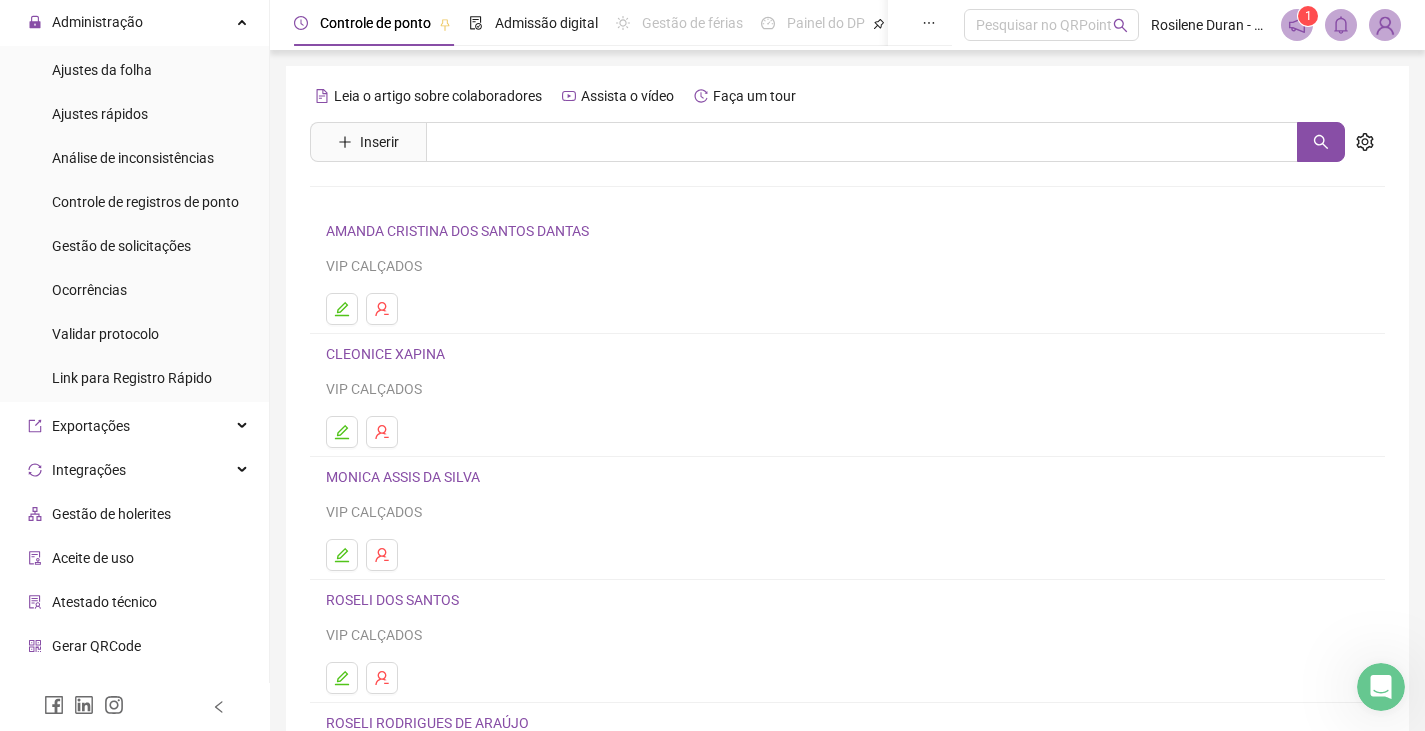 click on "Aceite de uso" at bounding box center (134, 558) 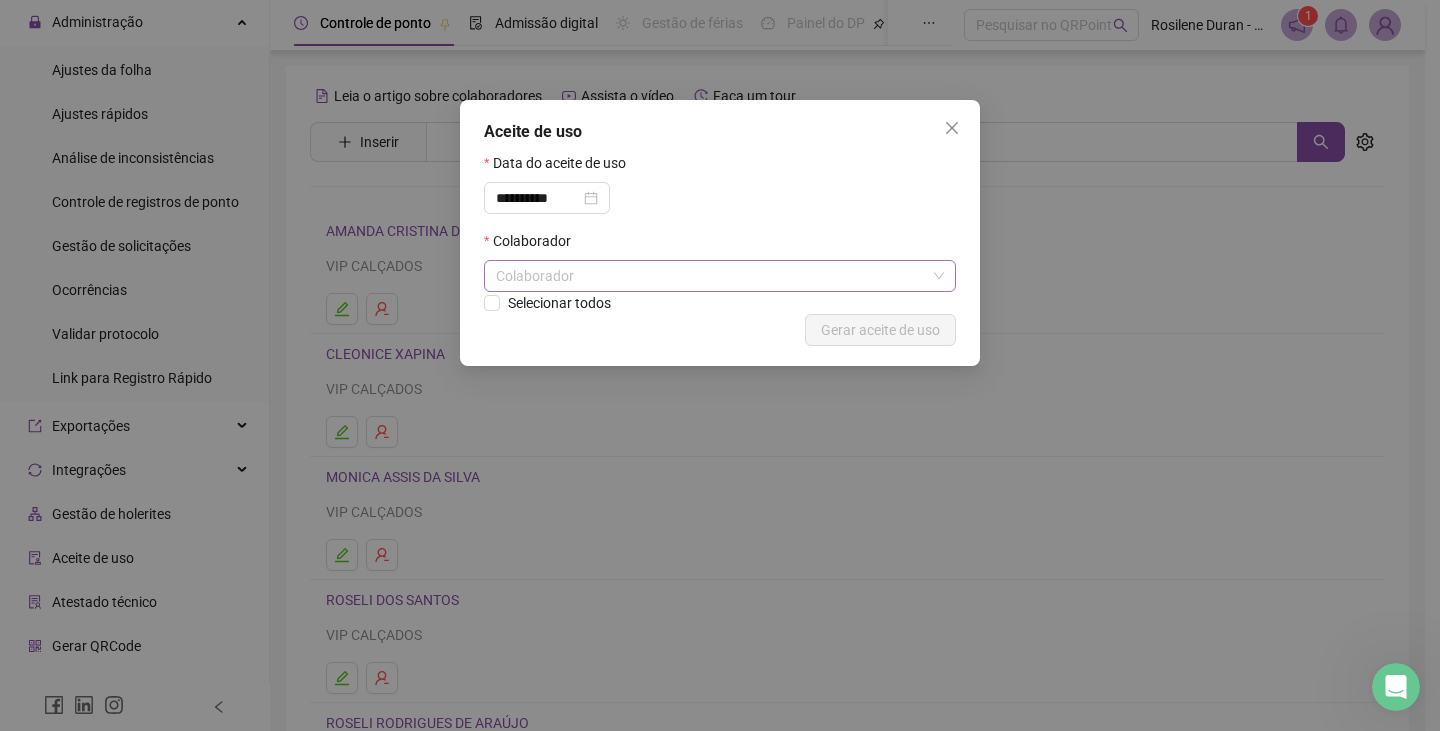 click on "Colaborador" at bounding box center (720, 276) 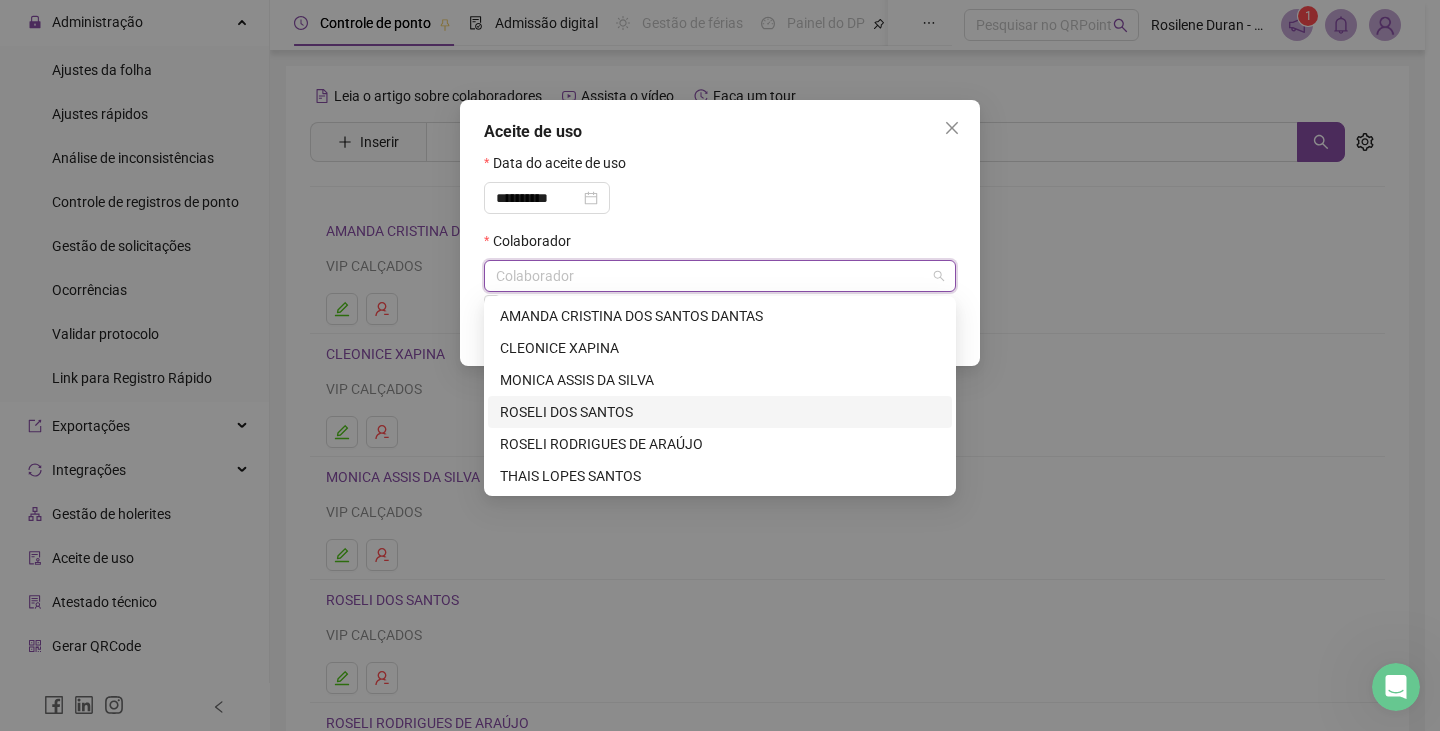 click on "ROSELI DOS SANTOS" at bounding box center (720, 412) 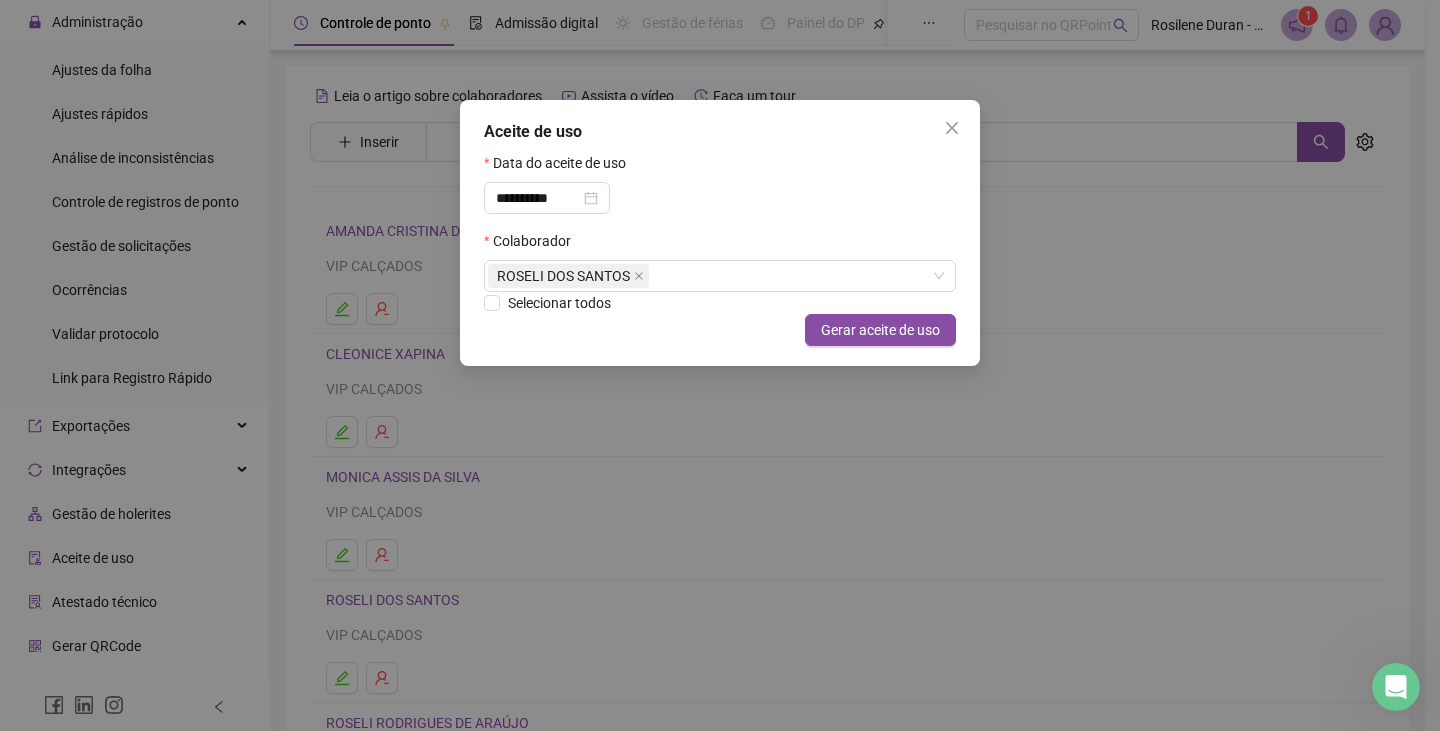 click on "**********" at bounding box center (720, 233) 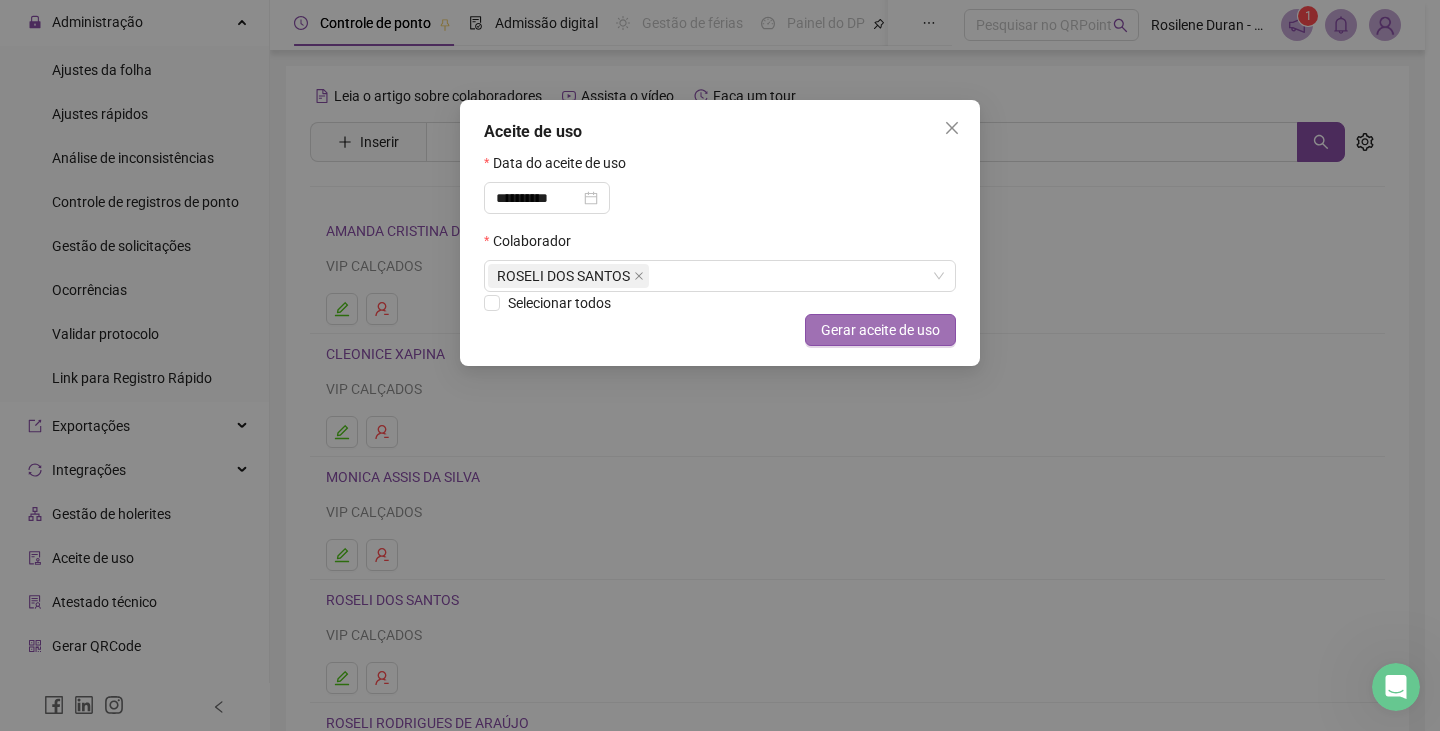 click on "Gerar aceite de uso" at bounding box center (880, 330) 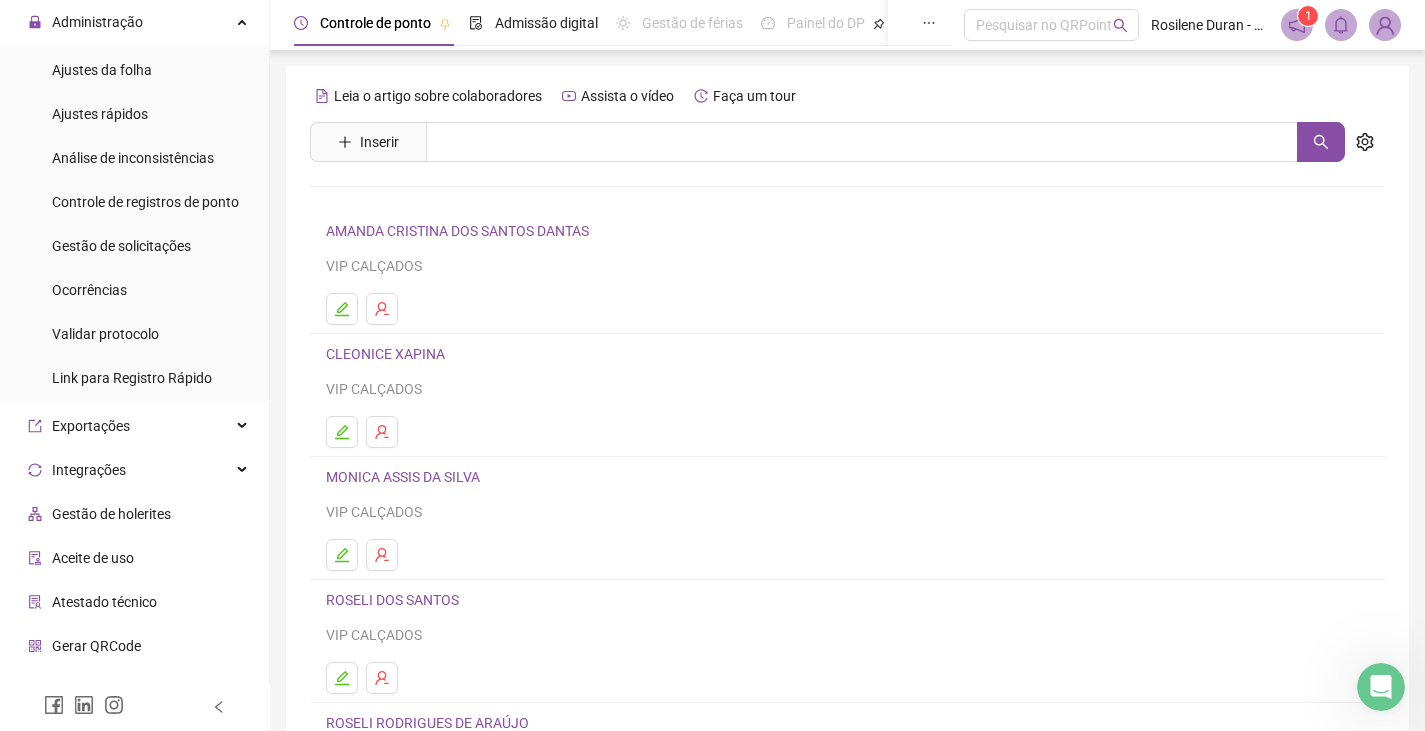 click on "AMANDA CRISTINA DOS SANTOS DANTAS    VIP CALÇADOS CLEONICE XAPINA    VIP CALÇADOS MONICA ASSIS DA SILVA    VIP CALÇADOS ROSELI DOS SANTOS    VIP CALÇADOS ROSELI RODRIGUES DE ARAÚJO    VIP CALÇADOS 1 2" at bounding box center (847, 468) 